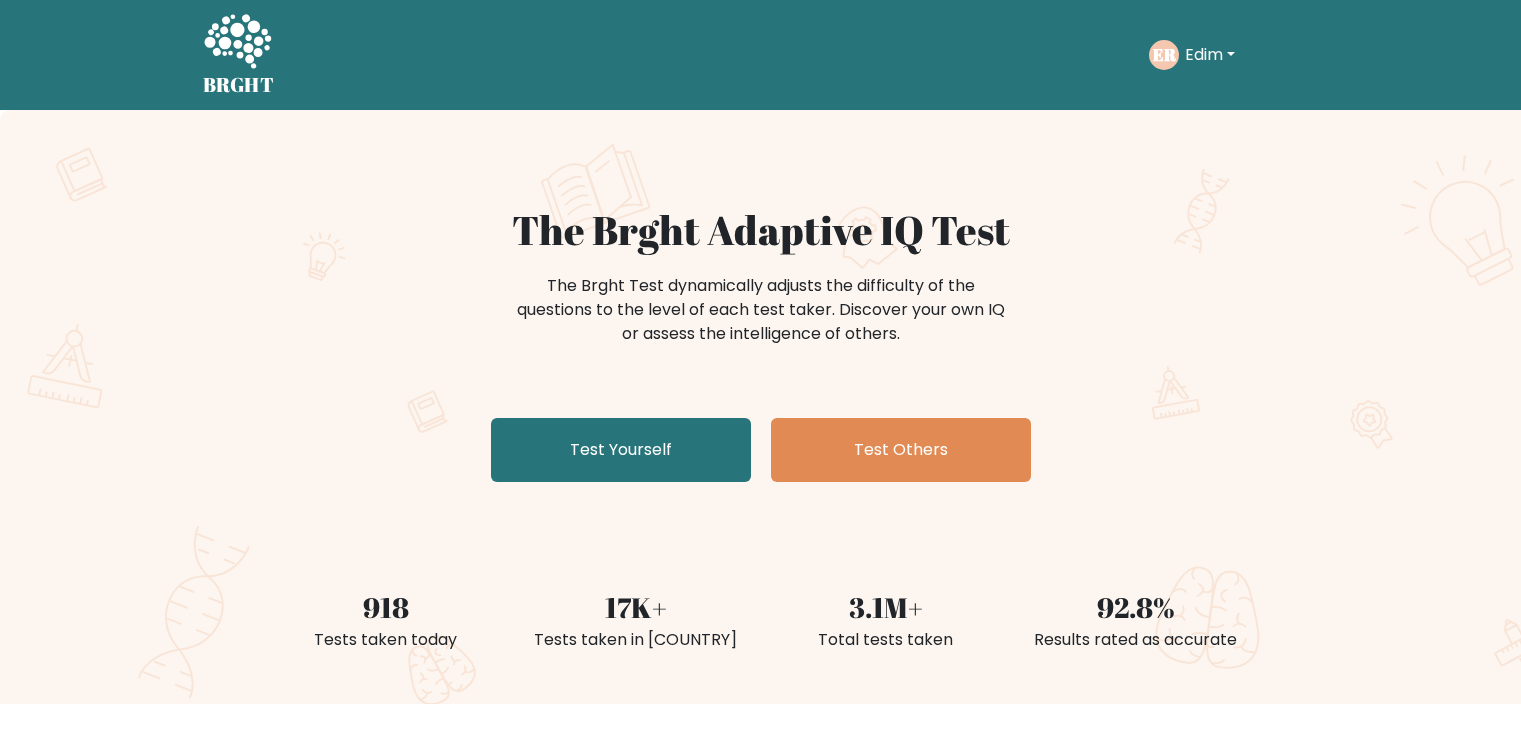 scroll, scrollTop: 0, scrollLeft: 0, axis: both 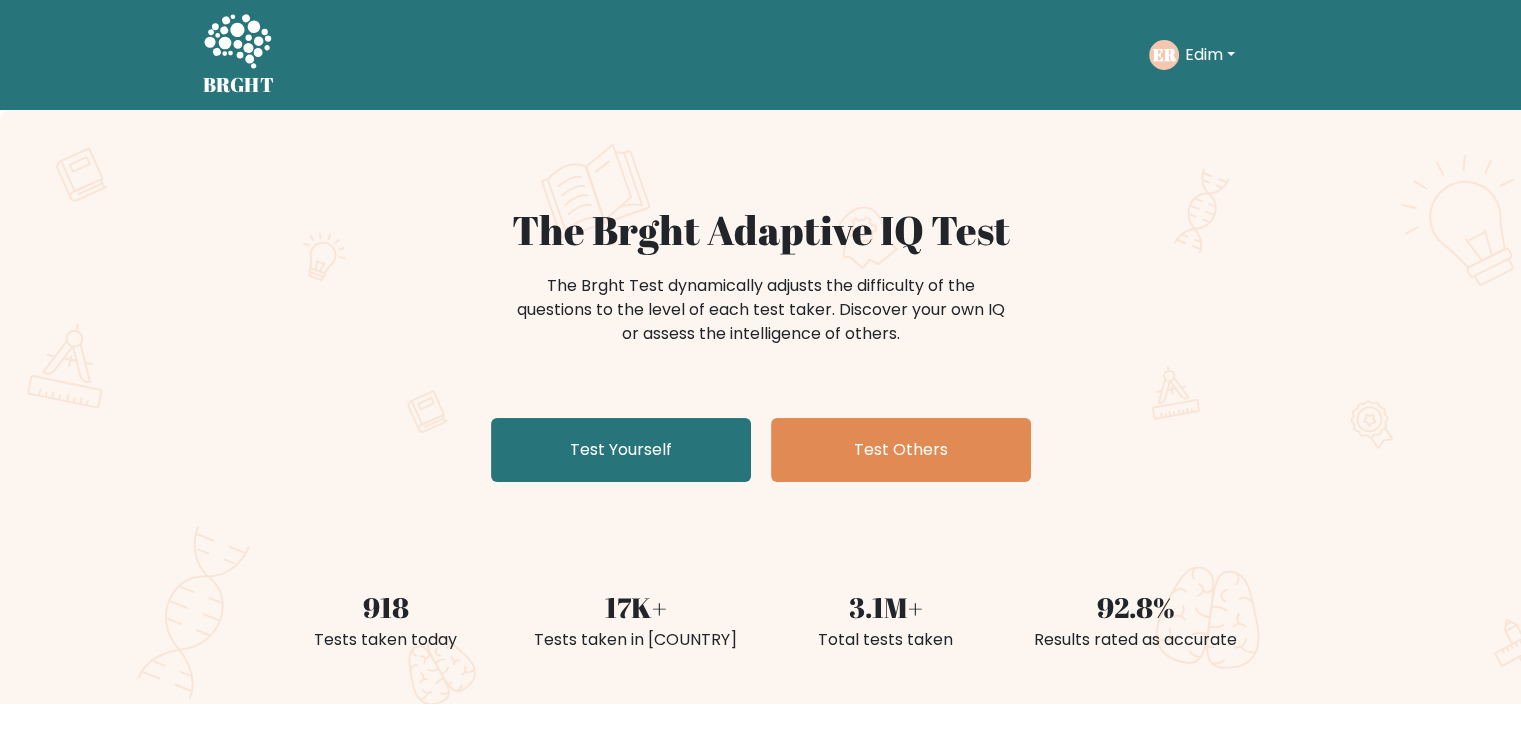 click on "Edim" at bounding box center [1210, 55] 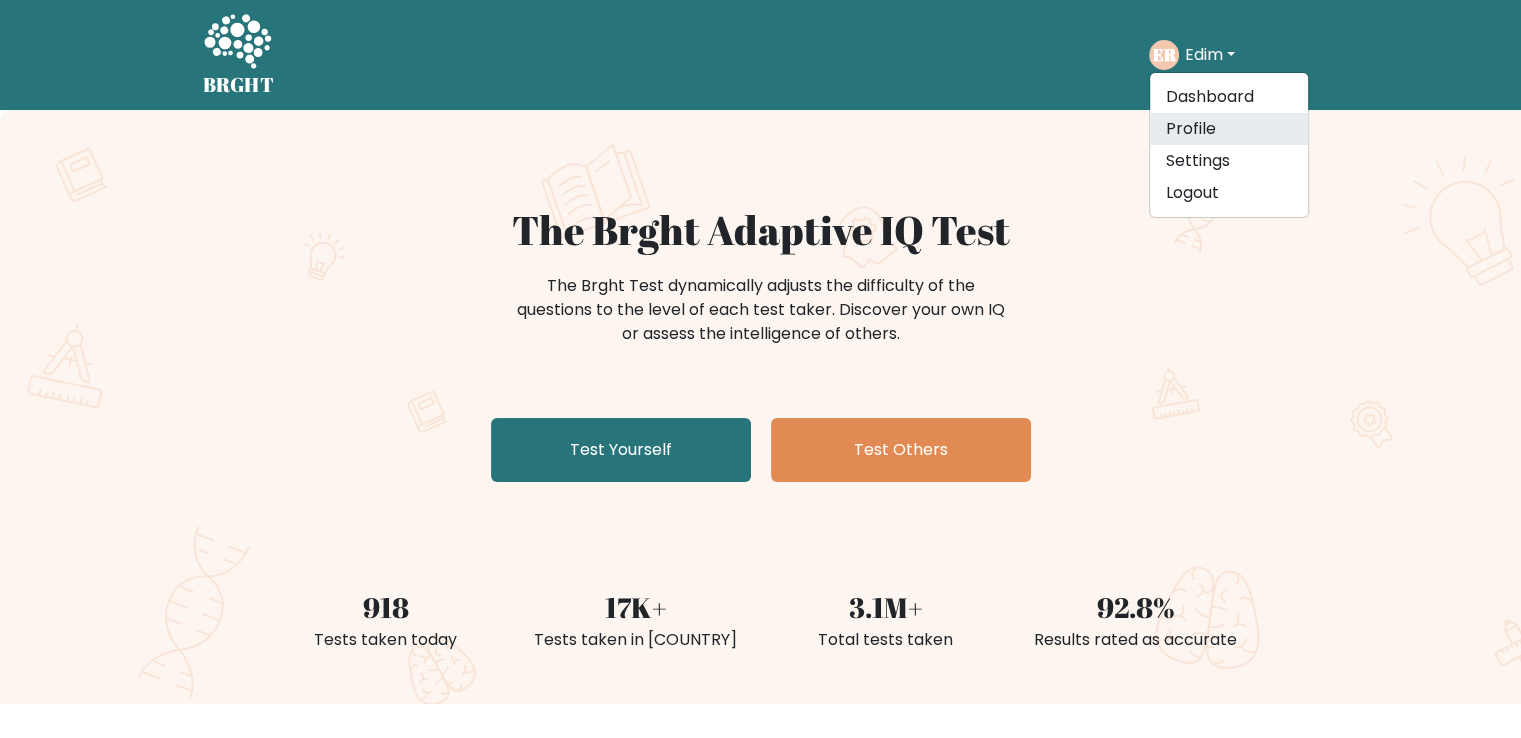 click on "Profile" at bounding box center (1229, 129) 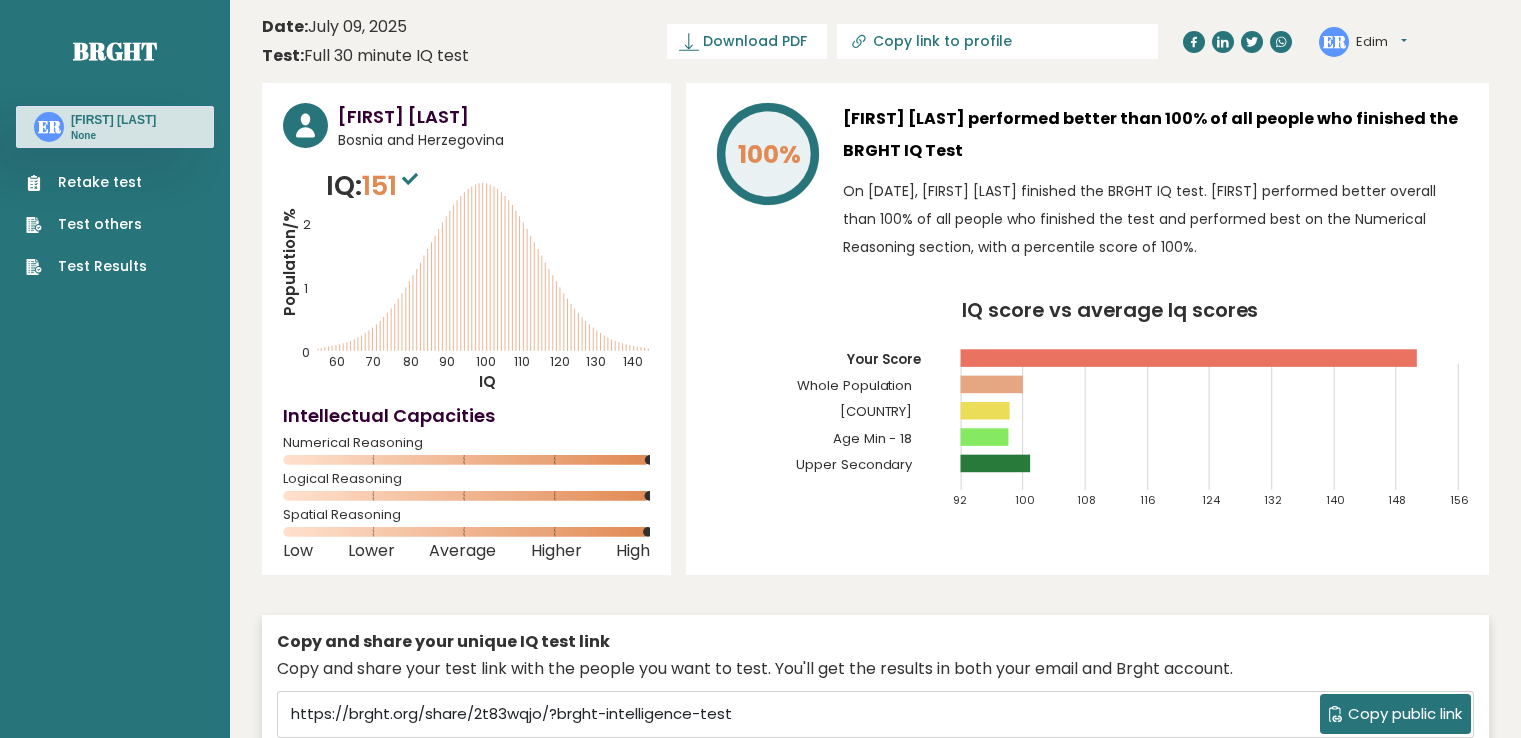scroll, scrollTop: 0, scrollLeft: 0, axis: both 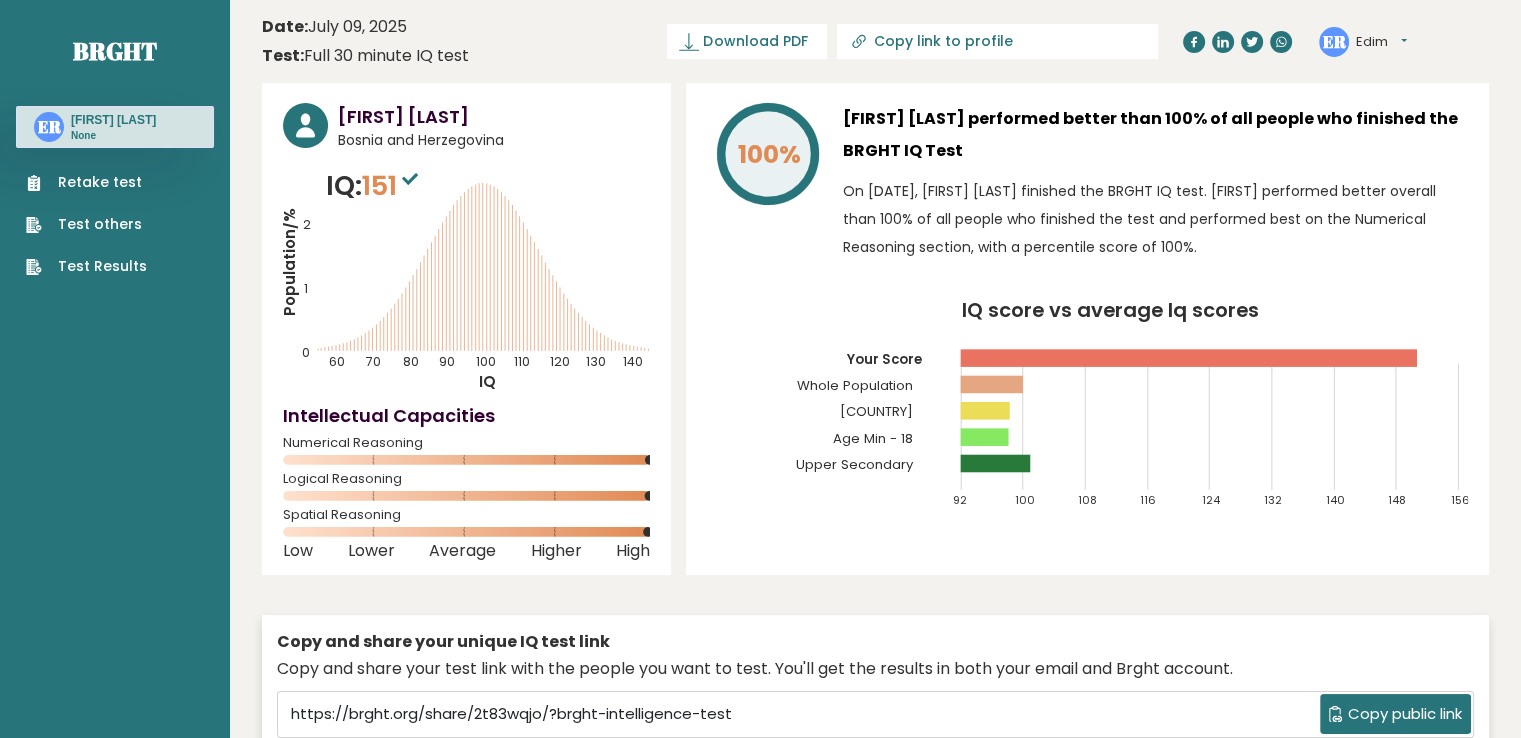 click on "Retake test
Test others
Test Results" at bounding box center (86, 224) 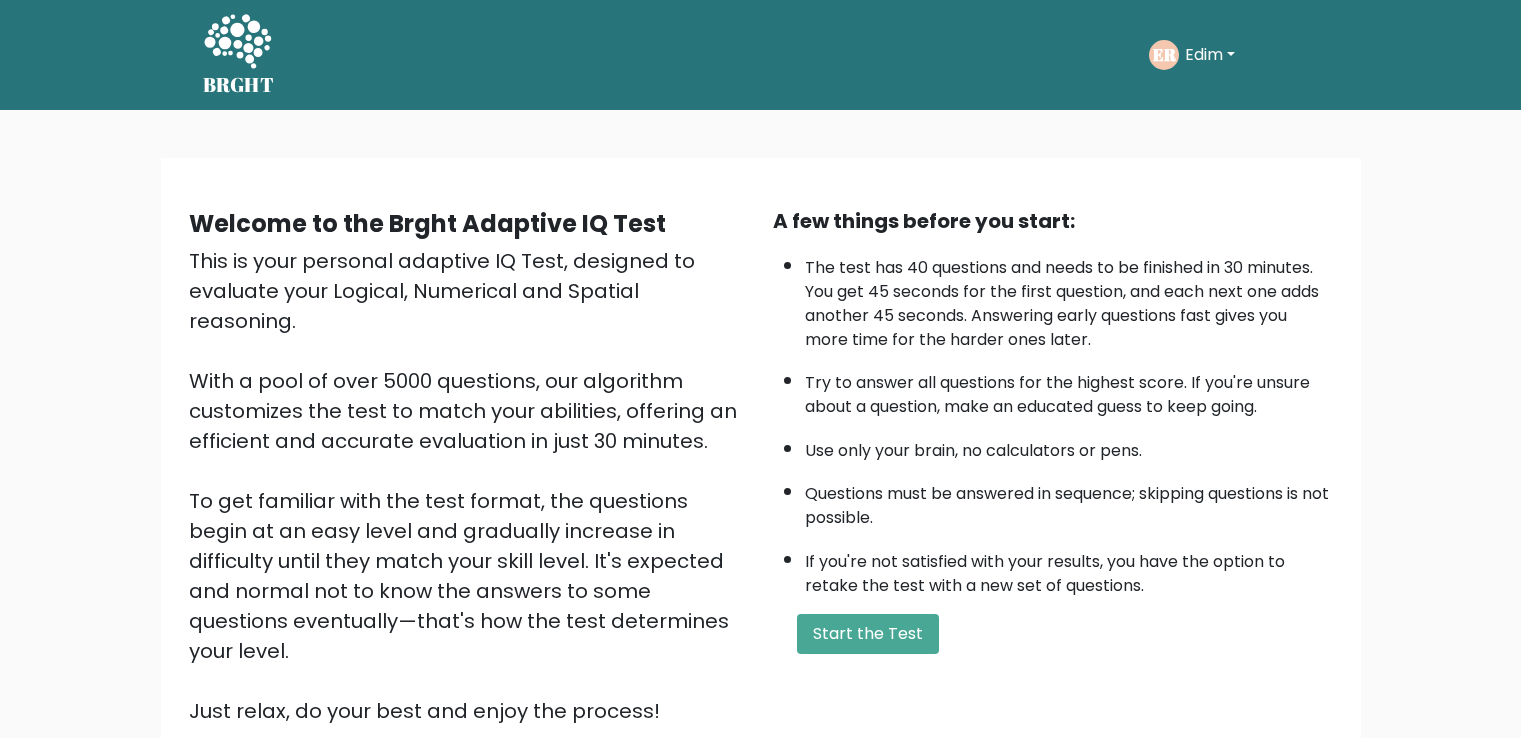 scroll, scrollTop: 0, scrollLeft: 0, axis: both 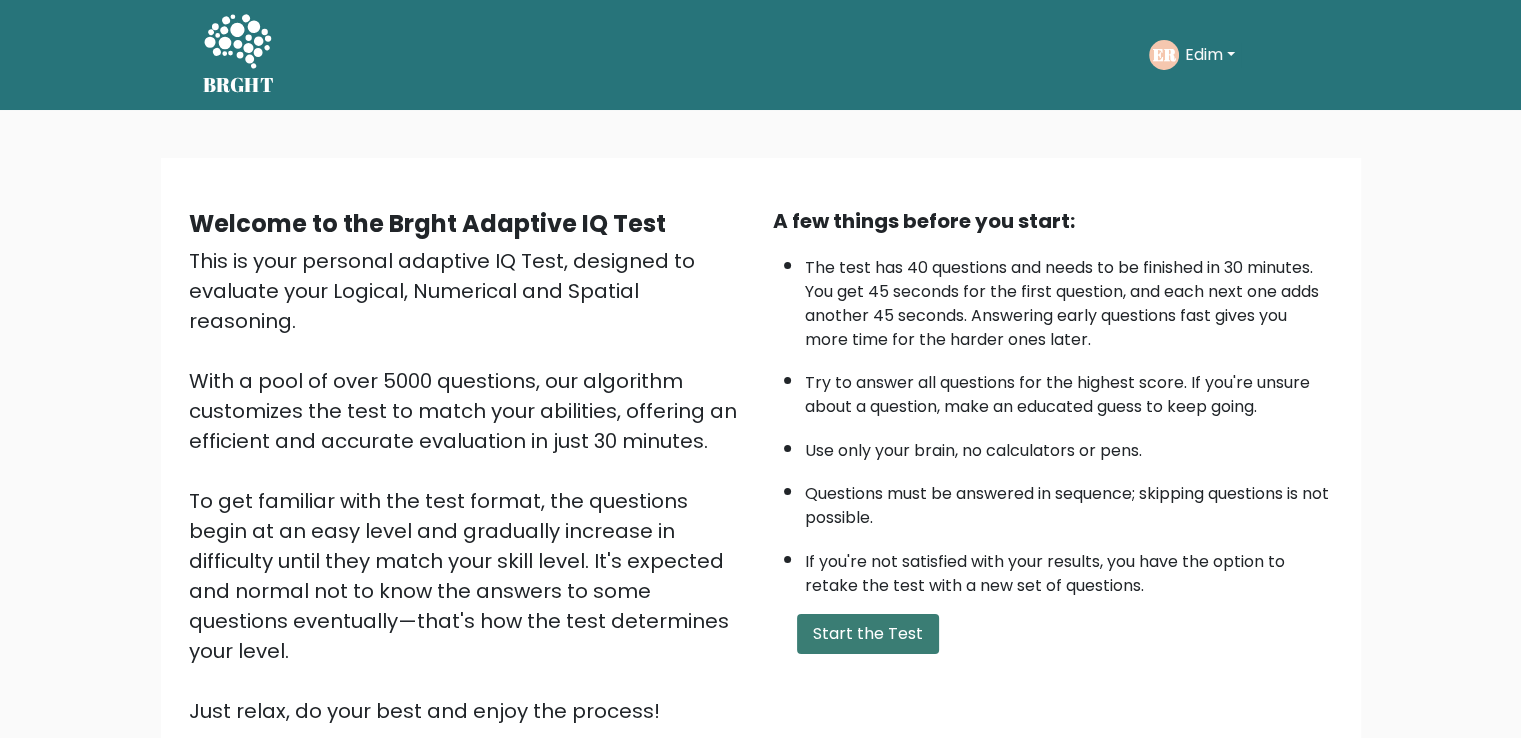 click on "Start the Test" at bounding box center (868, 634) 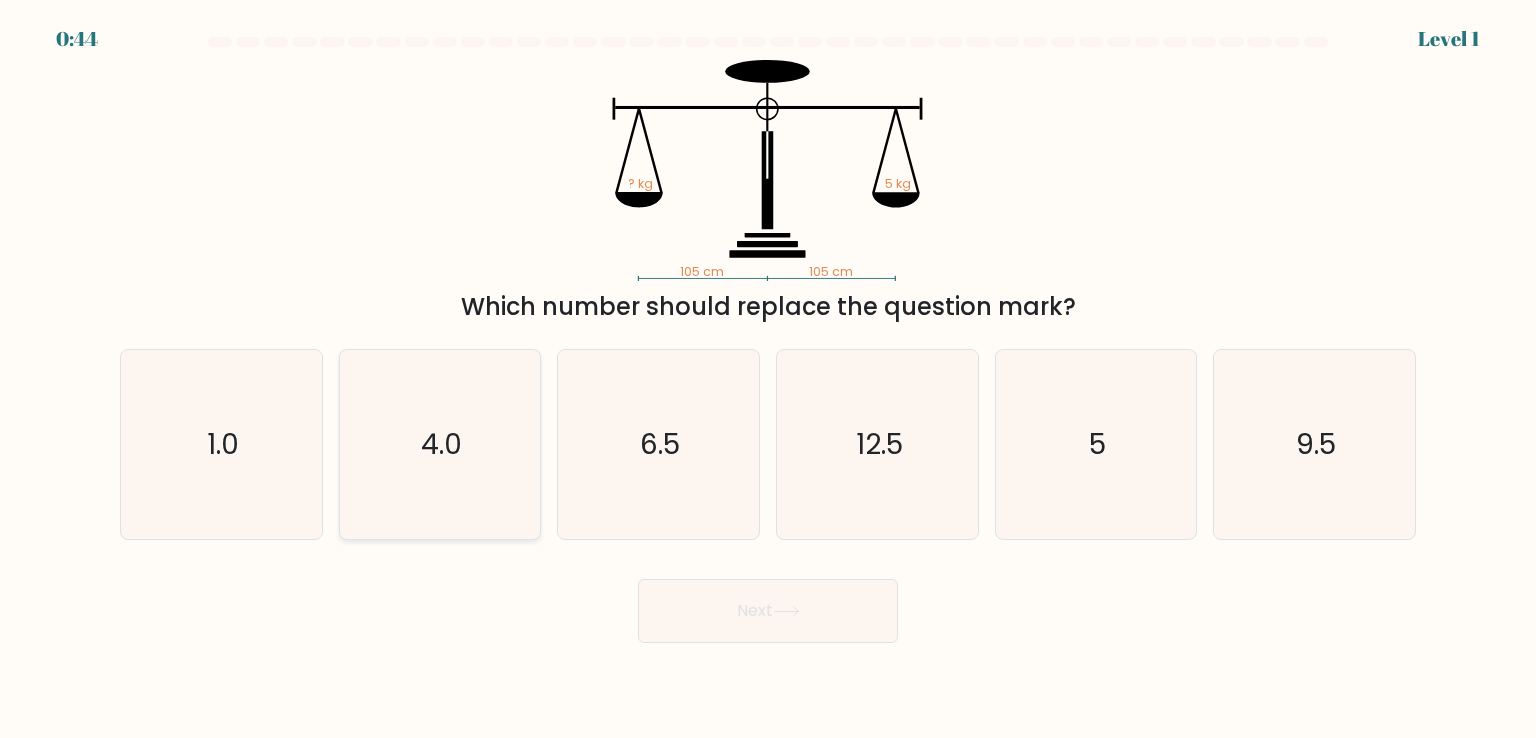 scroll, scrollTop: 0, scrollLeft: 0, axis: both 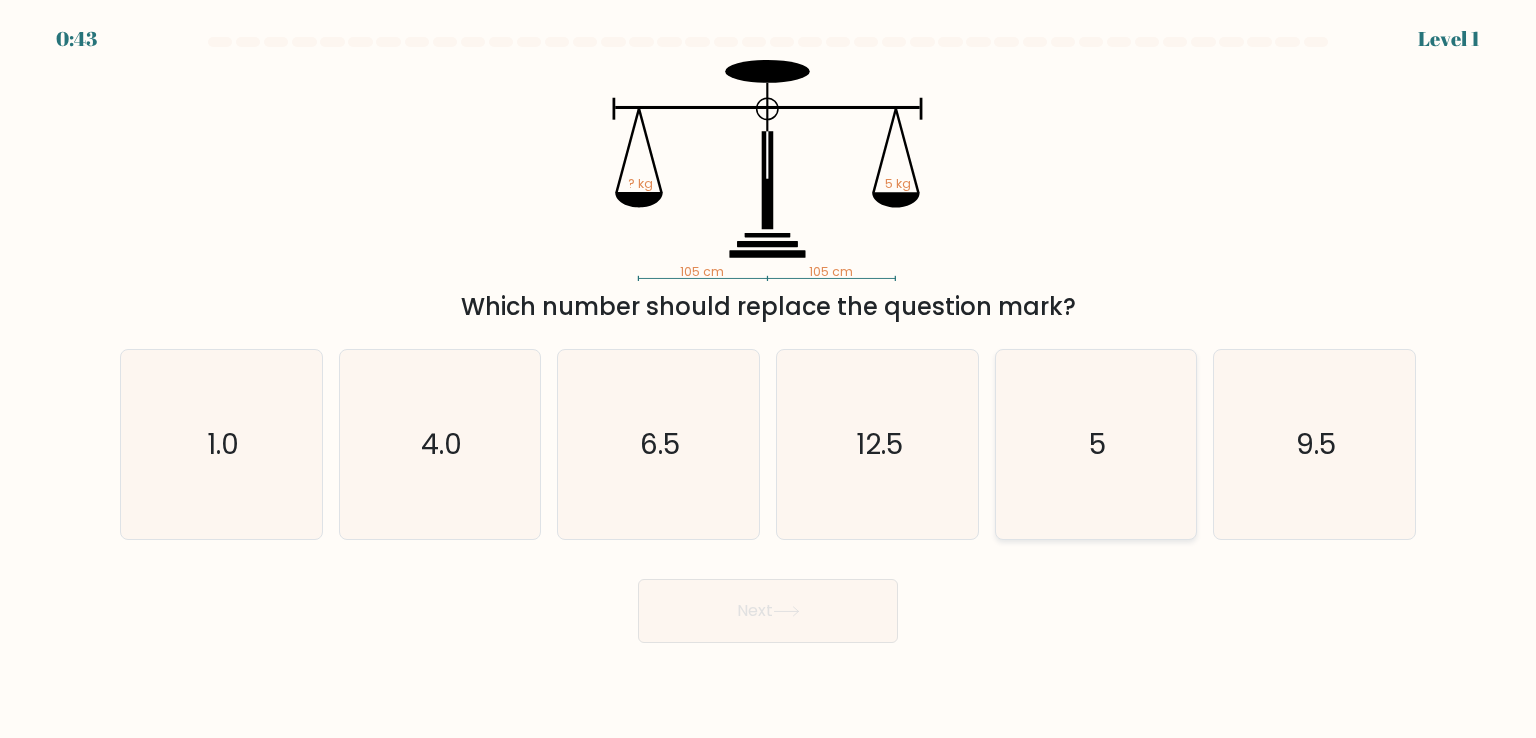 click on "5" 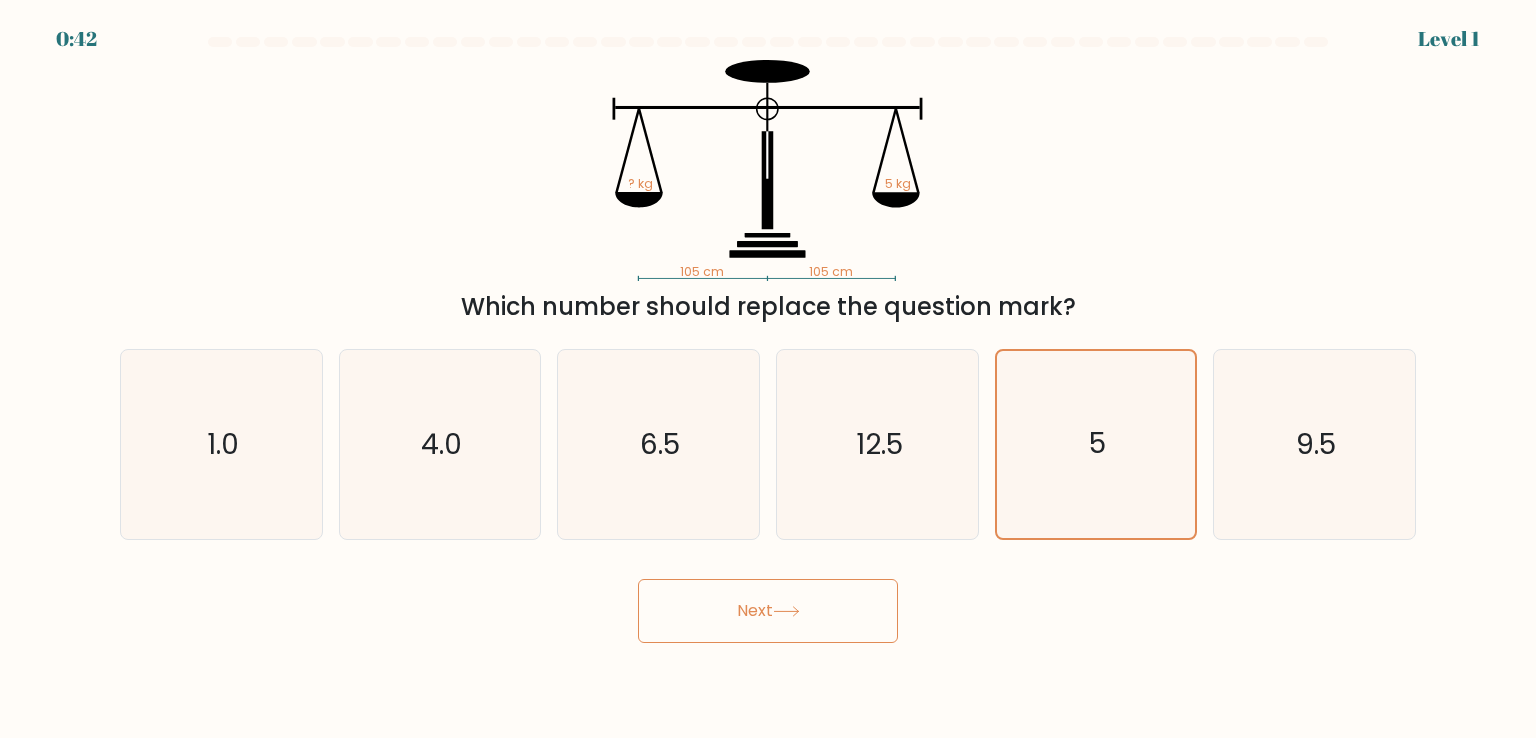 click on "Next" at bounding box center [768, 611] 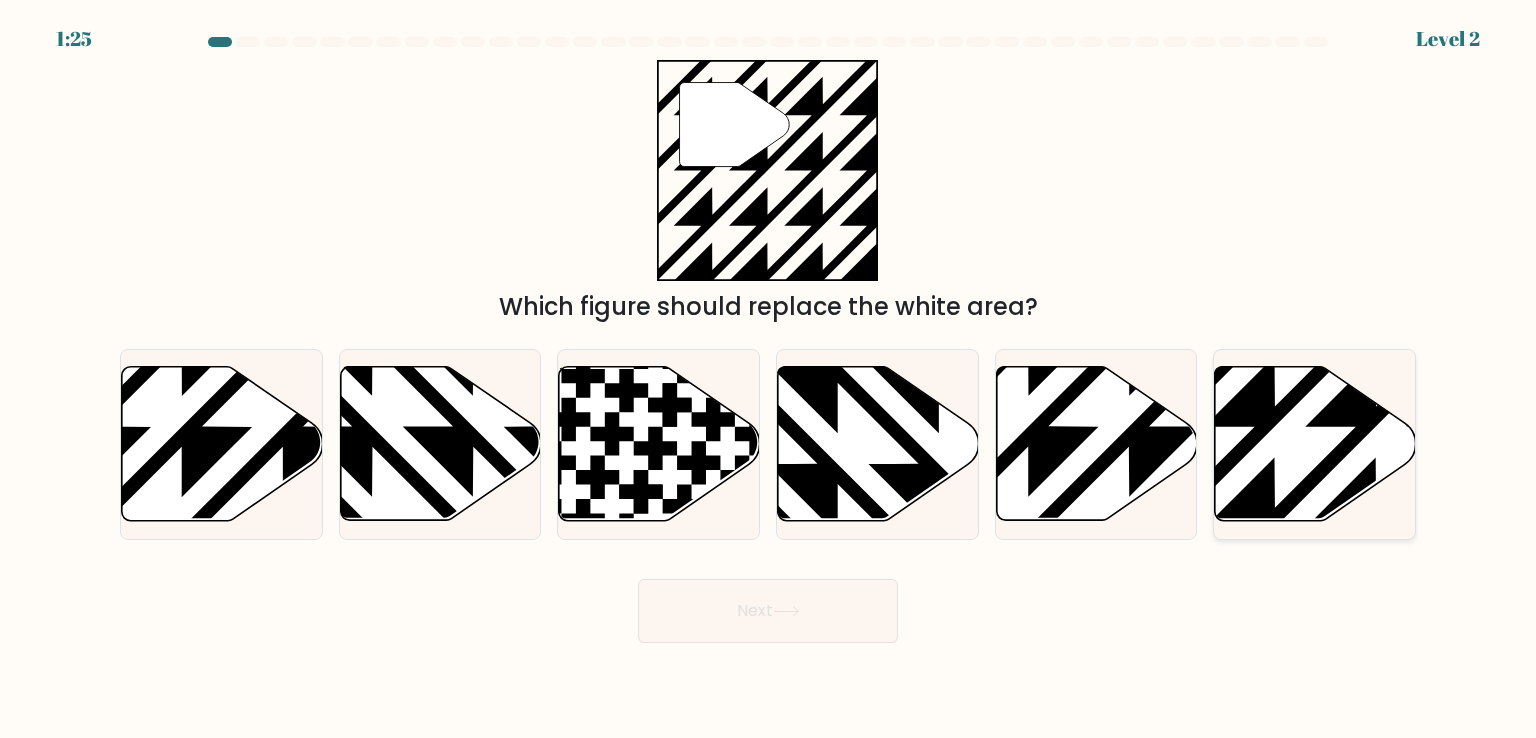 click 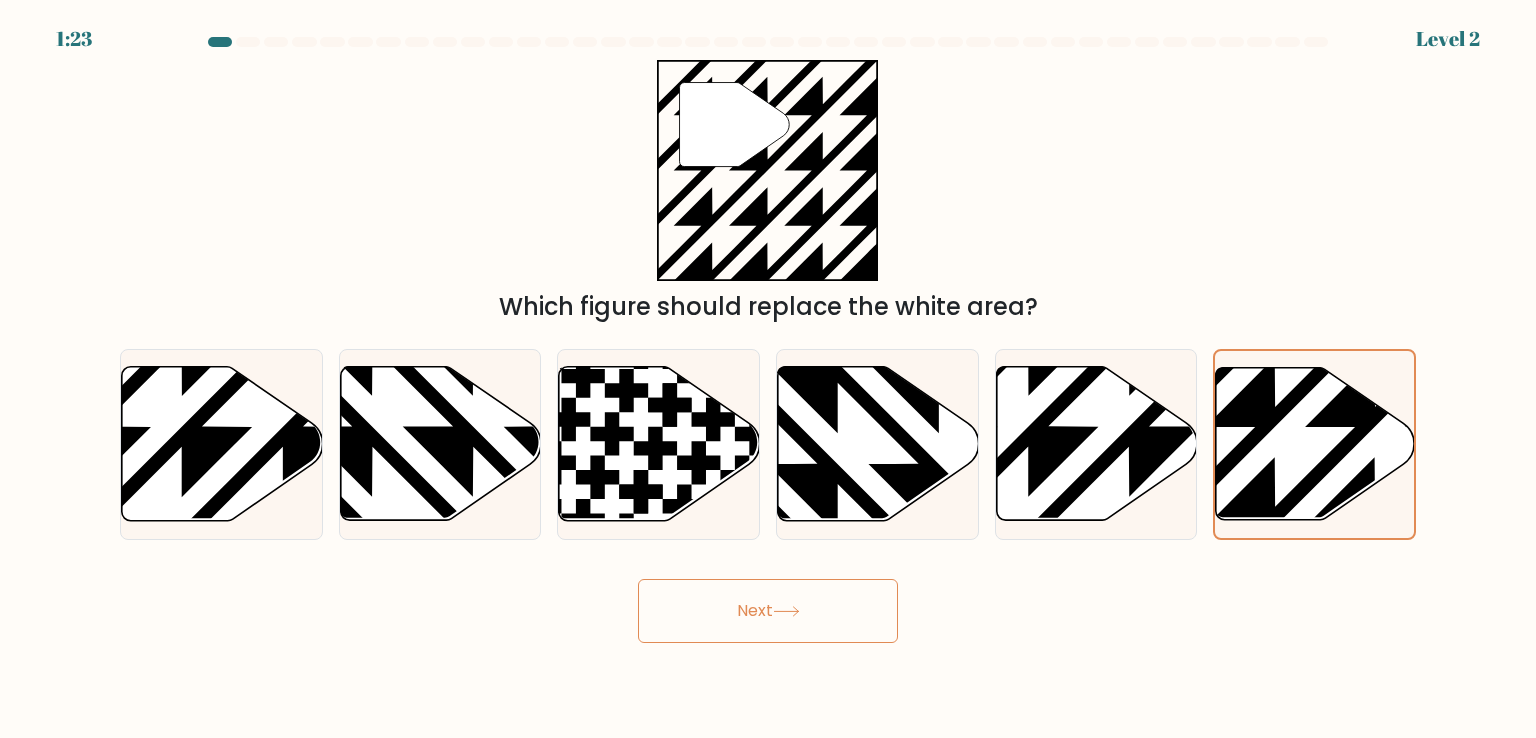 click on "Next" at bounding box center [768, 611] 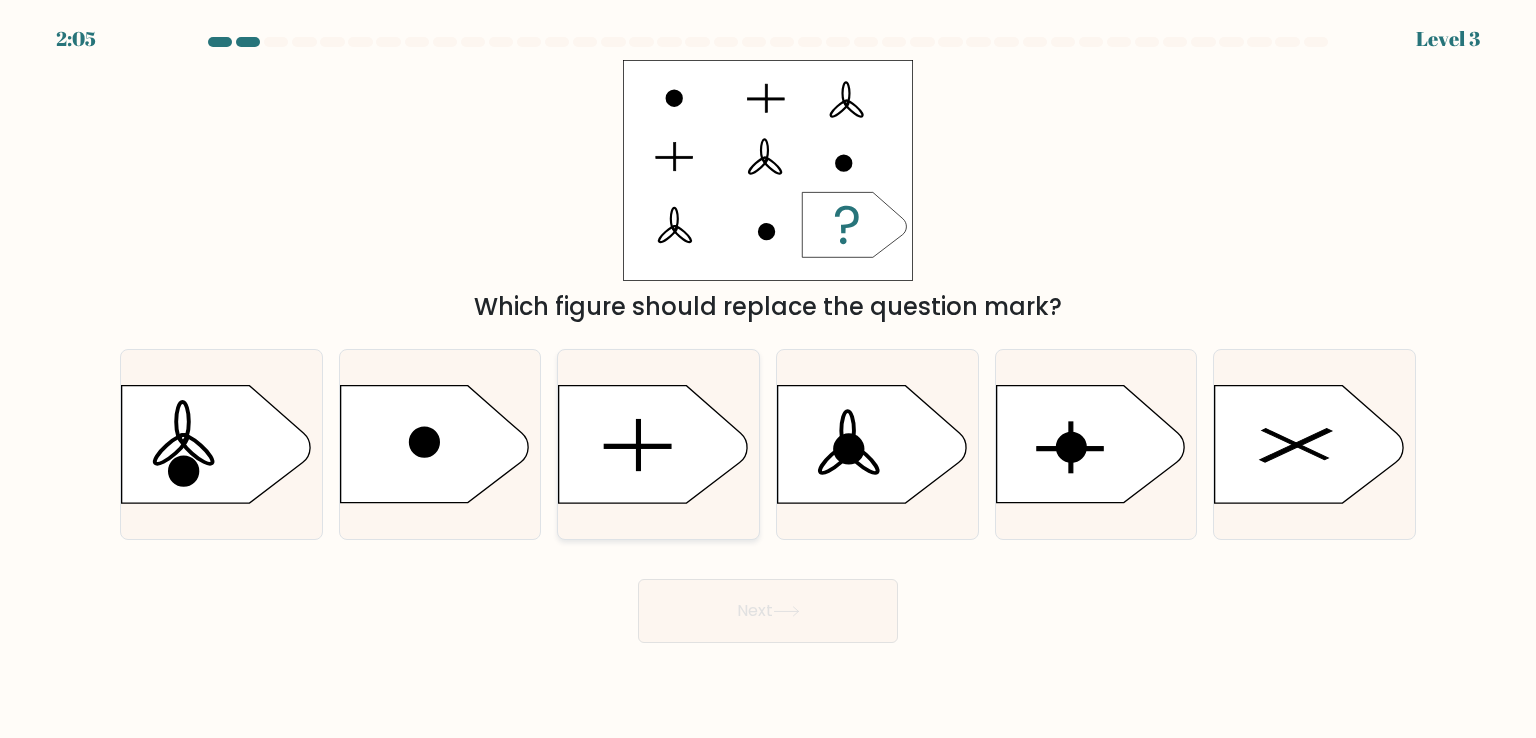 click 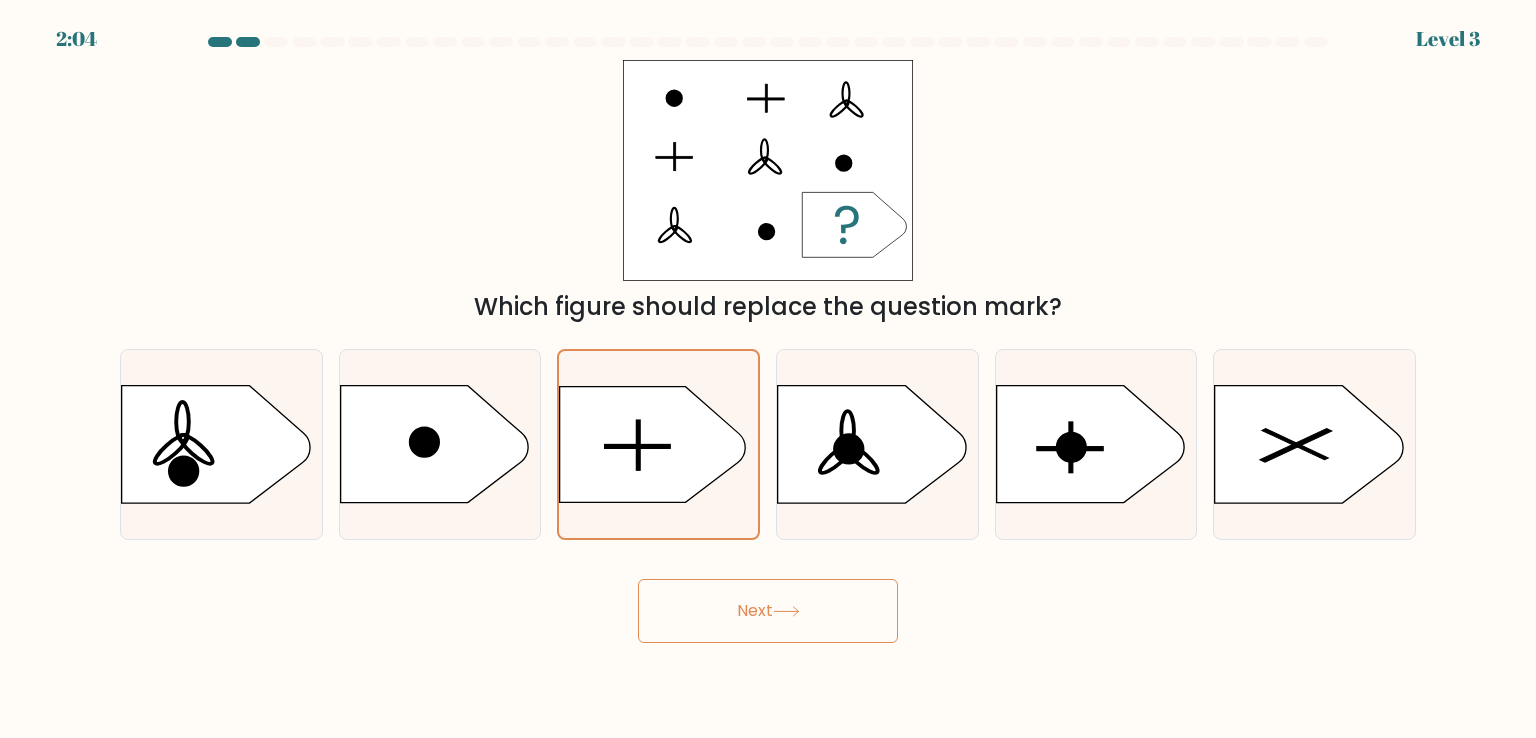 click on "Next" at bounding box center [768, 611] 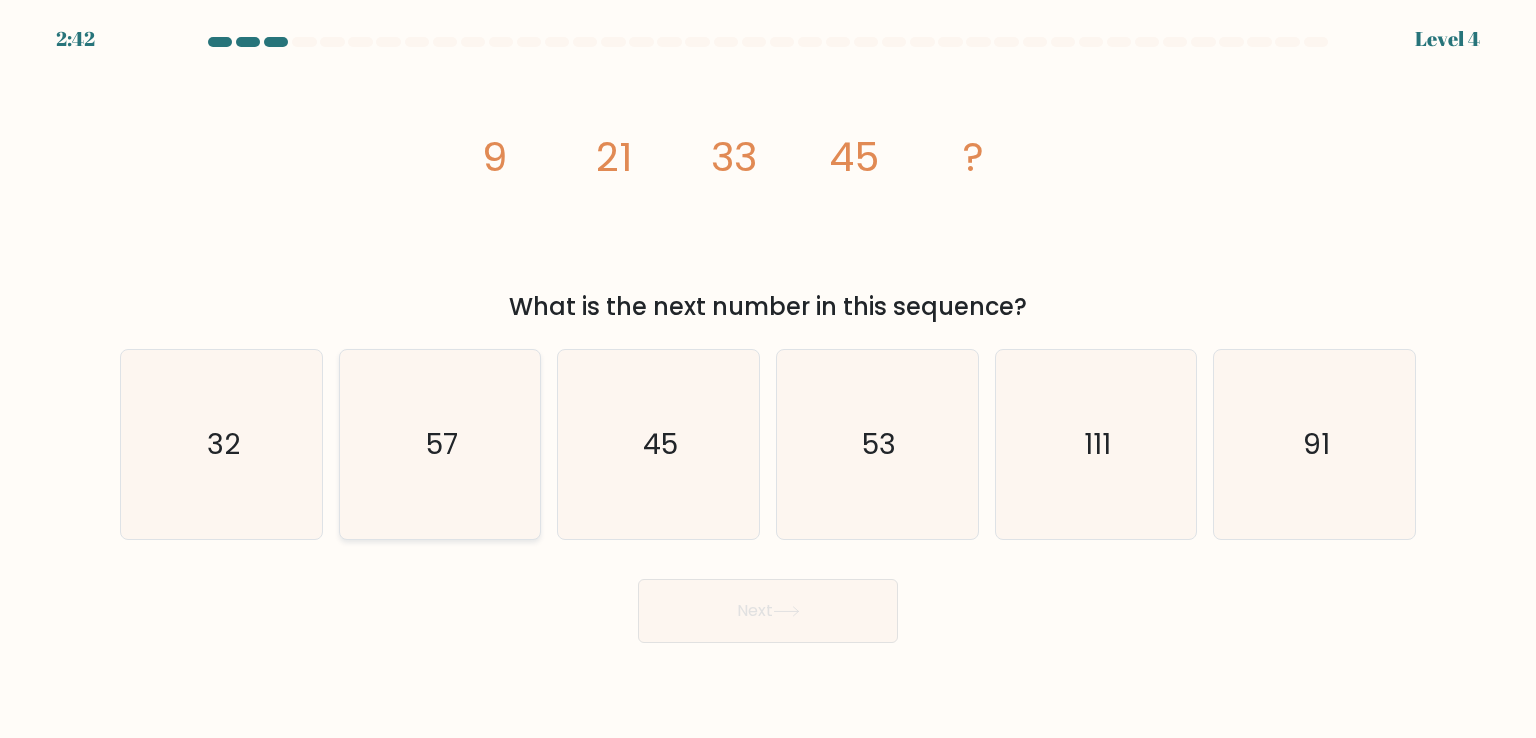 click on "57" 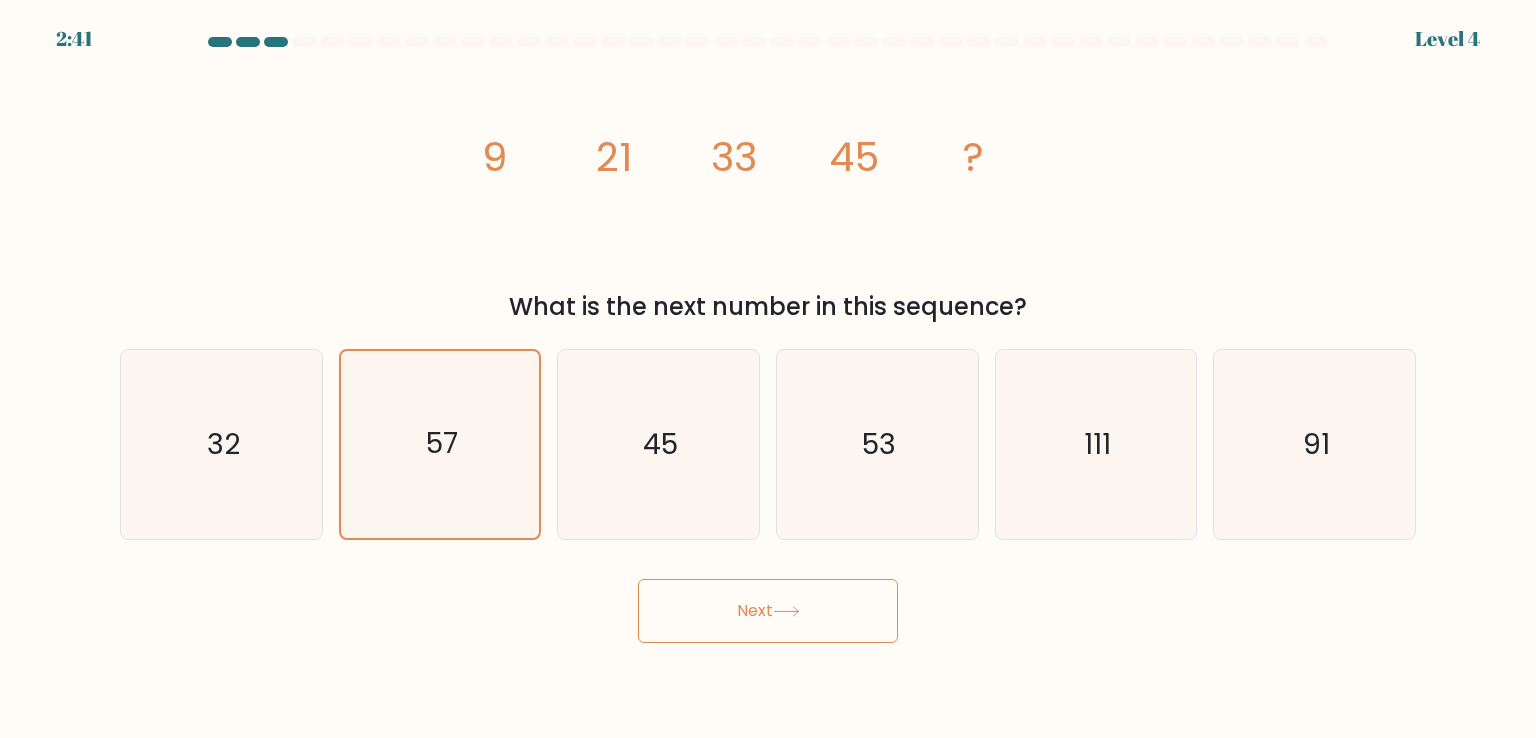 click on "Next" at bounding box center [768, 611] 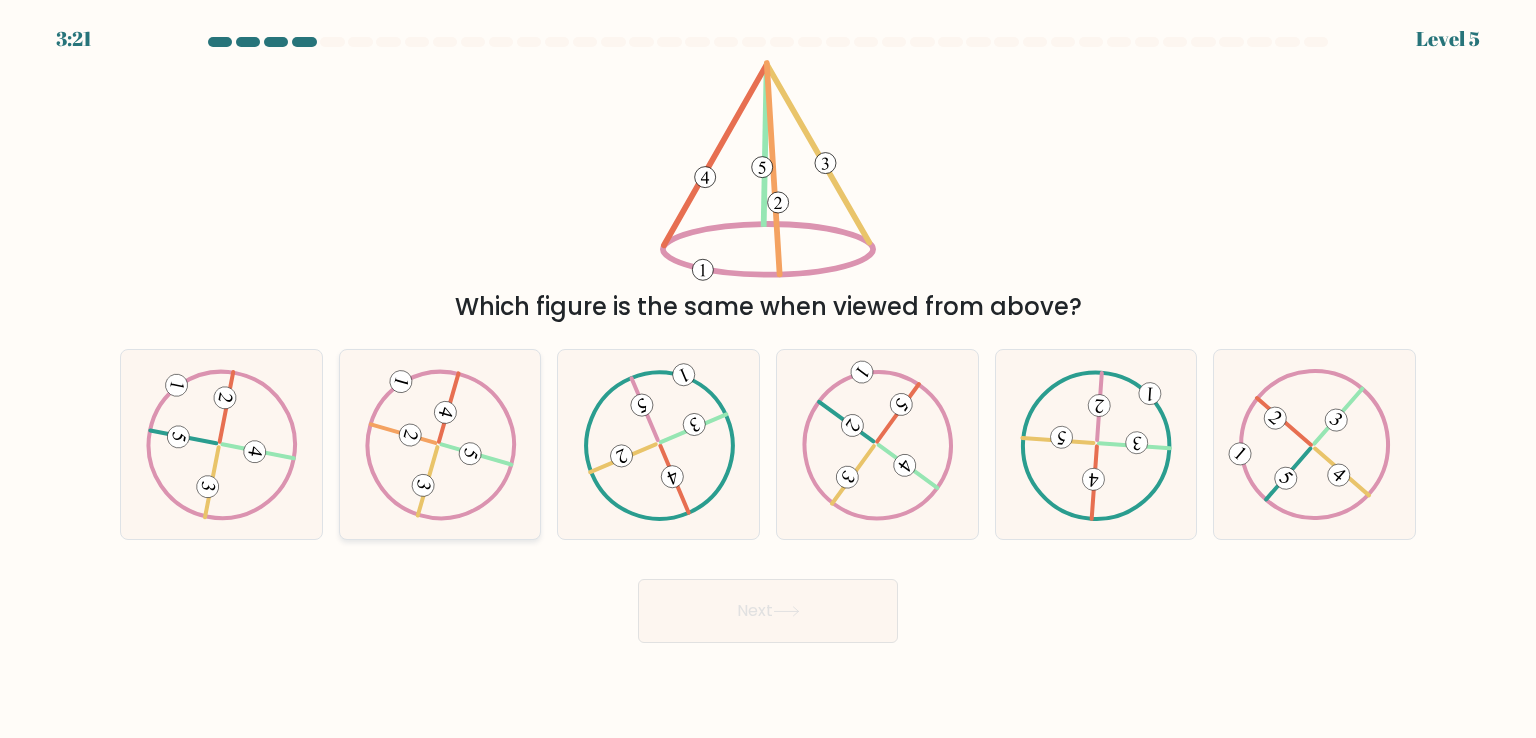 click 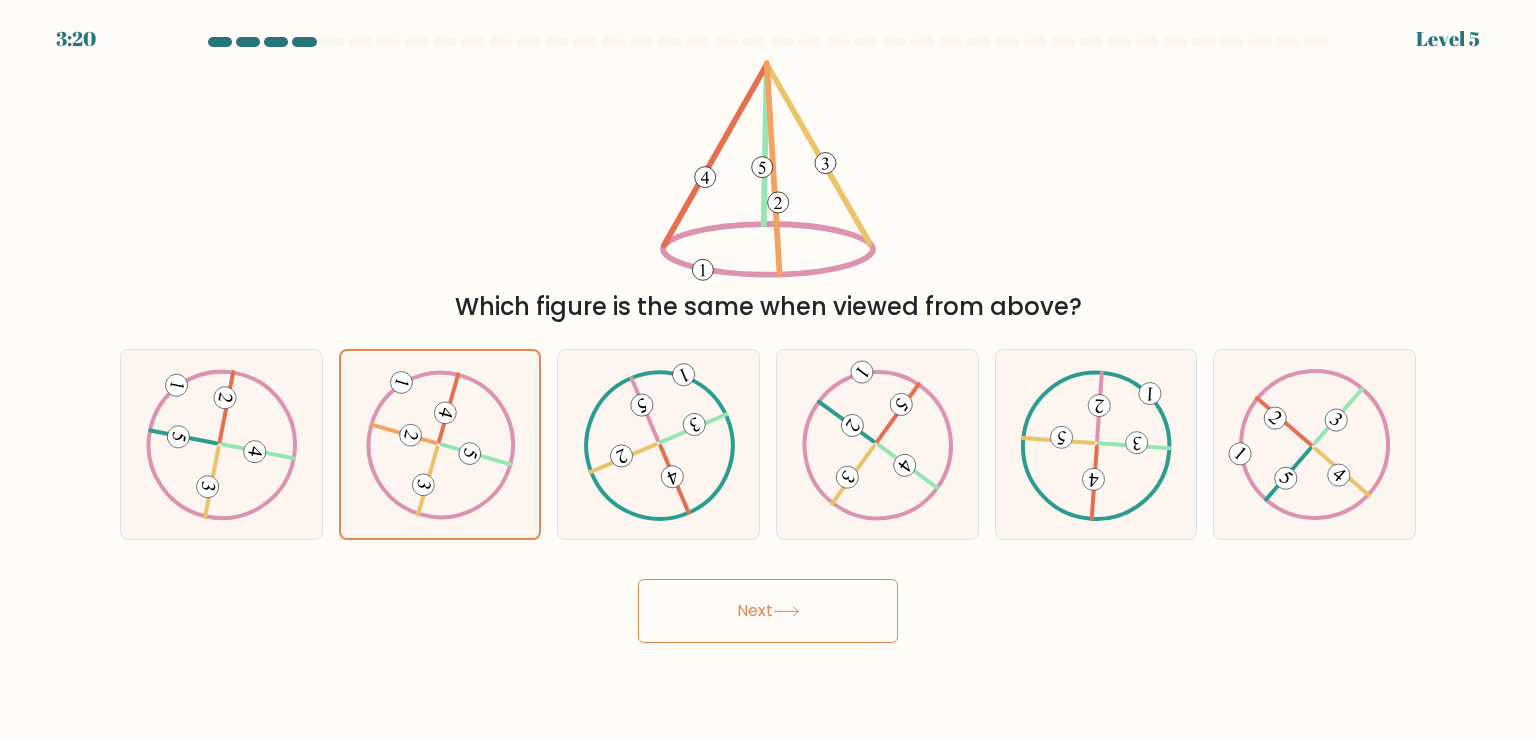 click on "Next" at bounding box center (768, 611) 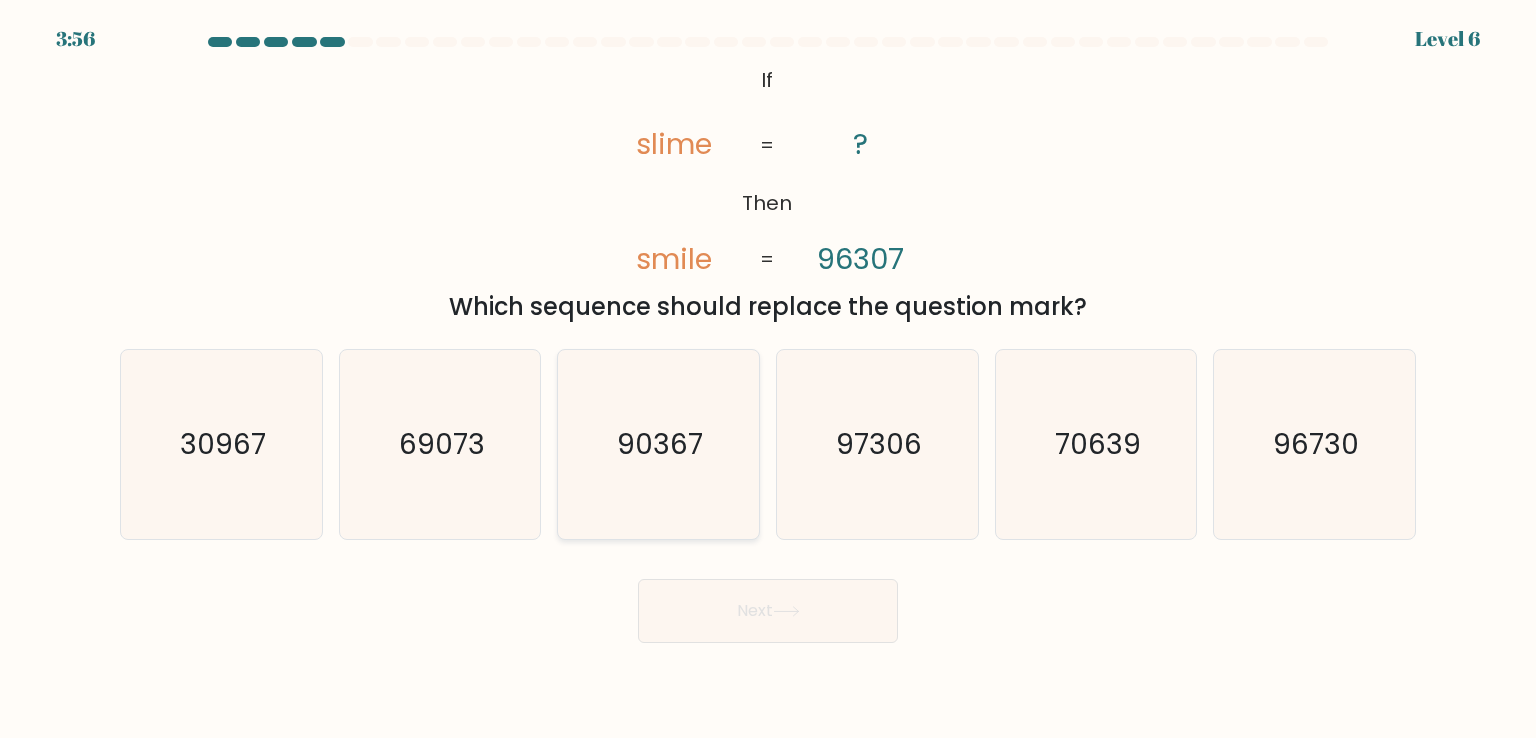 click on "90367" 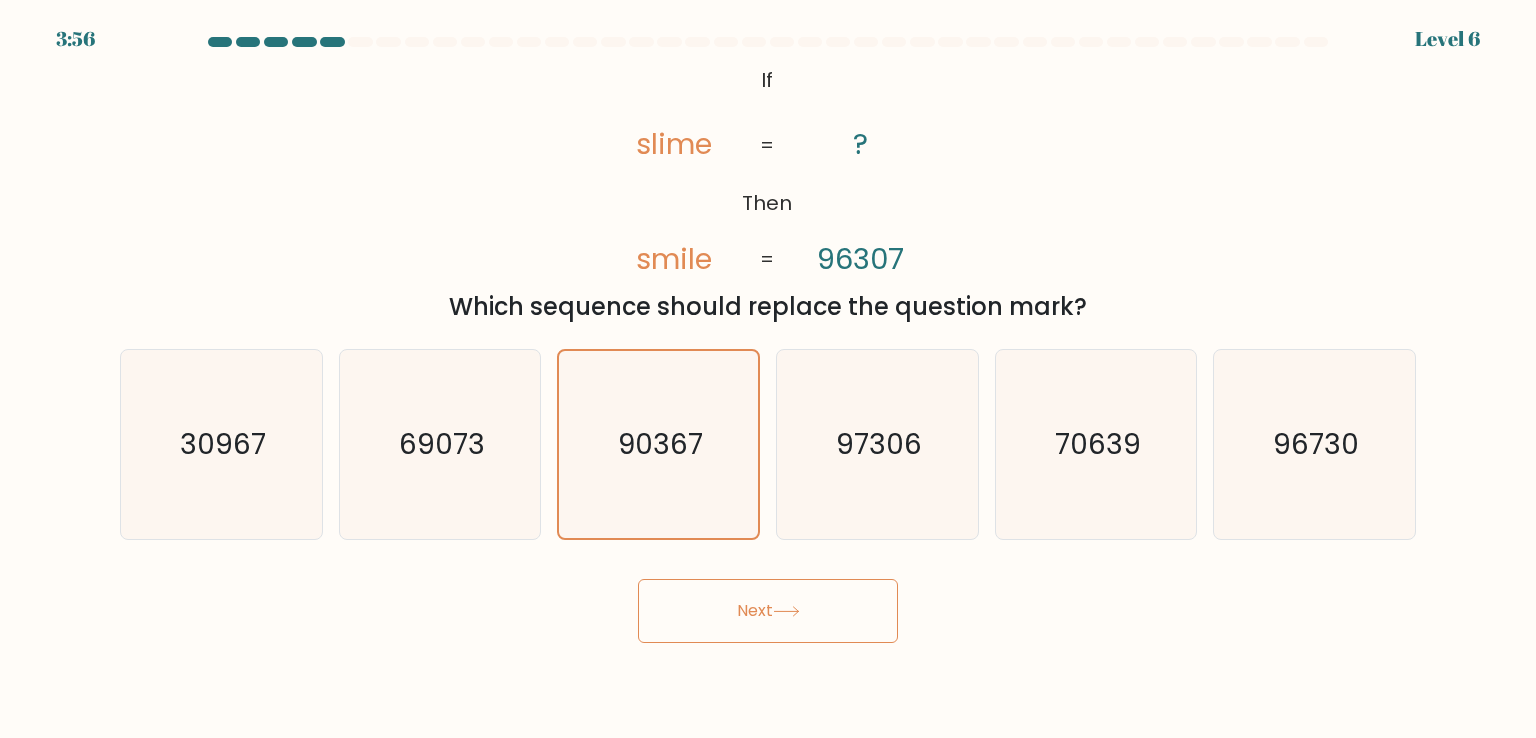 click on "Next" at bounding box center (768, 611) 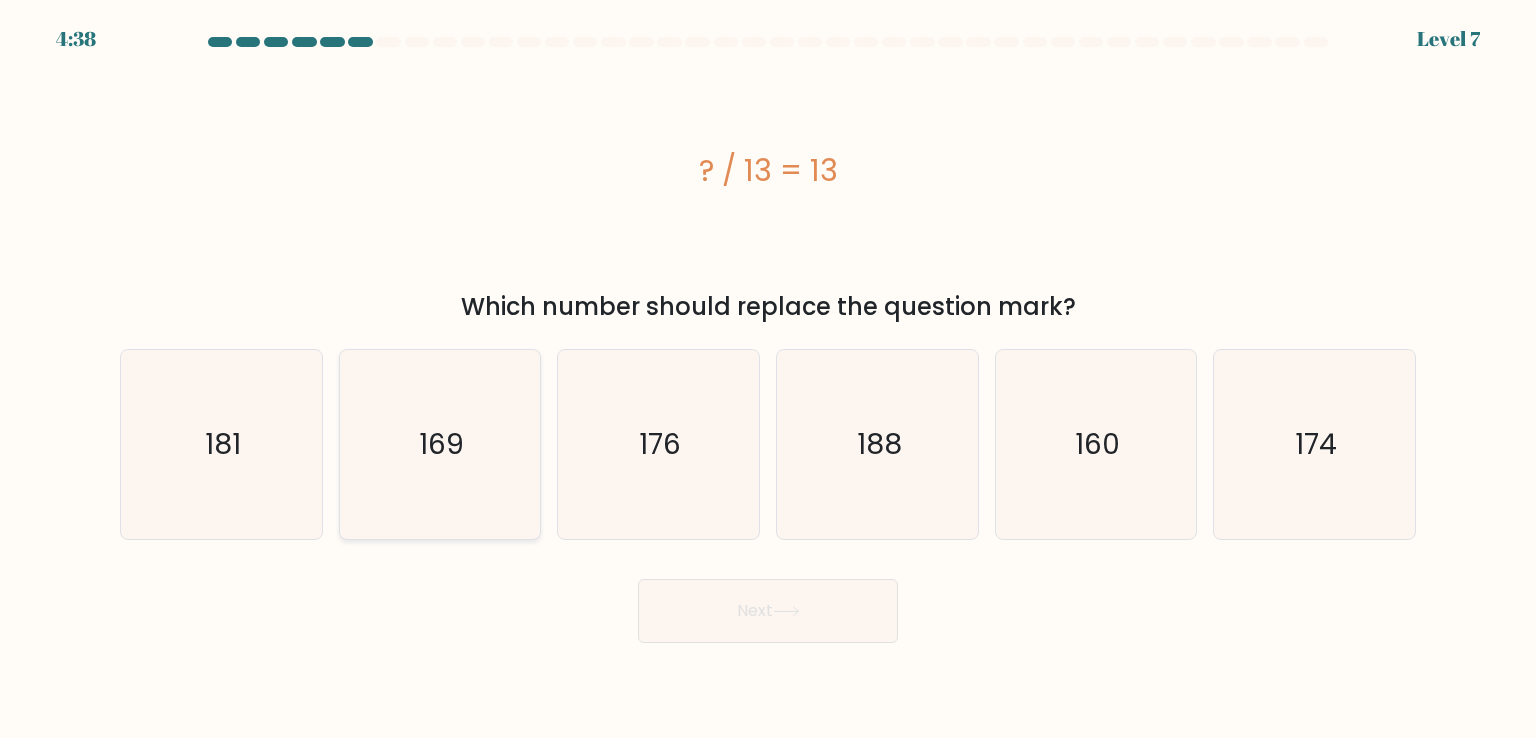 click on "169" 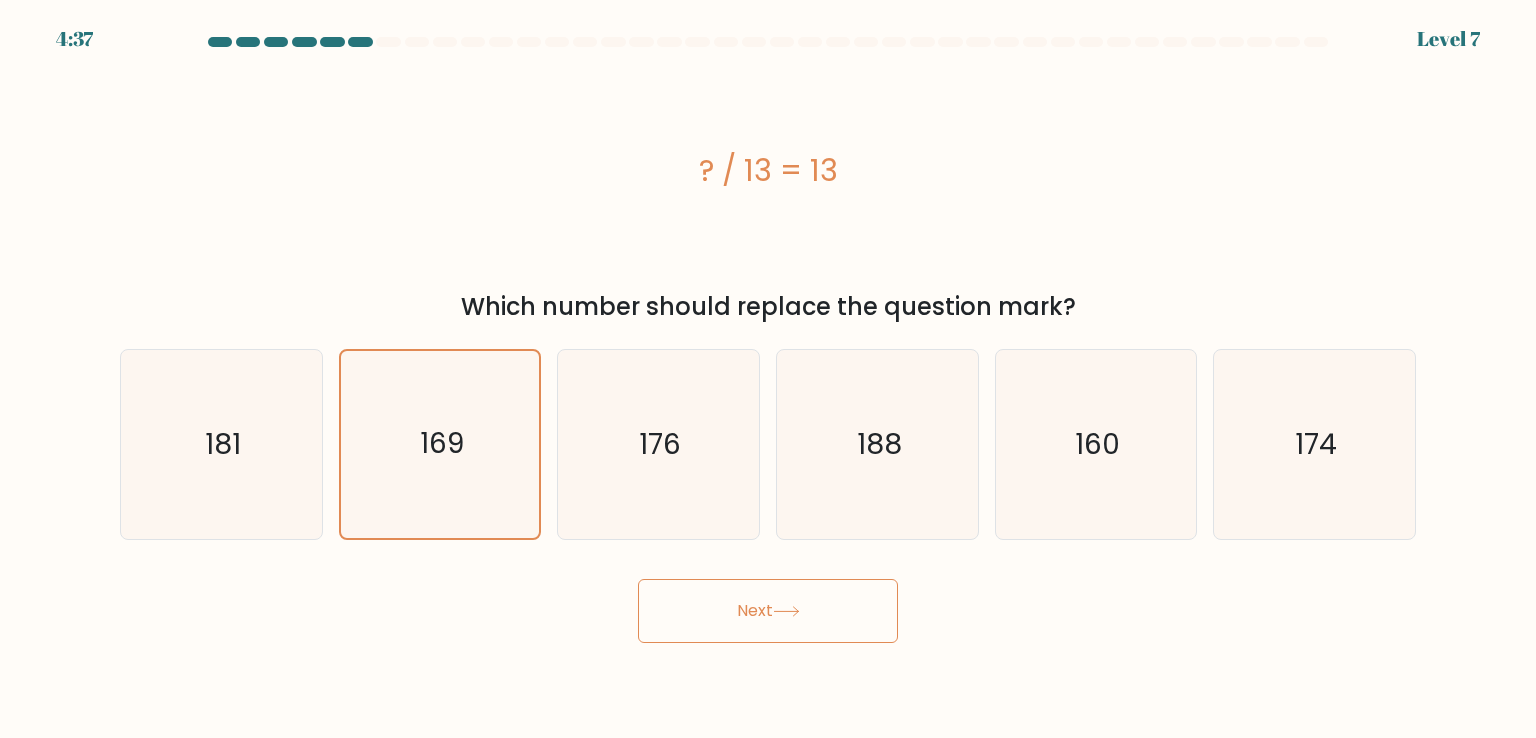 click on "Next" at bounding box center [768, 611] 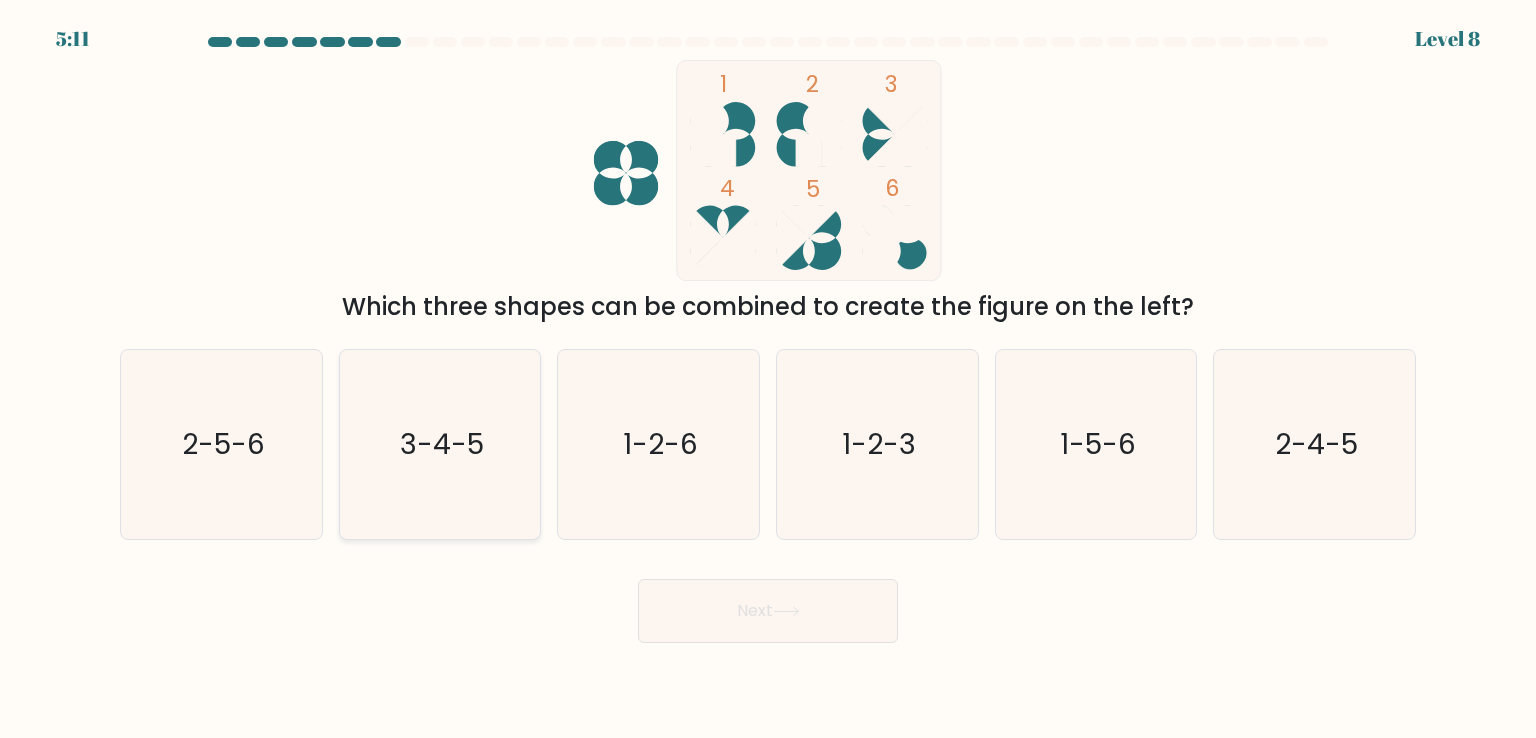 click on "3-4-5" 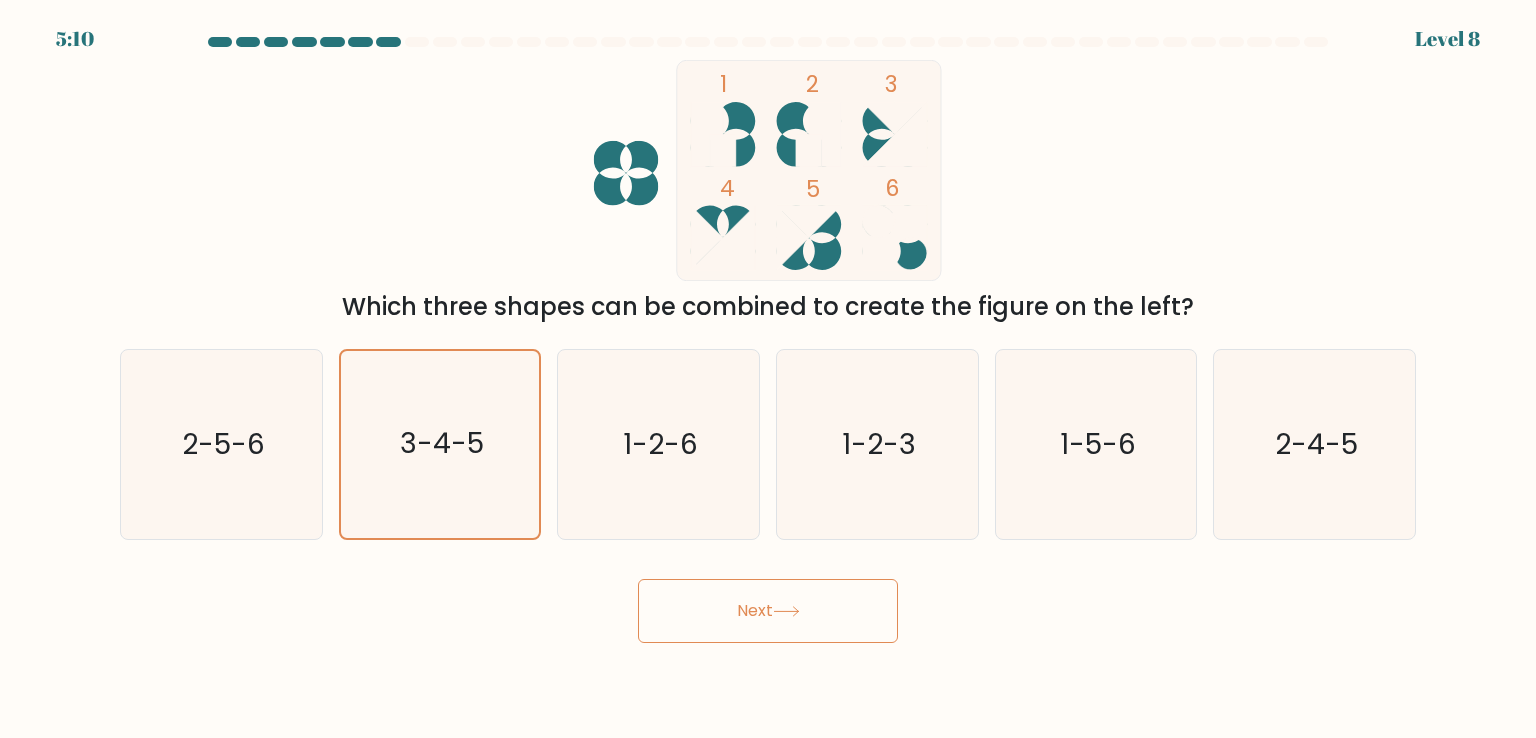 click on "Next" at bounding box center (768, 611) 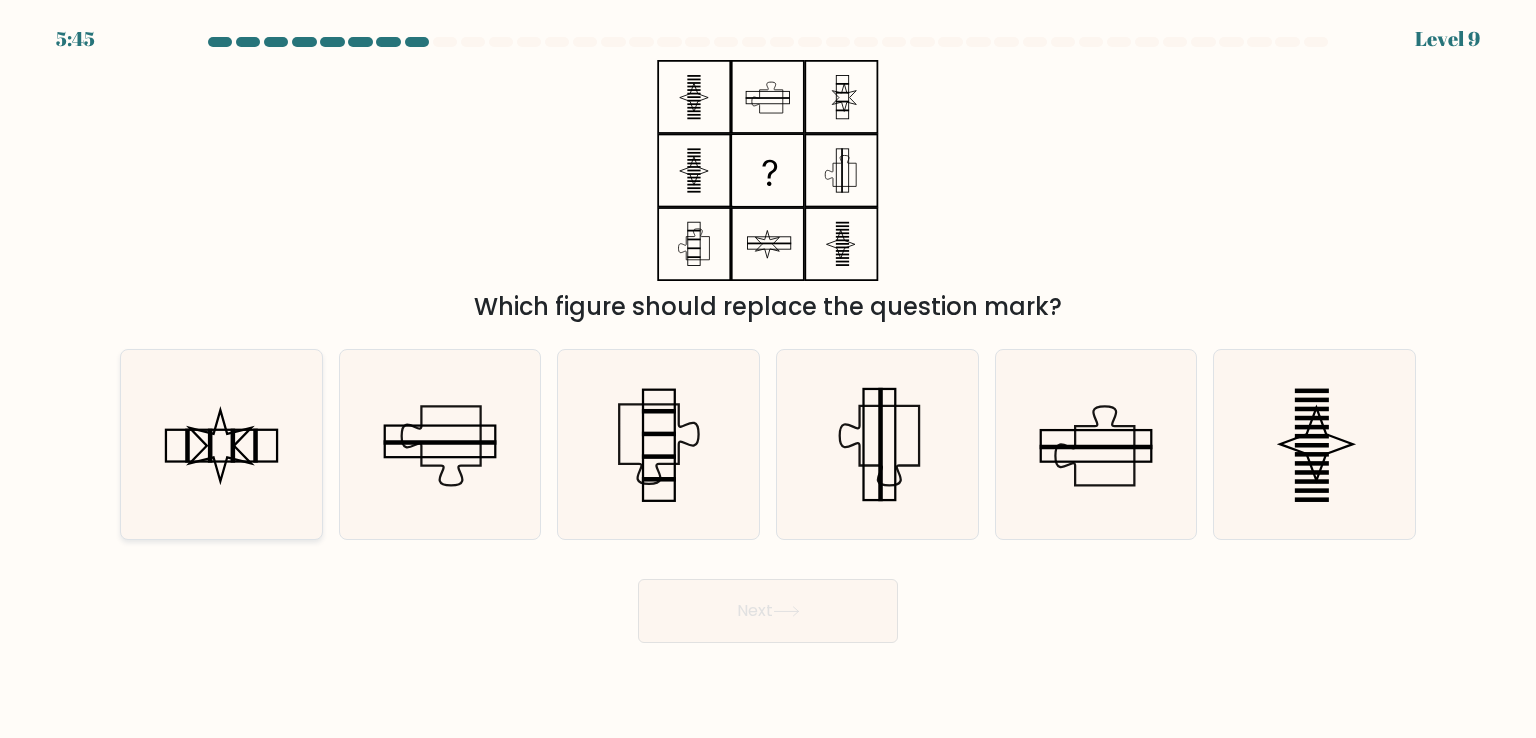 click 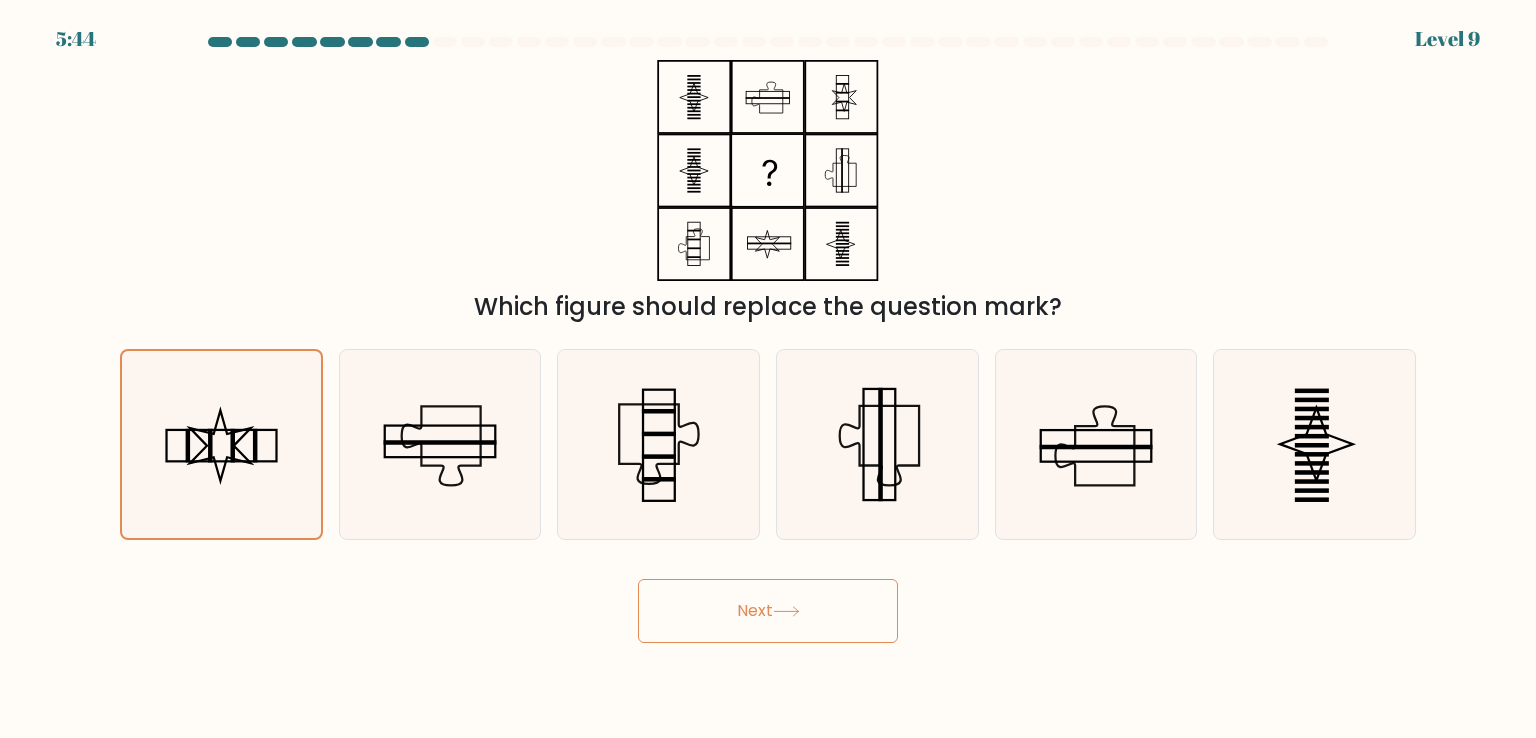 click 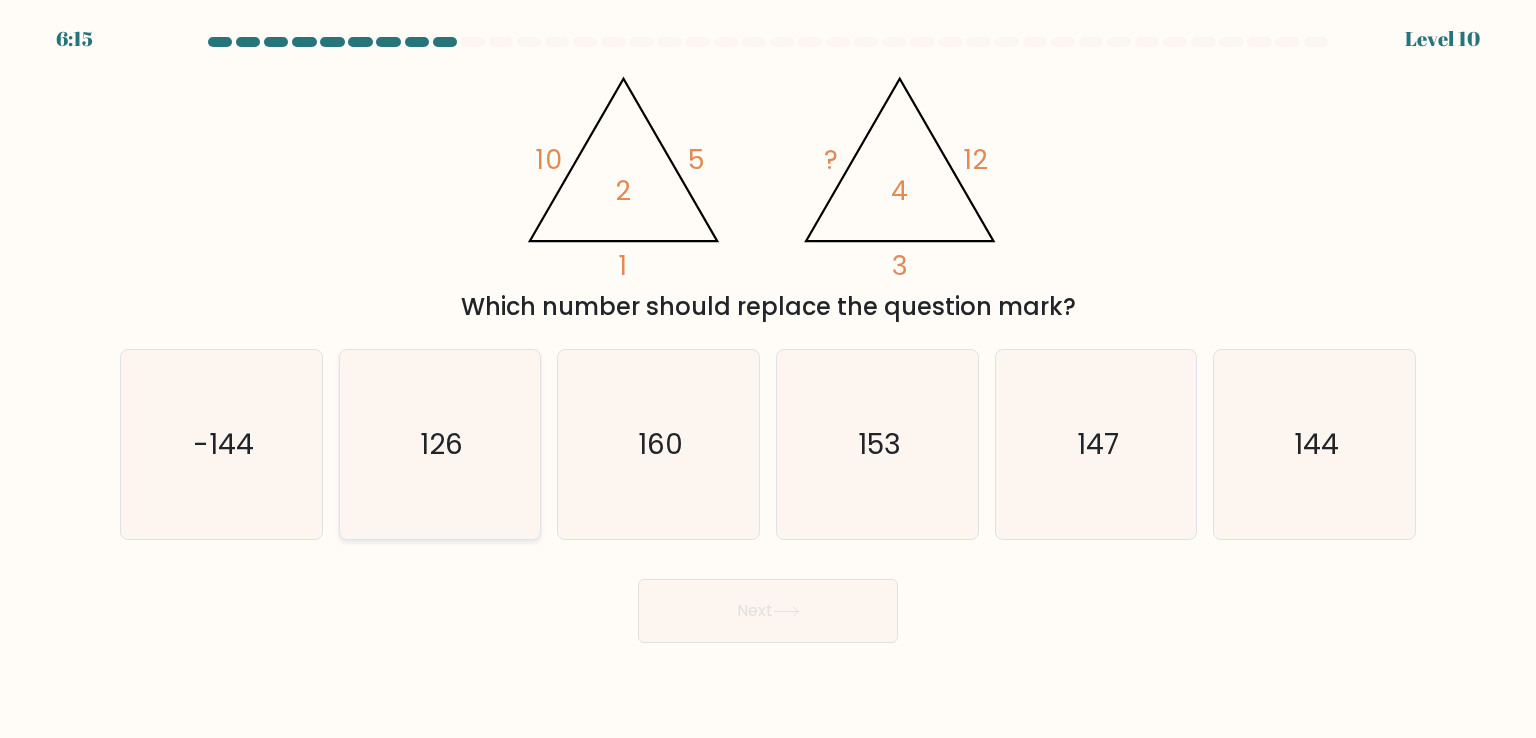 click on "126" 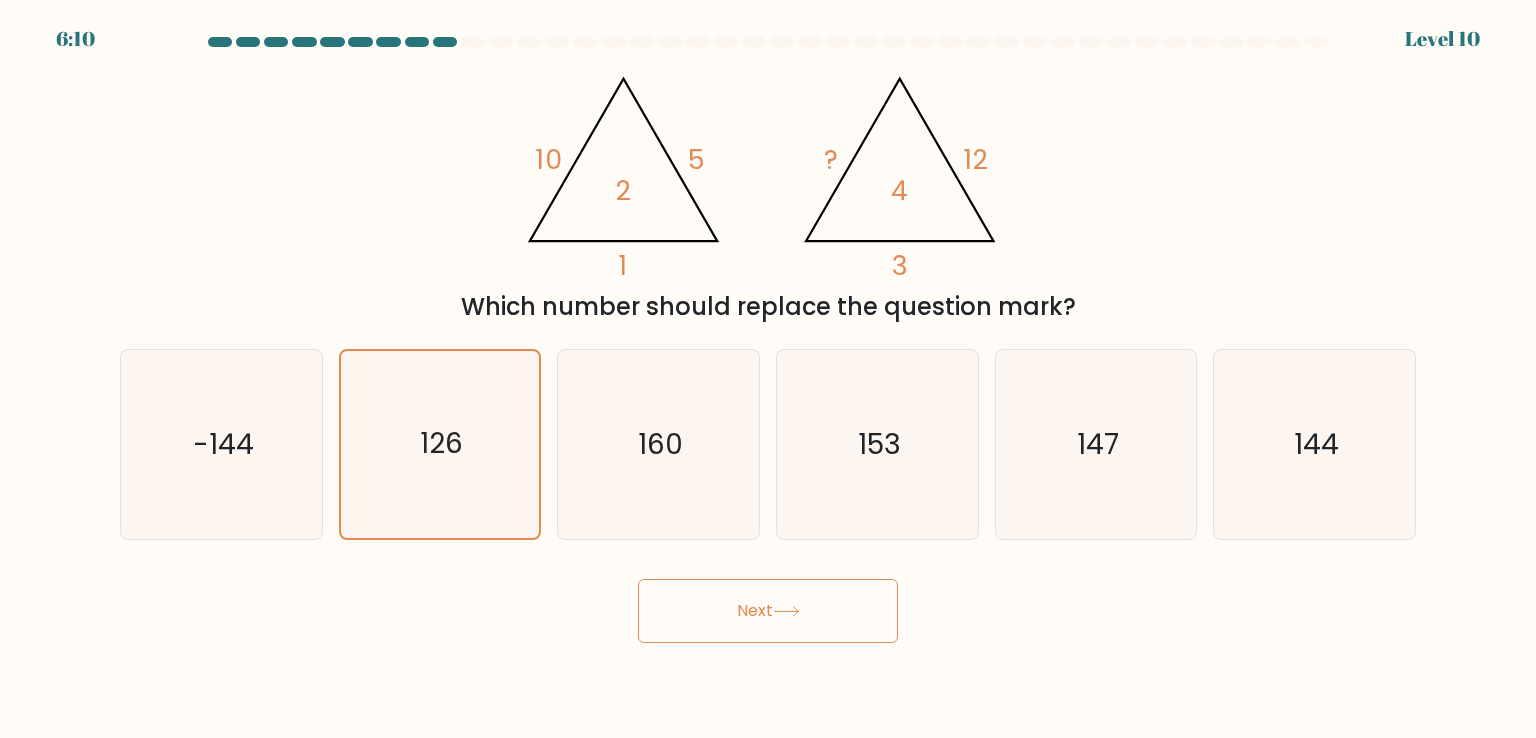 click on "Next" at bounding box center [768, 611] 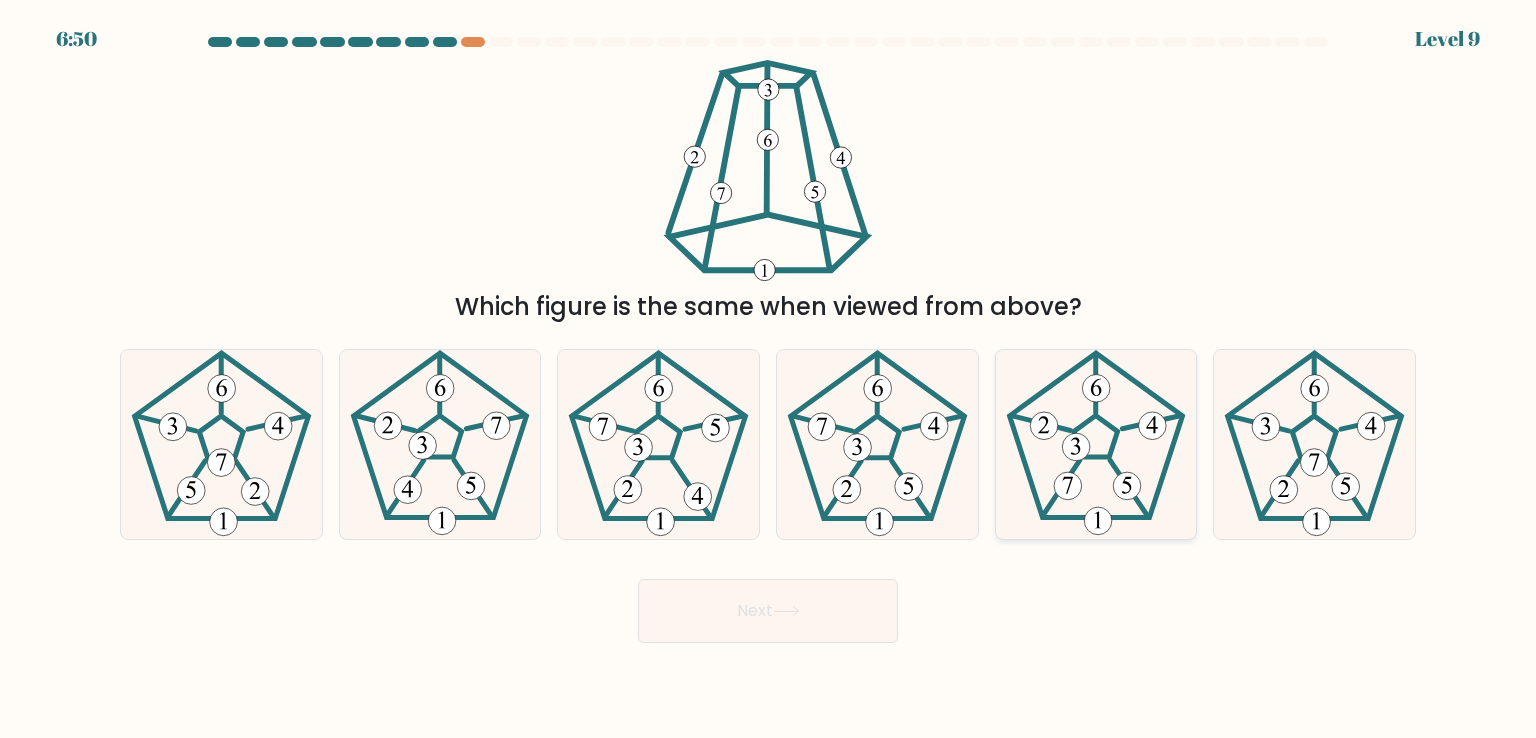click 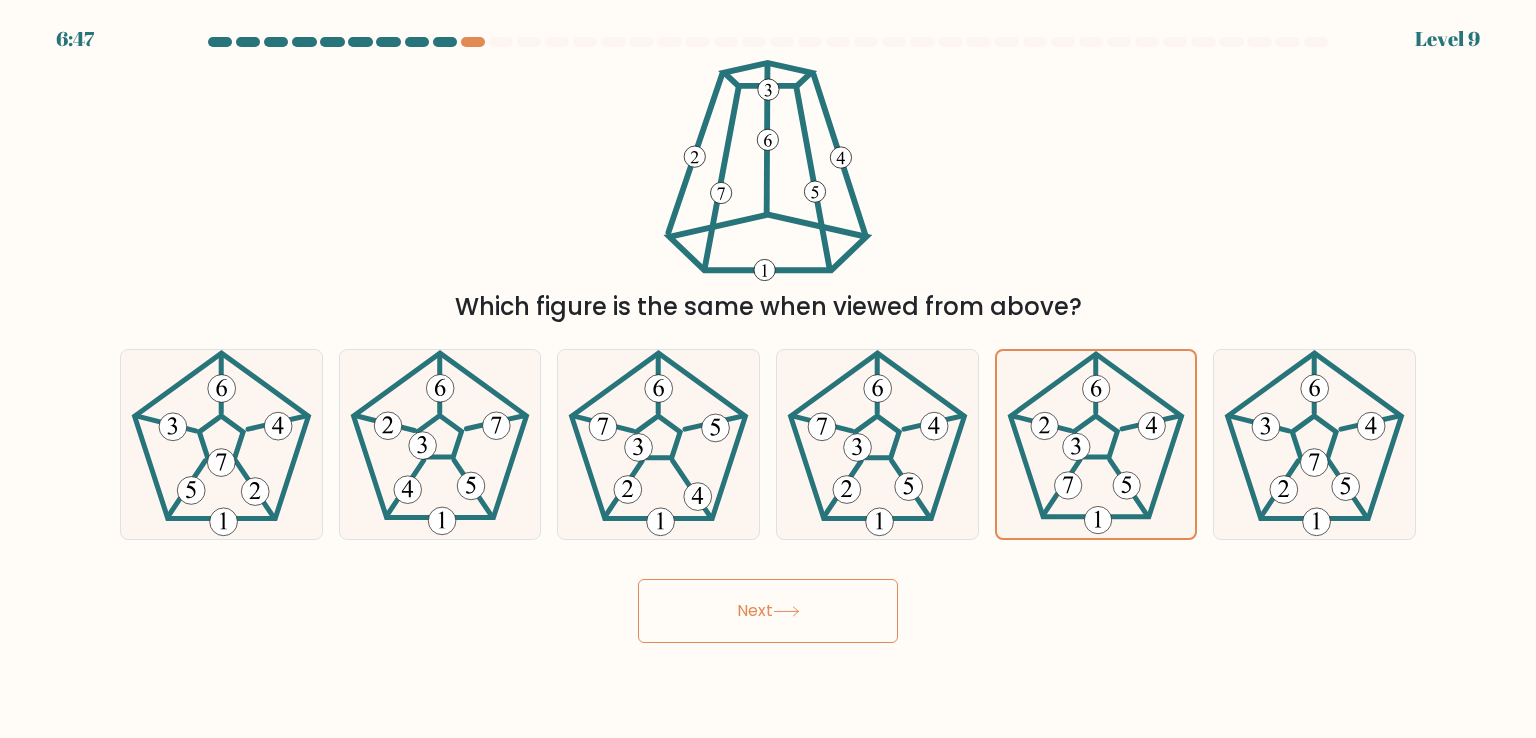 click on "Next" at bounding box center (768, 611) 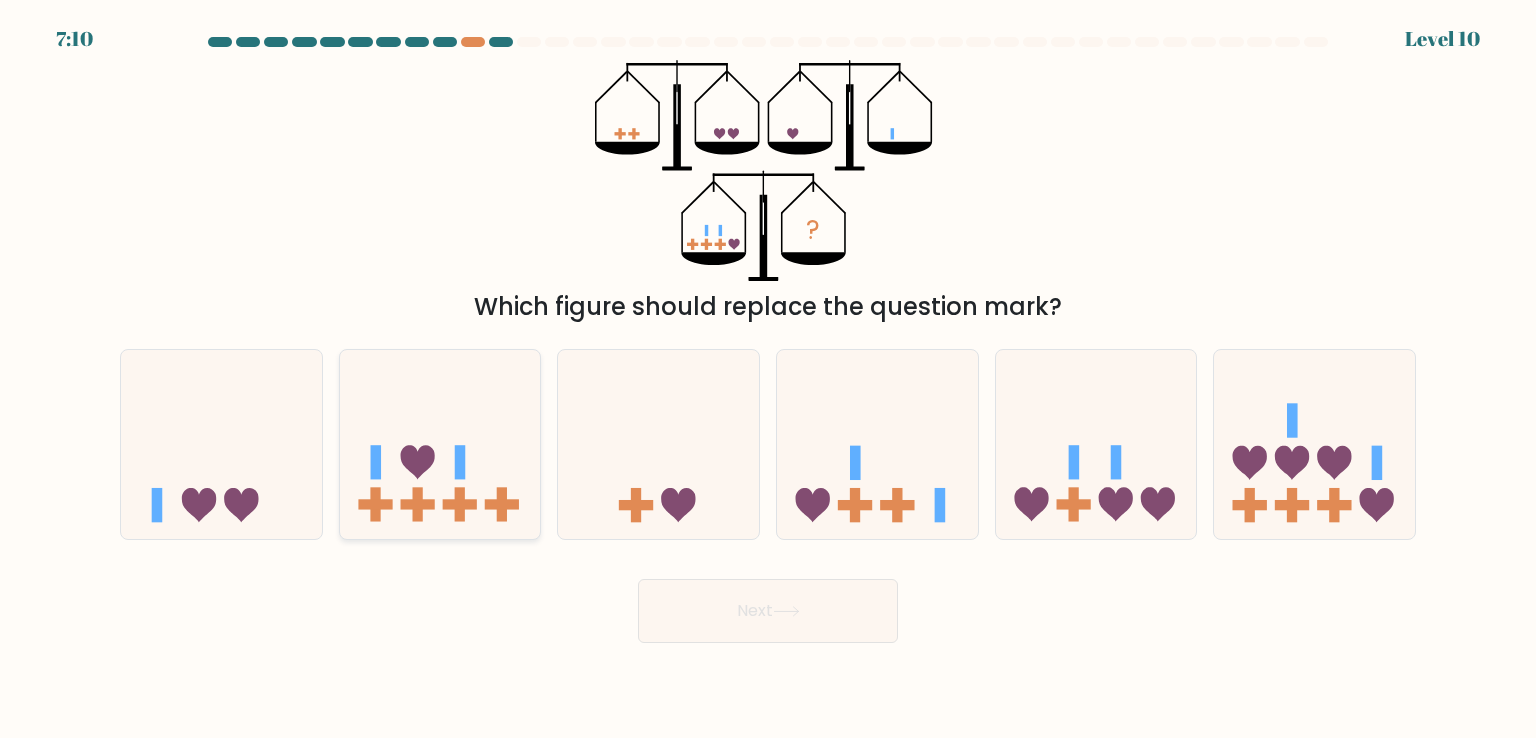 click 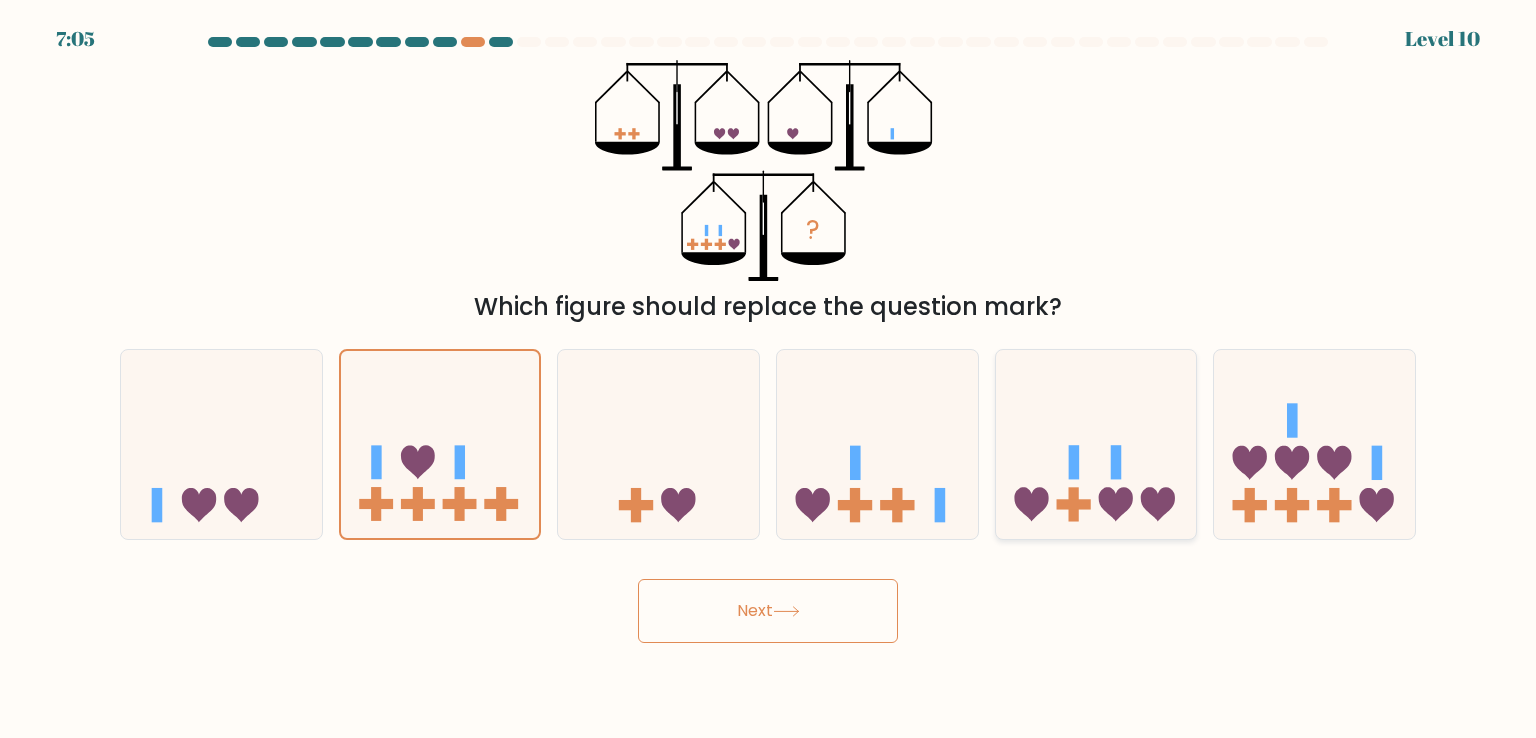 click 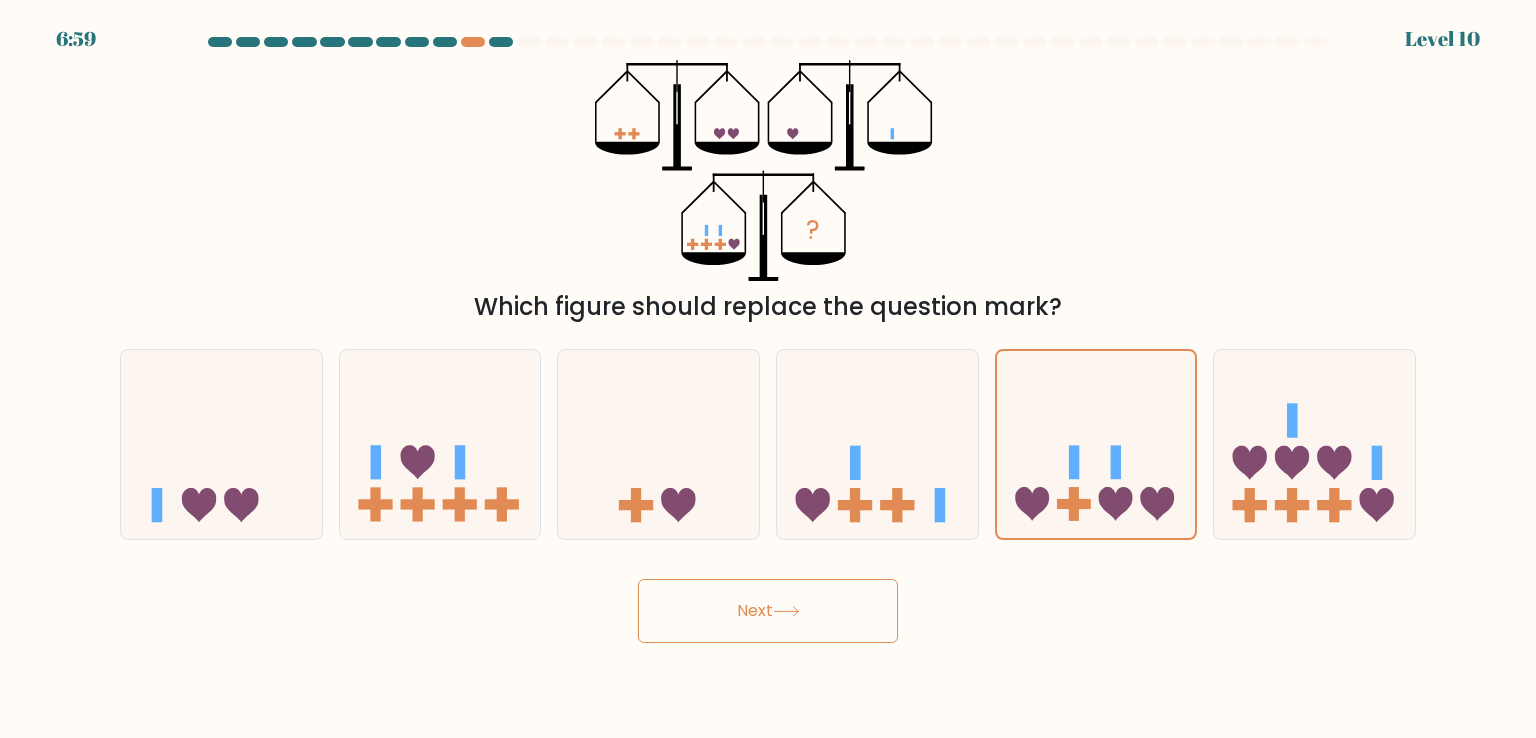 click on "Next" at bounding box center (768, 611) 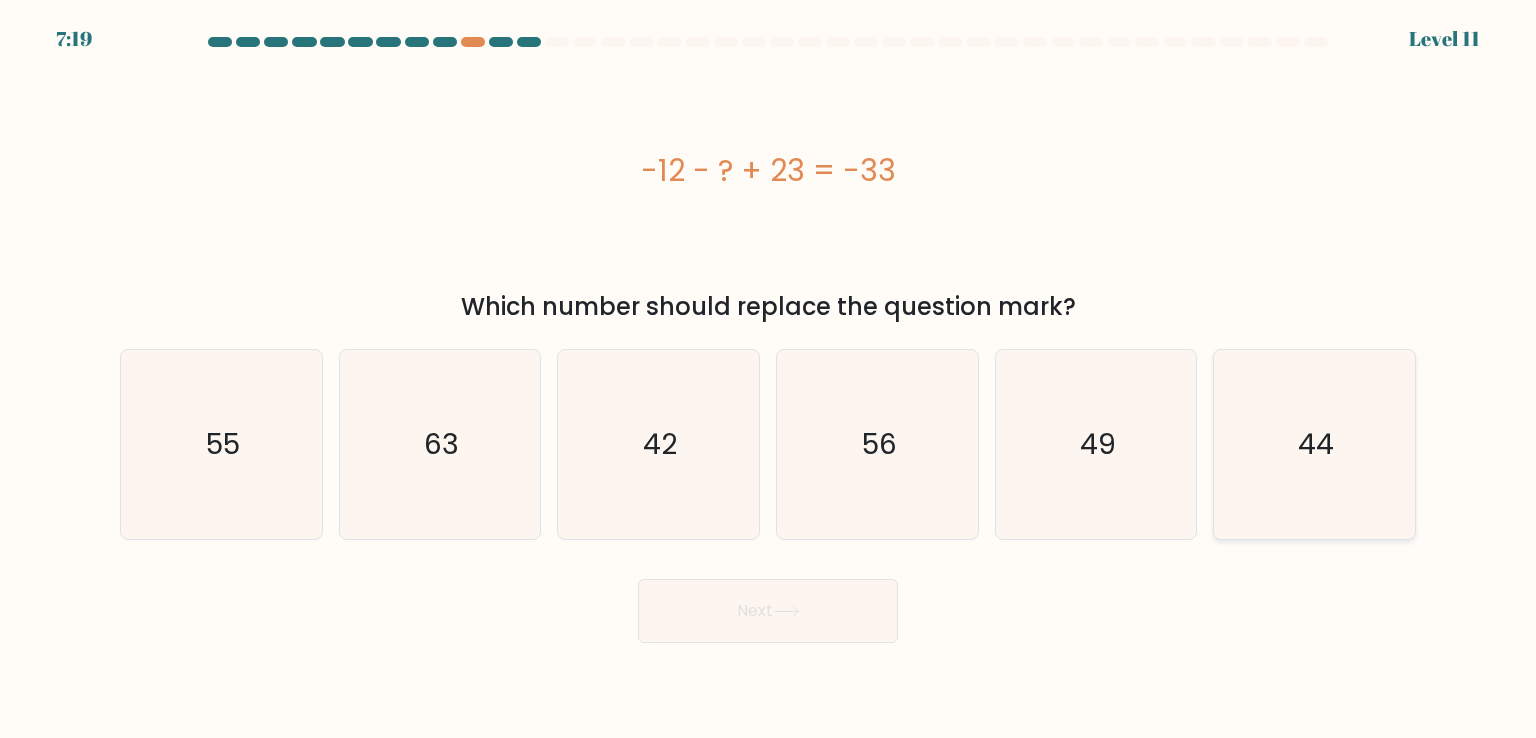 click on "44" 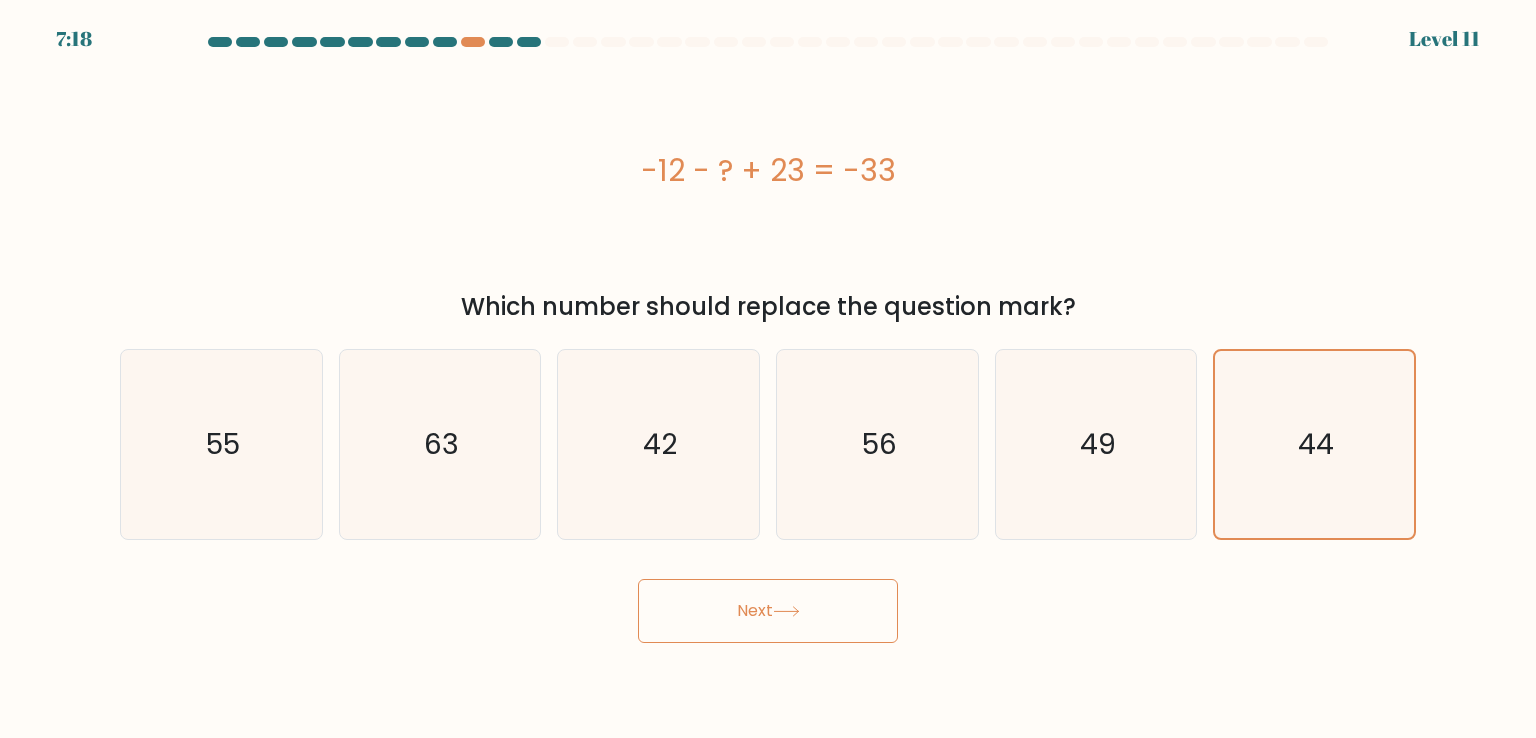 click on "Next" at bounding box center [768, 611] 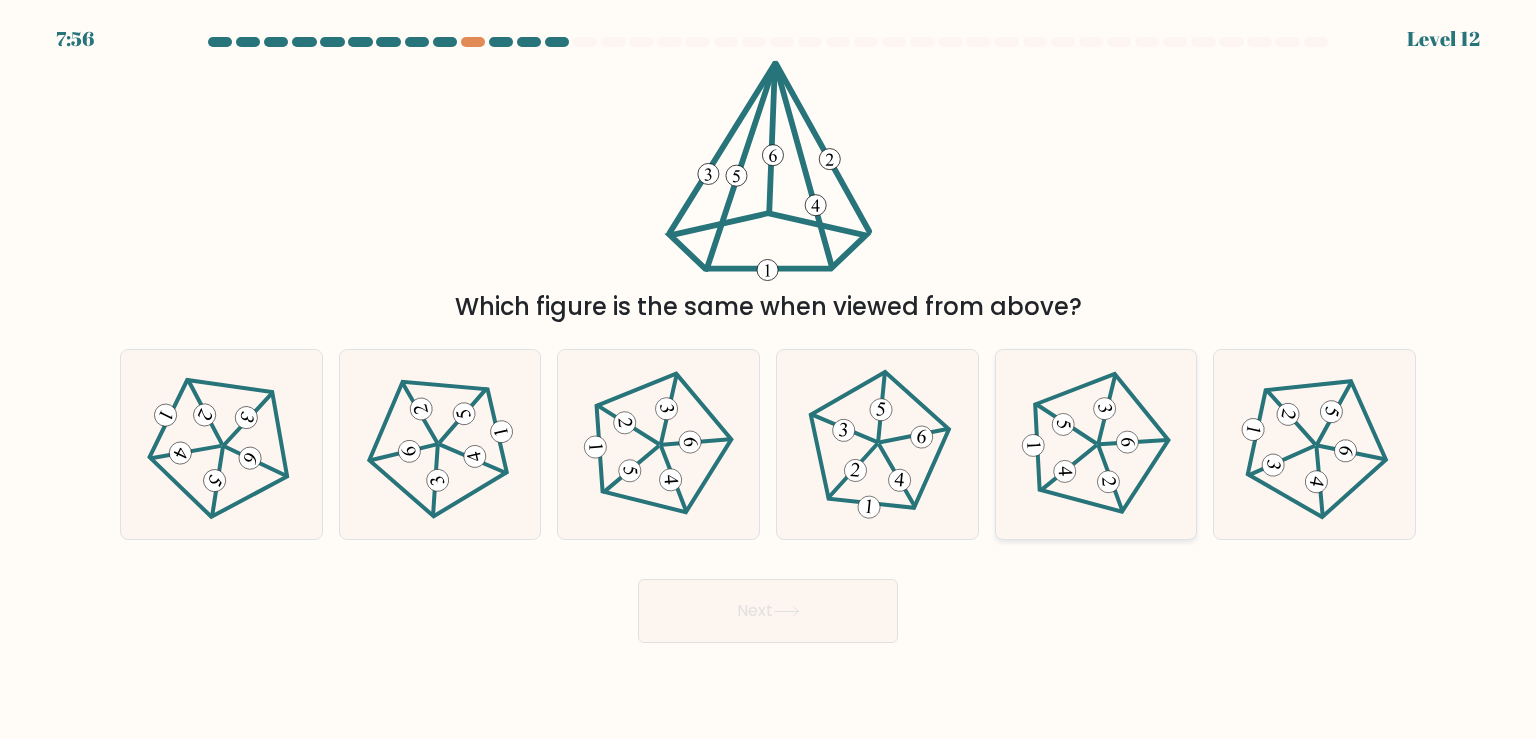 click 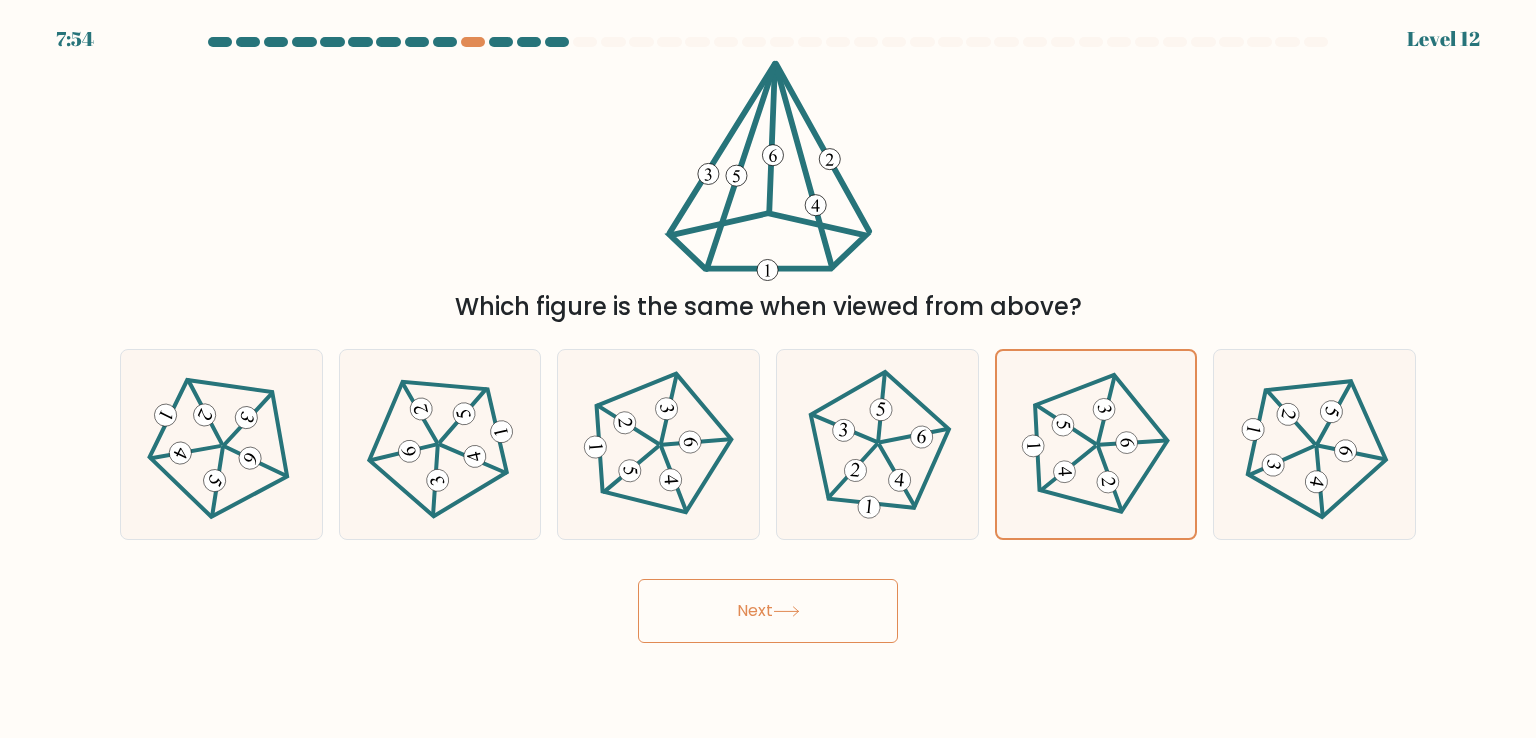 click on "Next" at bounding box center [768, 611] 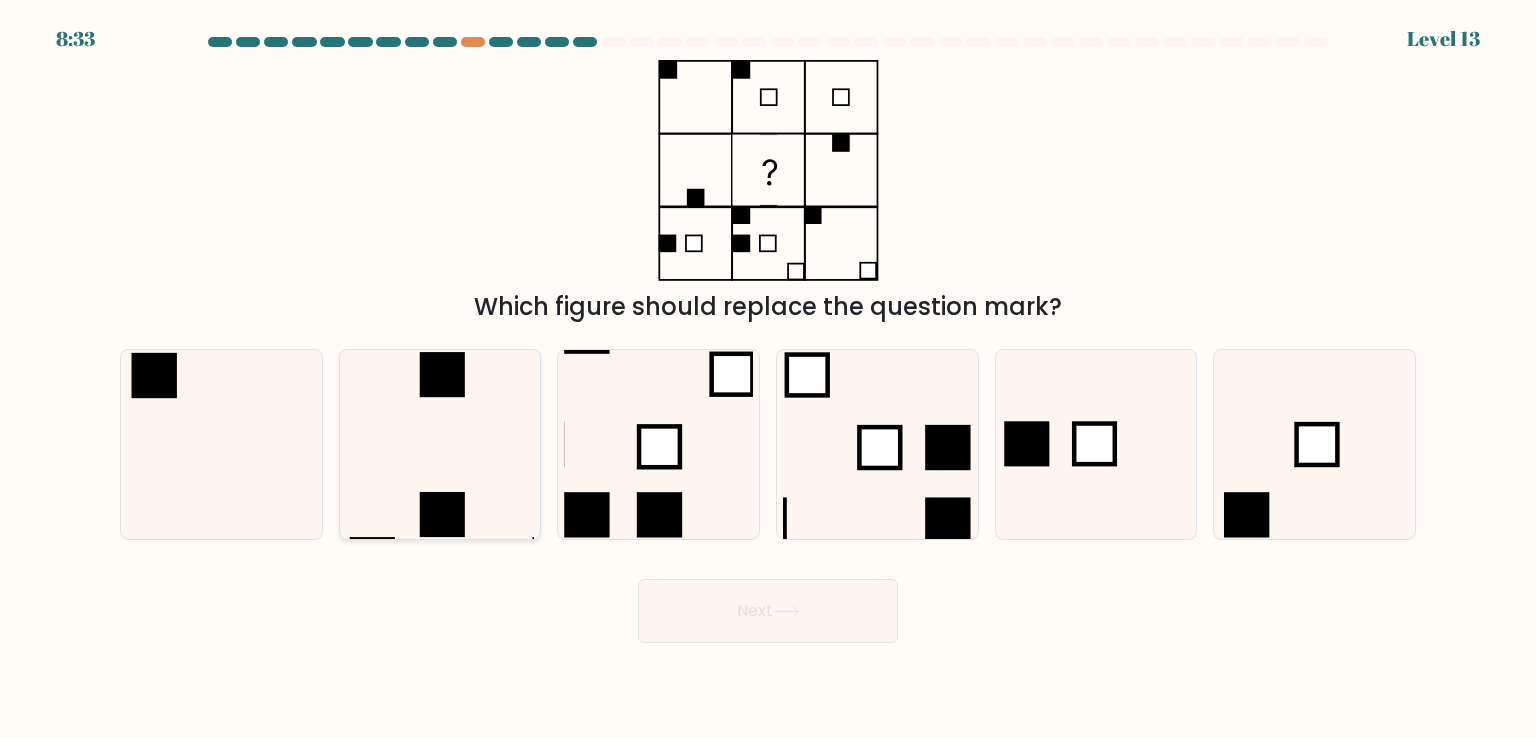 click 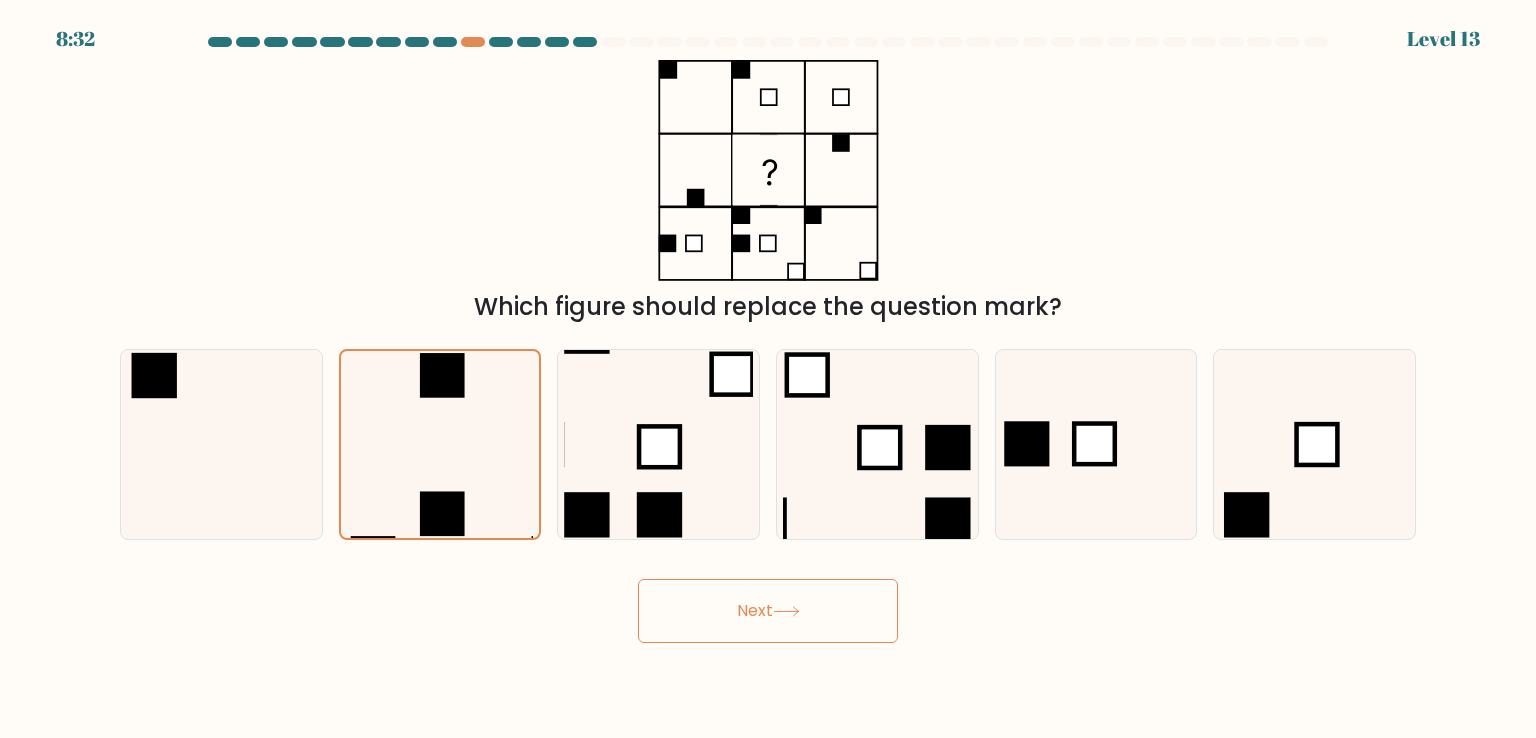 click on "Next" at bounding box center [768, 611] 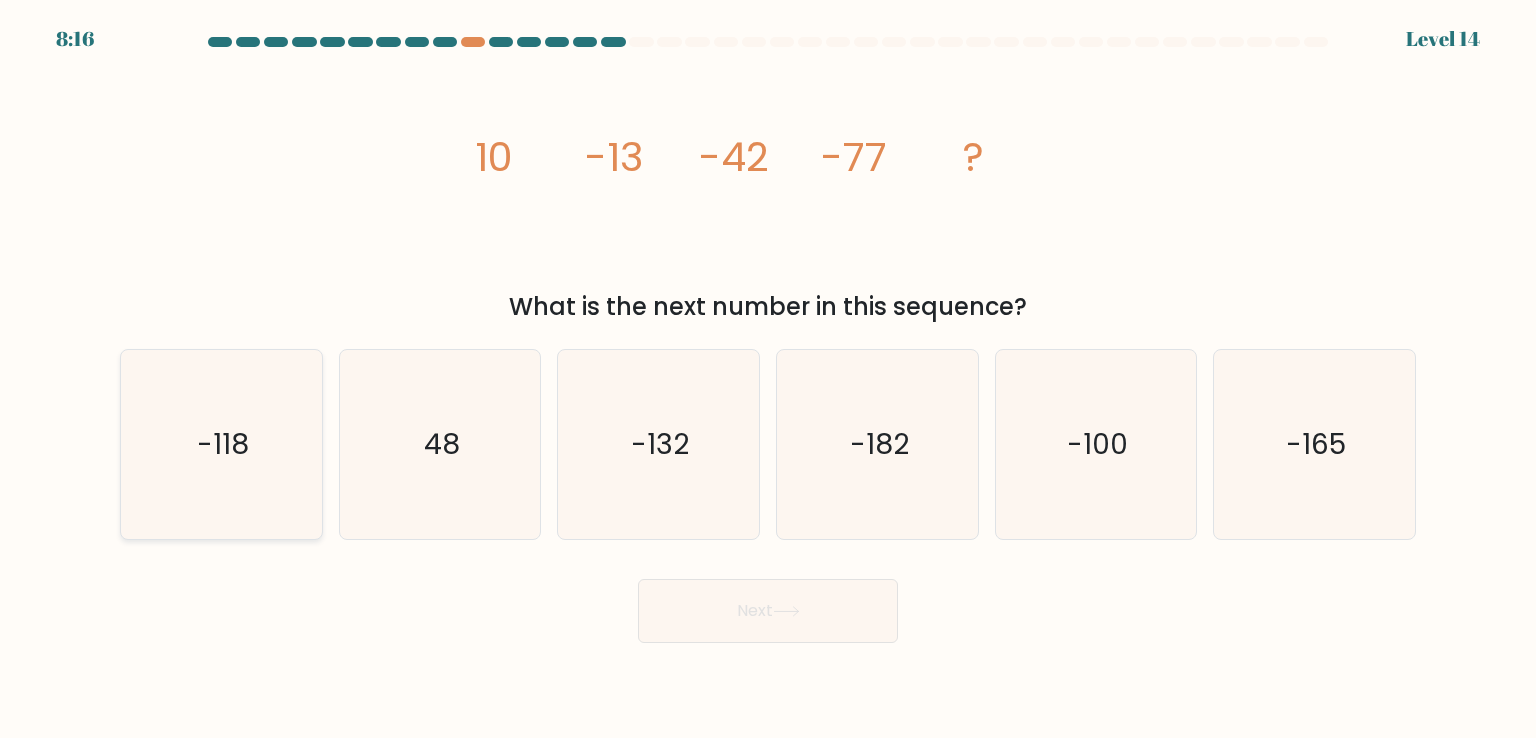 click on "-118" 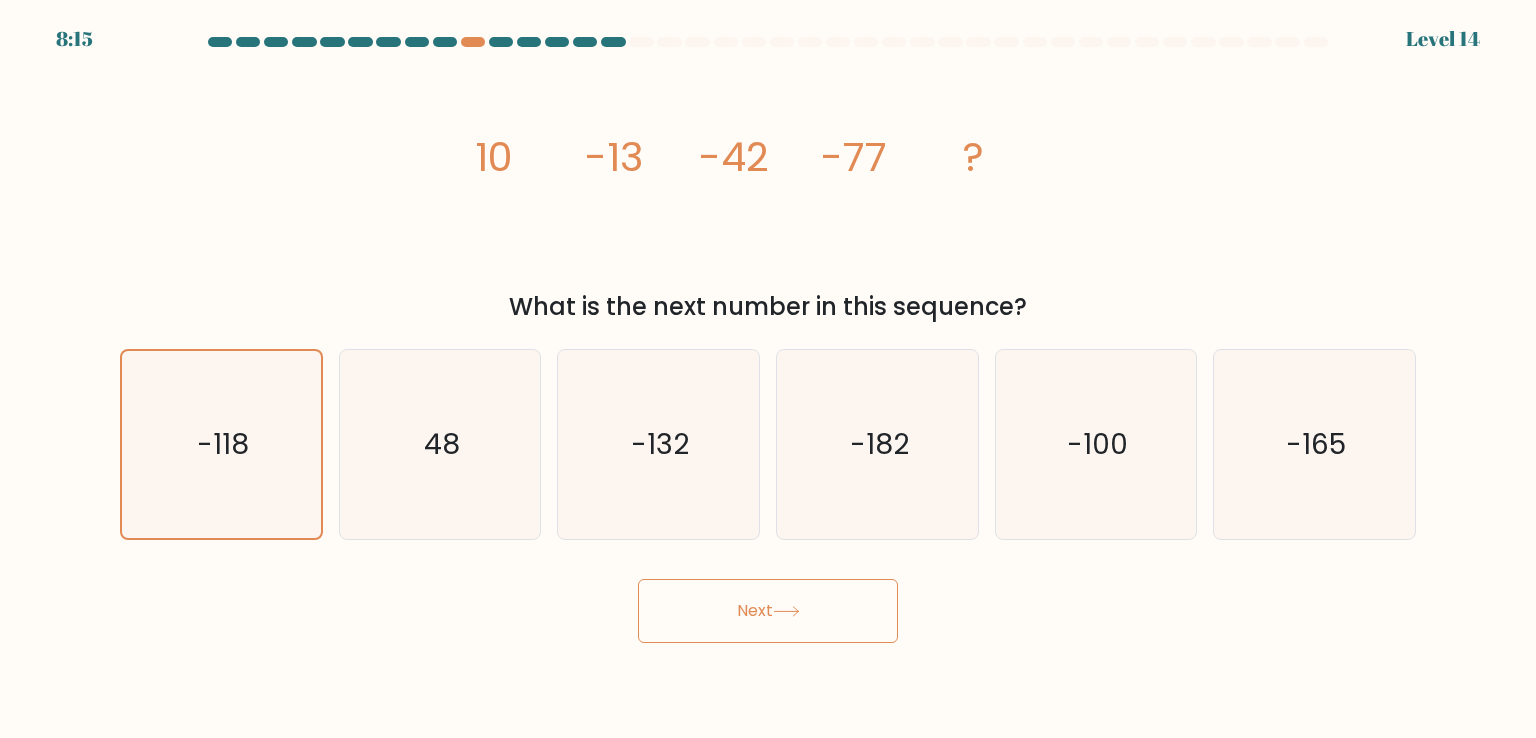 click on "Next" at bounding box center [768, 611] 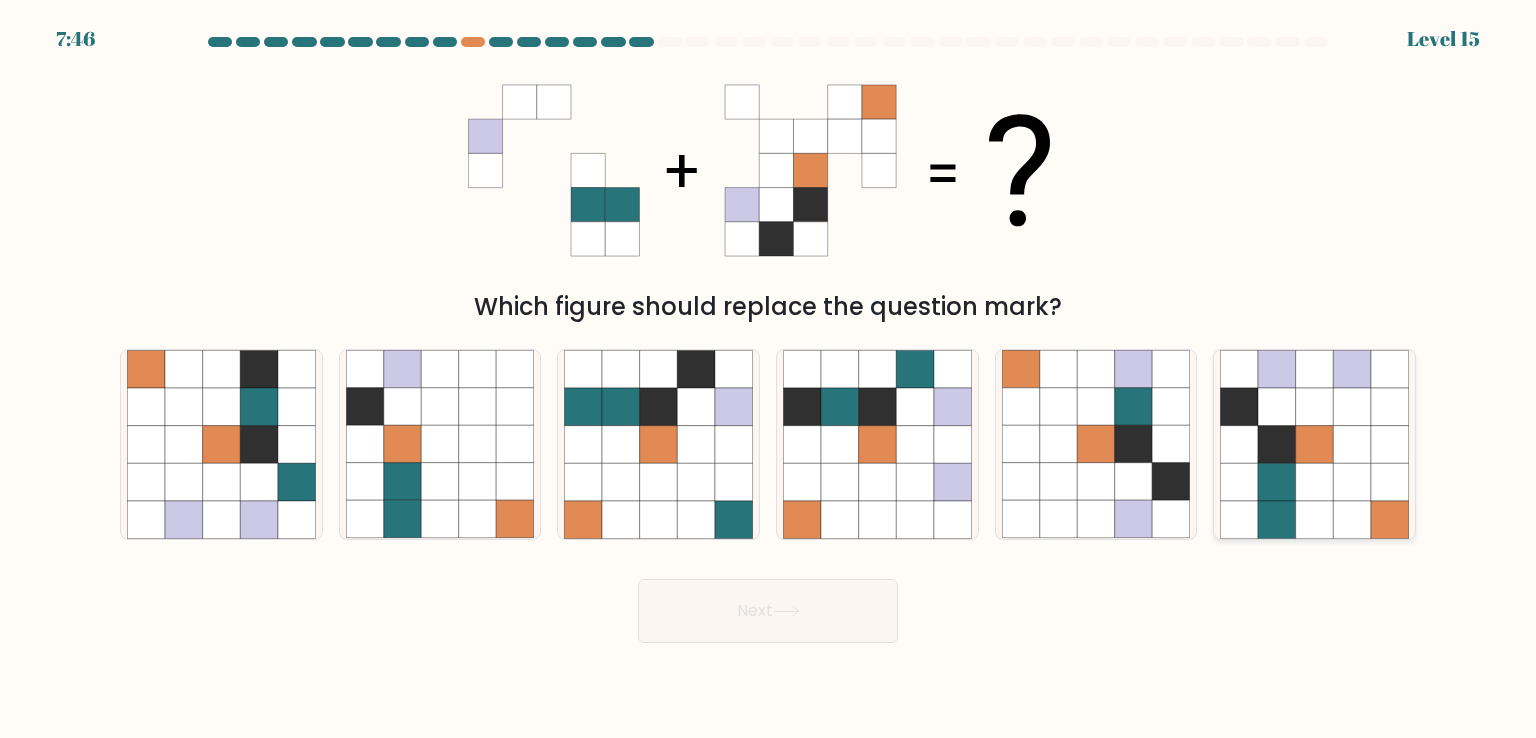 click 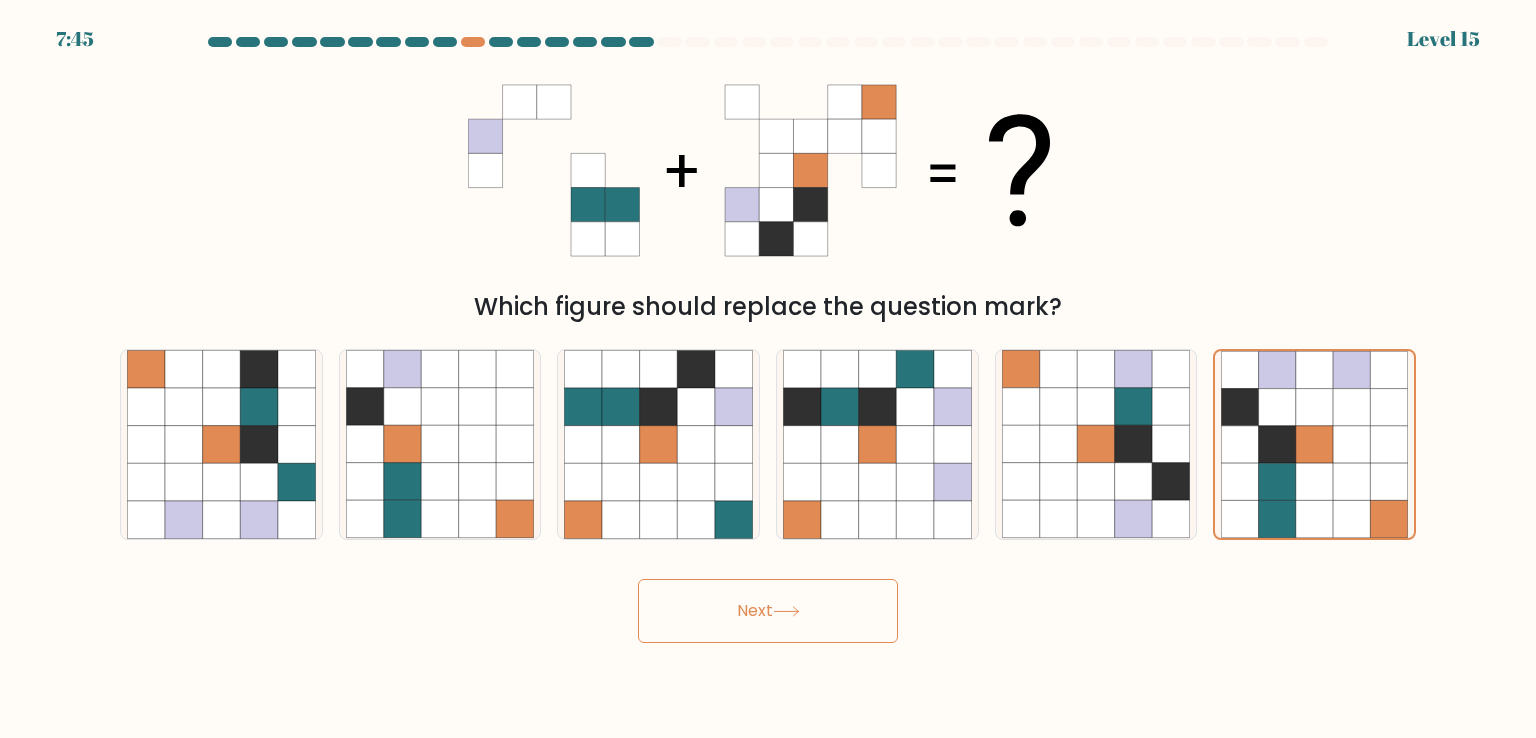 click on "Next" at bounding box center (768, 611) 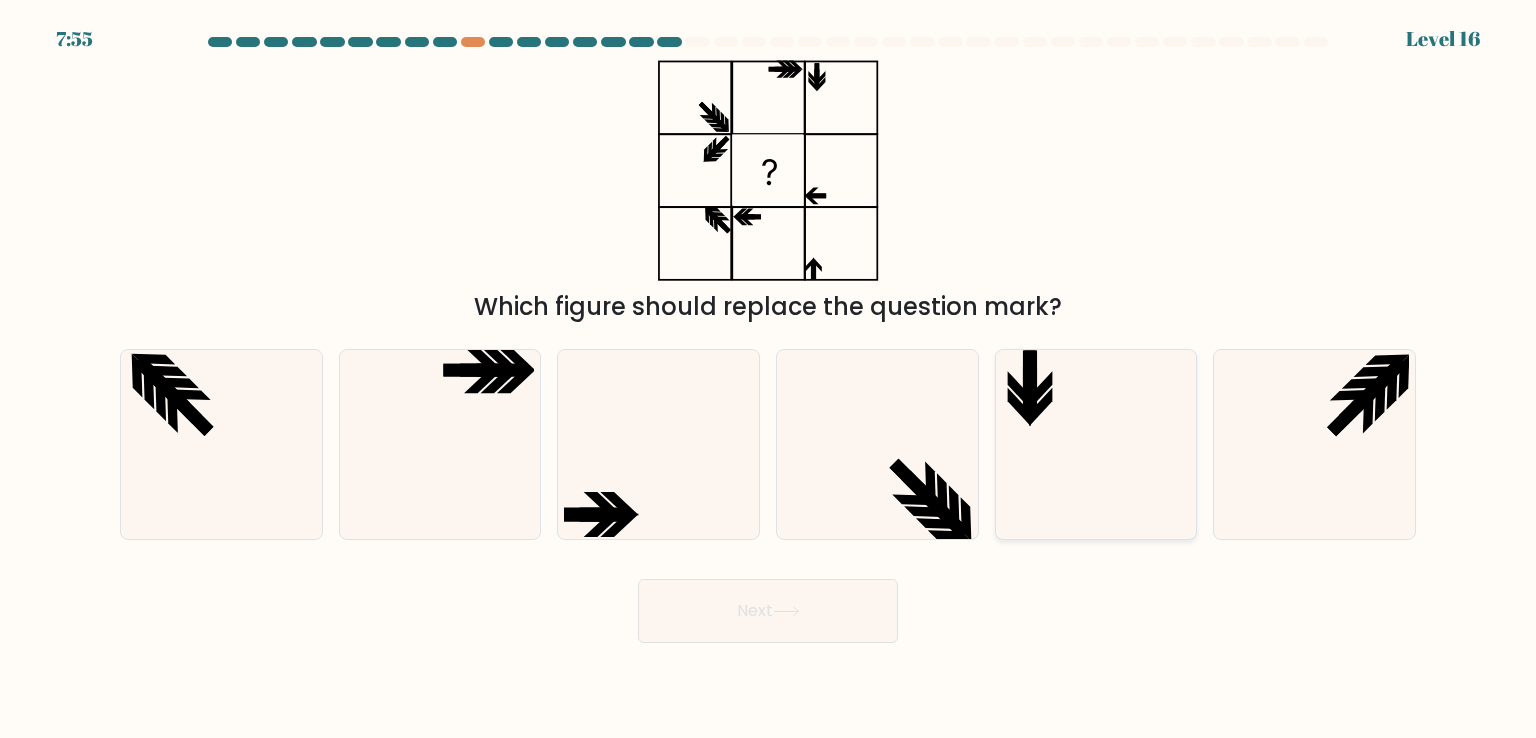 click 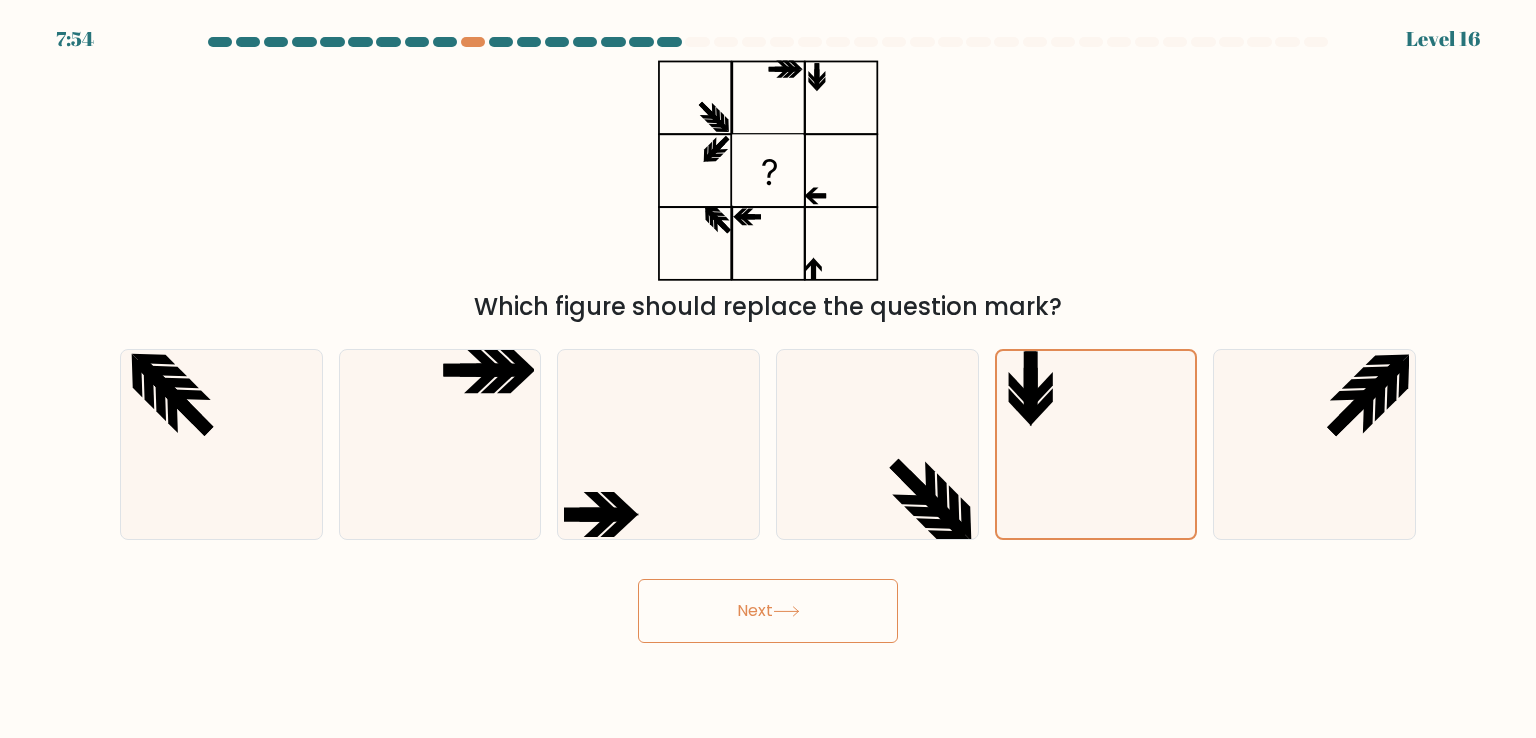 drag, startPoint x: 787, startPoint y: 657, endPoint x: 852, endPoint y: 606, distance: 82.61961 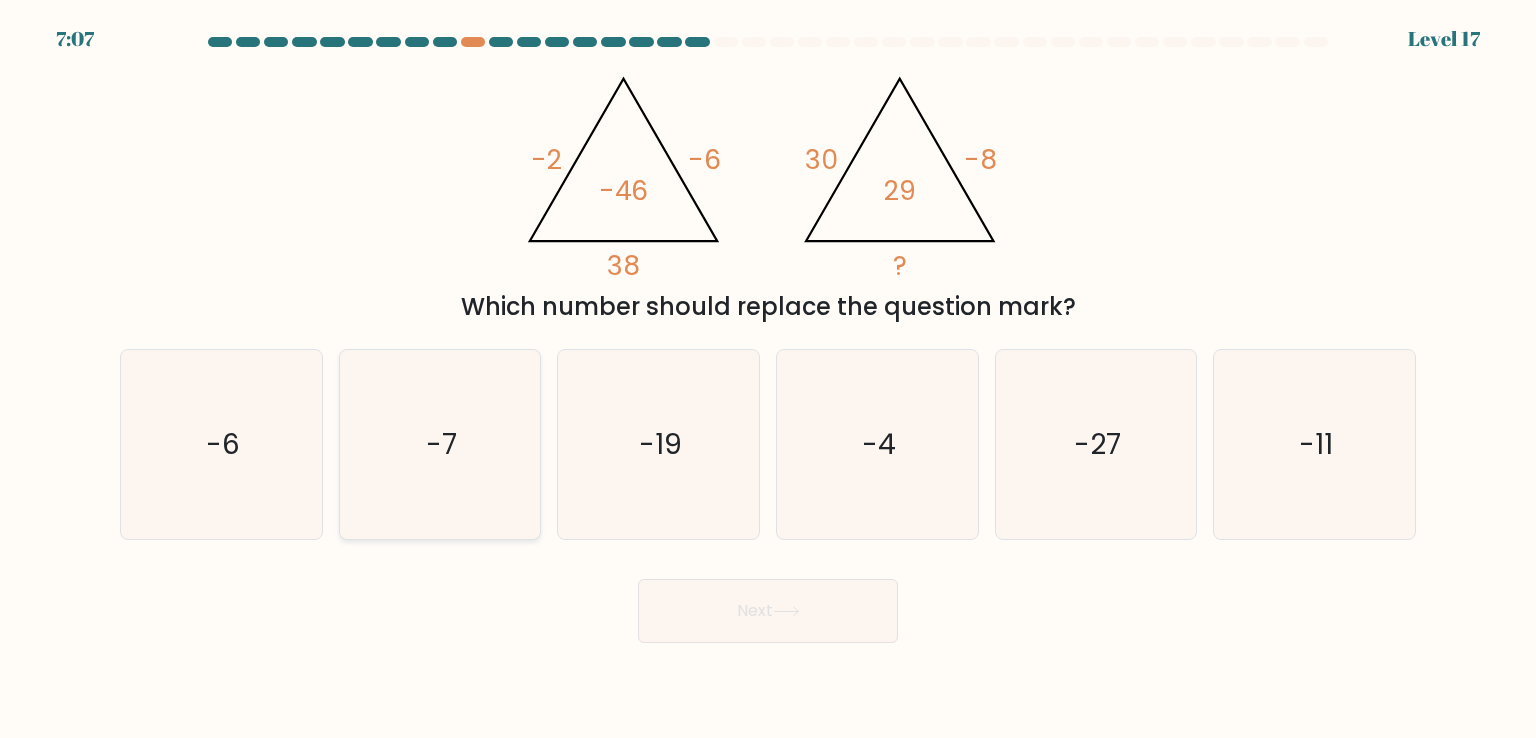click on "-7" 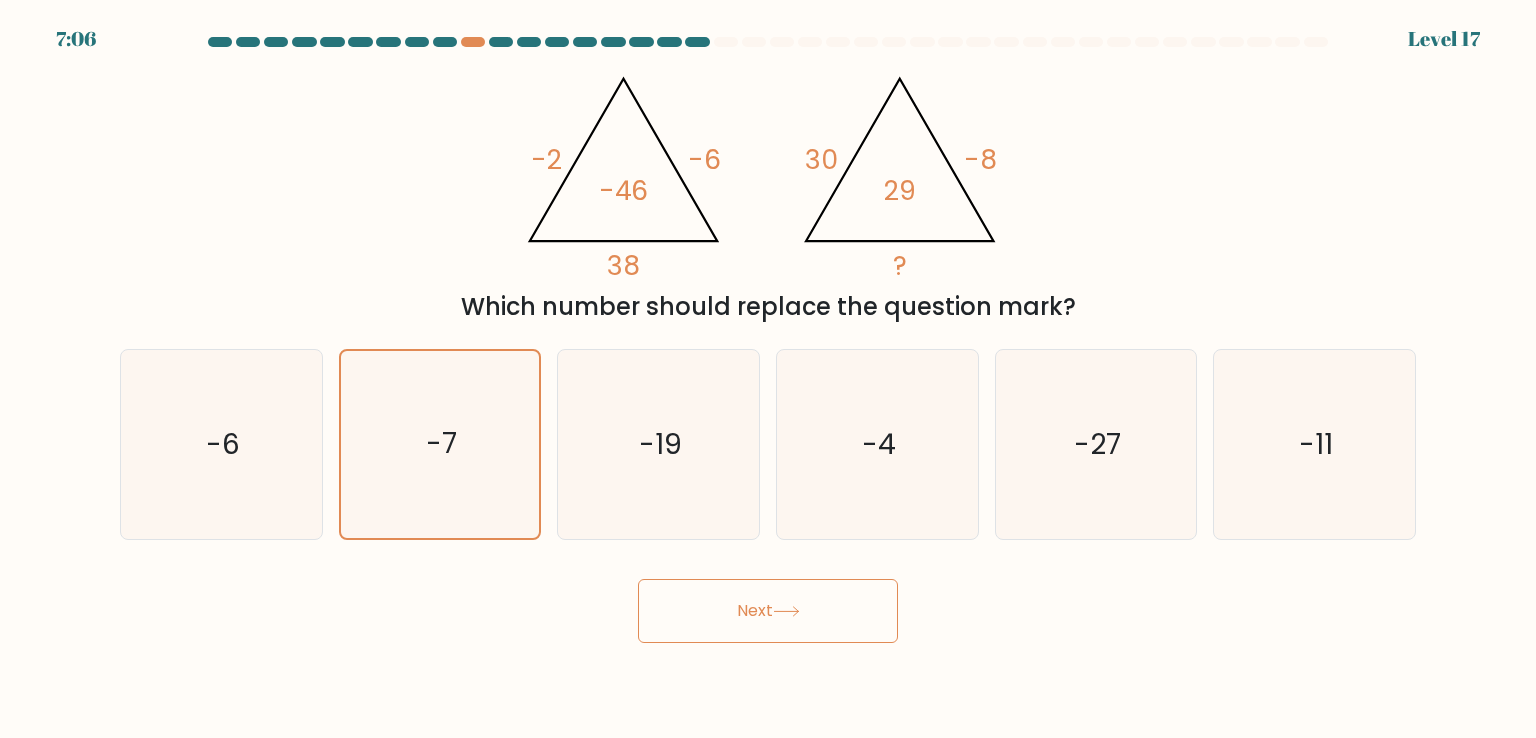 click on "Next" at bounding box center [768, 611] 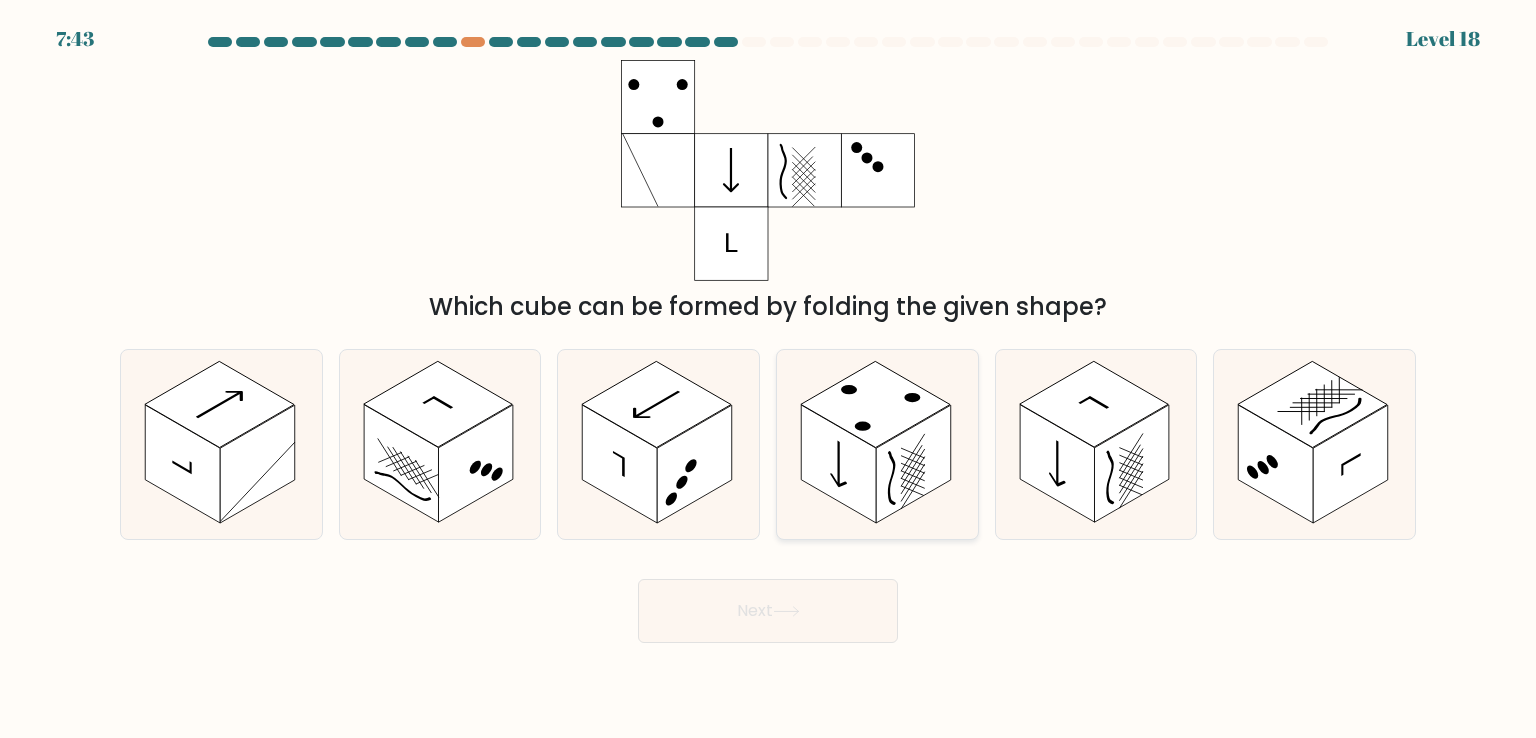 click 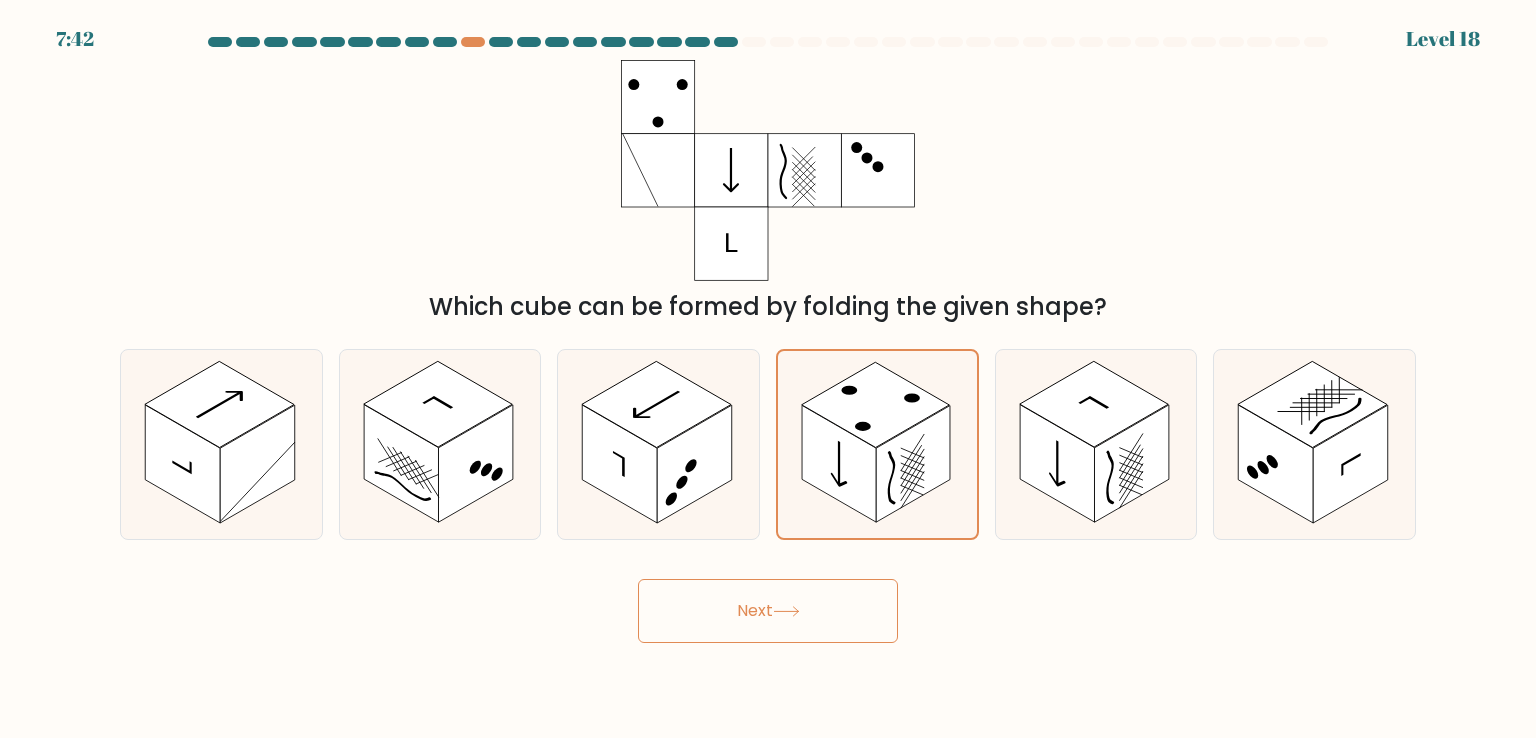click on "Next" at bounding box center [768, 611] 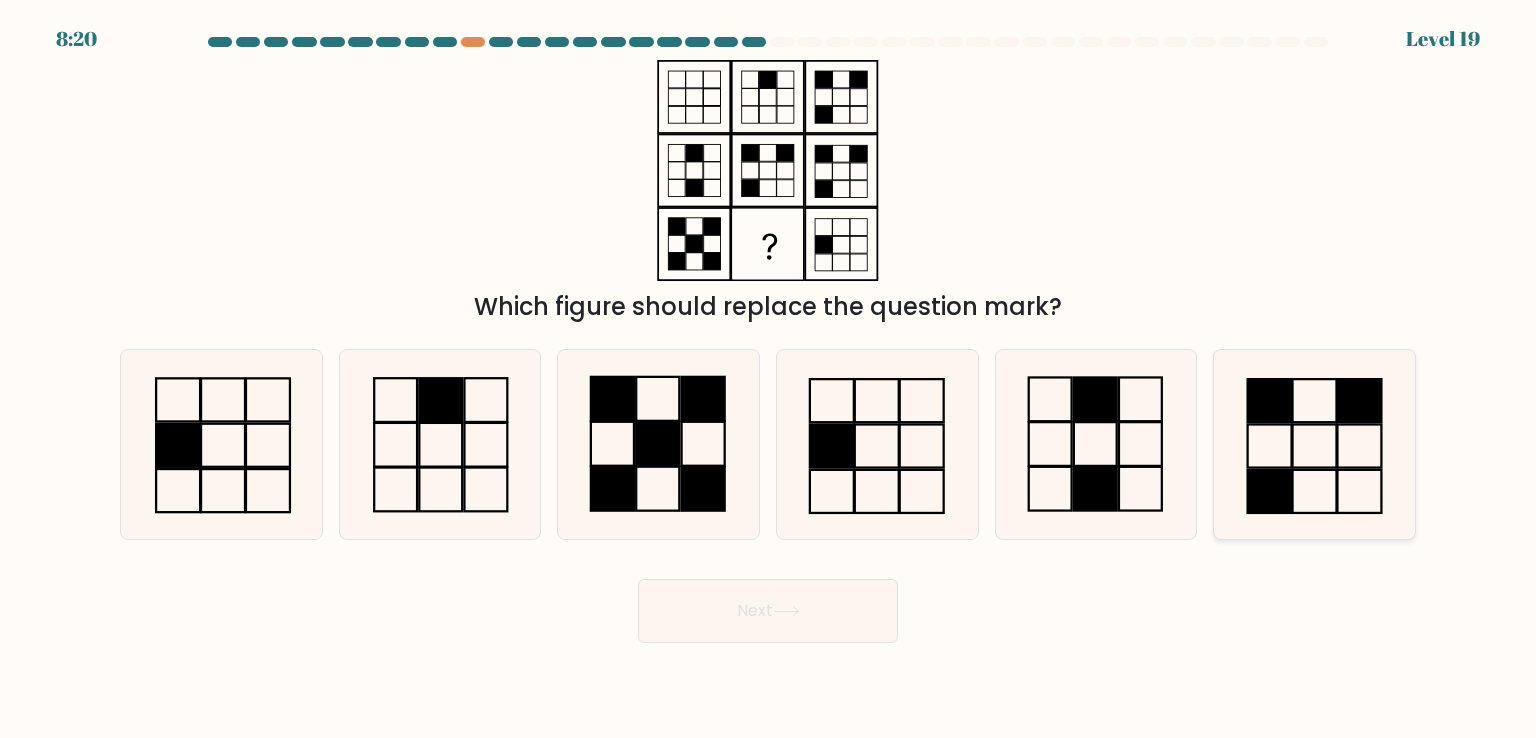 click 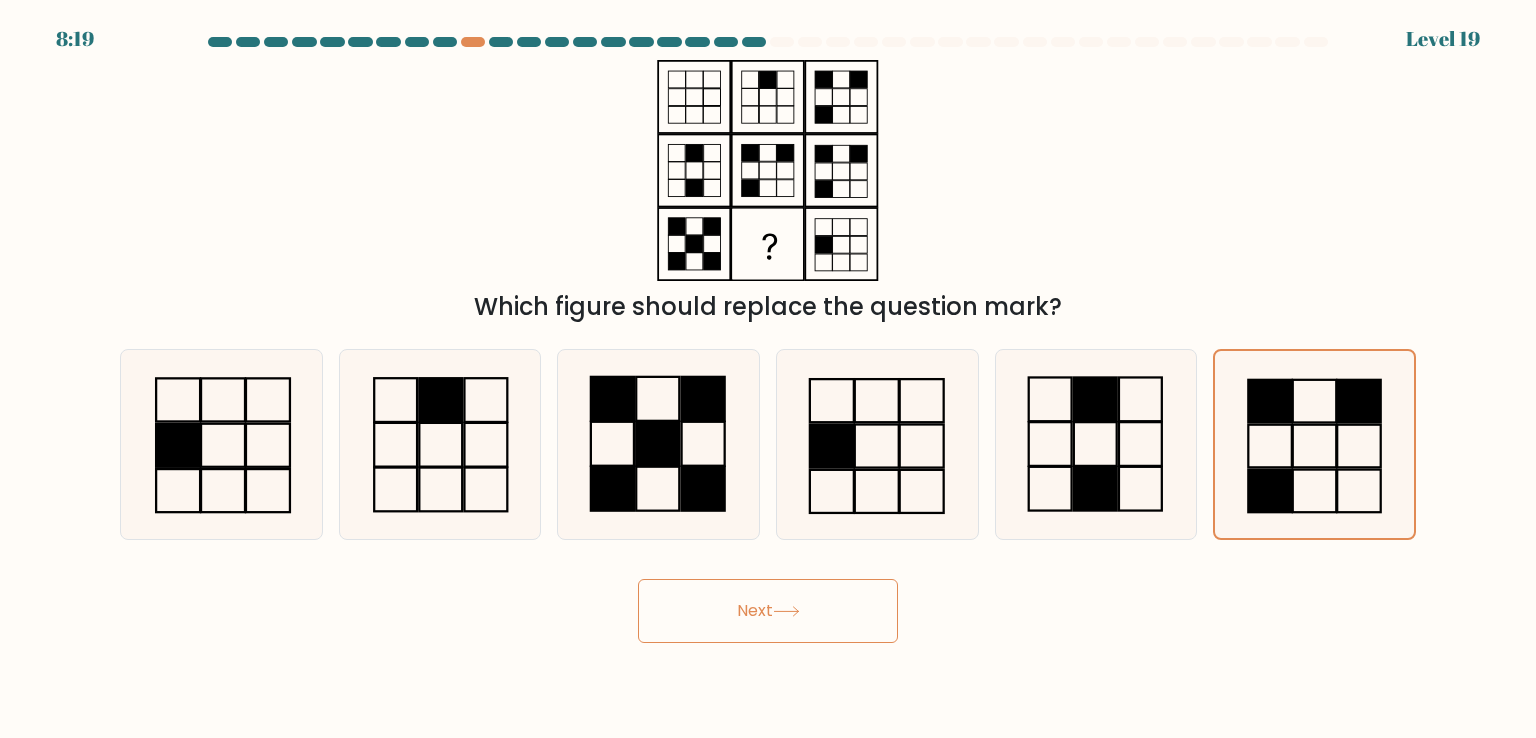 click 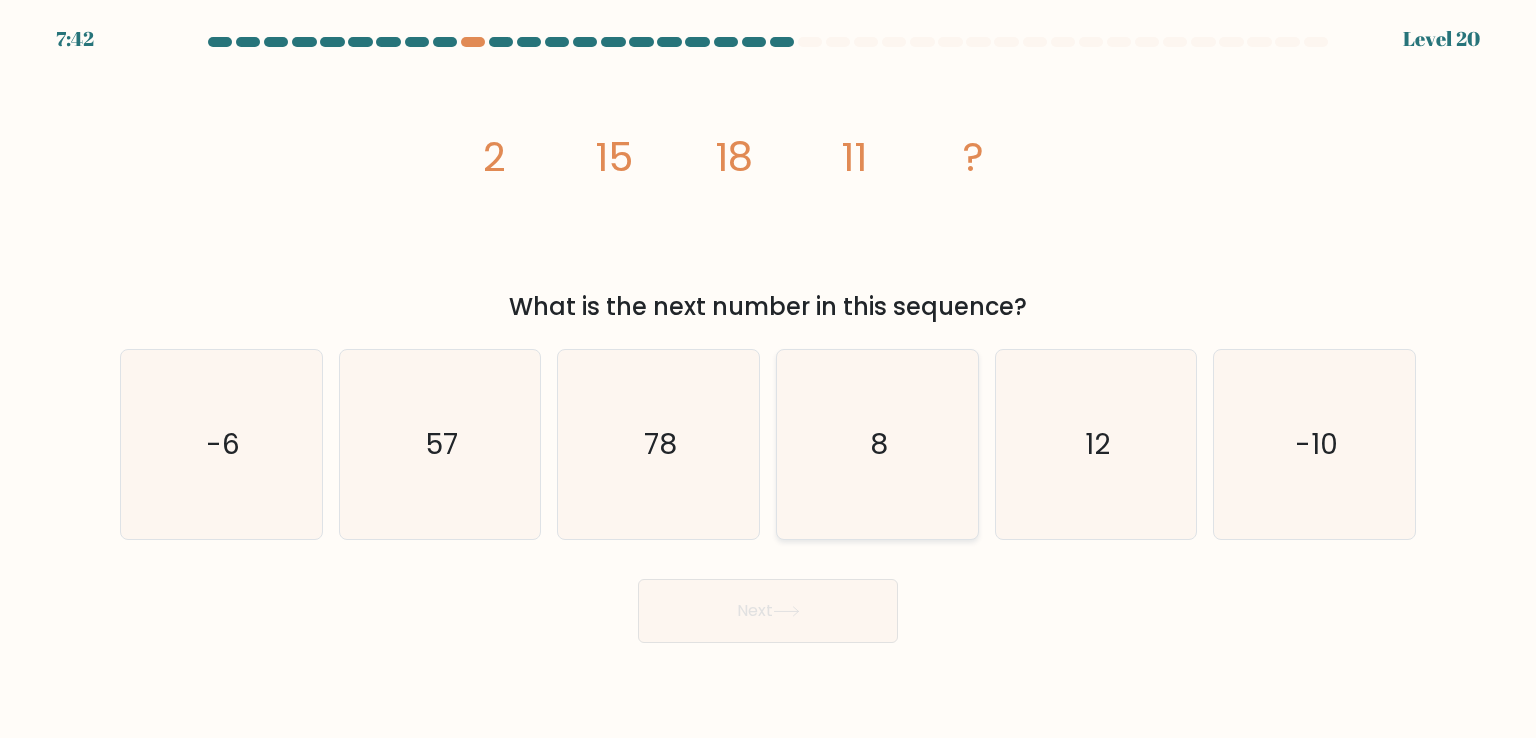 click on "8" 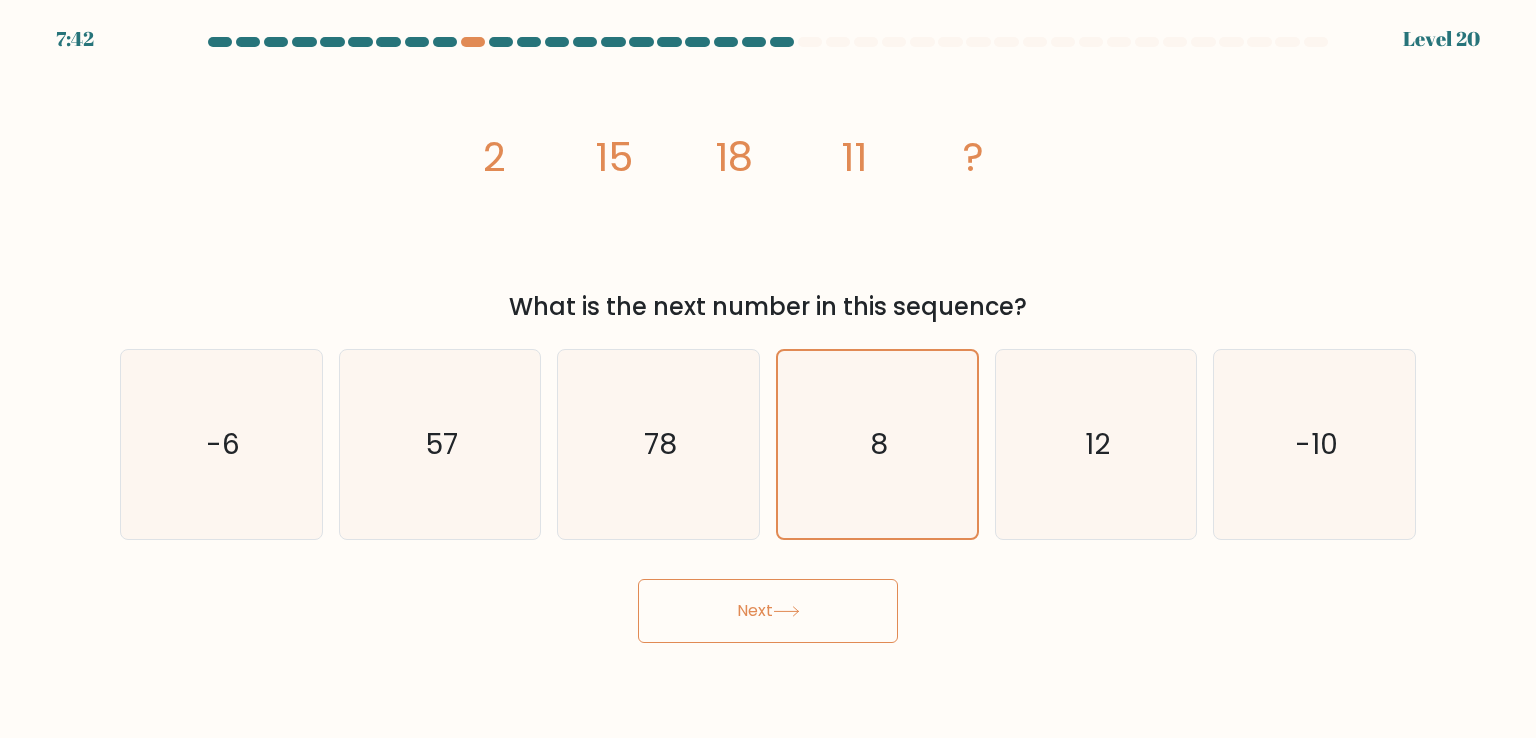 click on "Next" at bounding box center (768, 611) 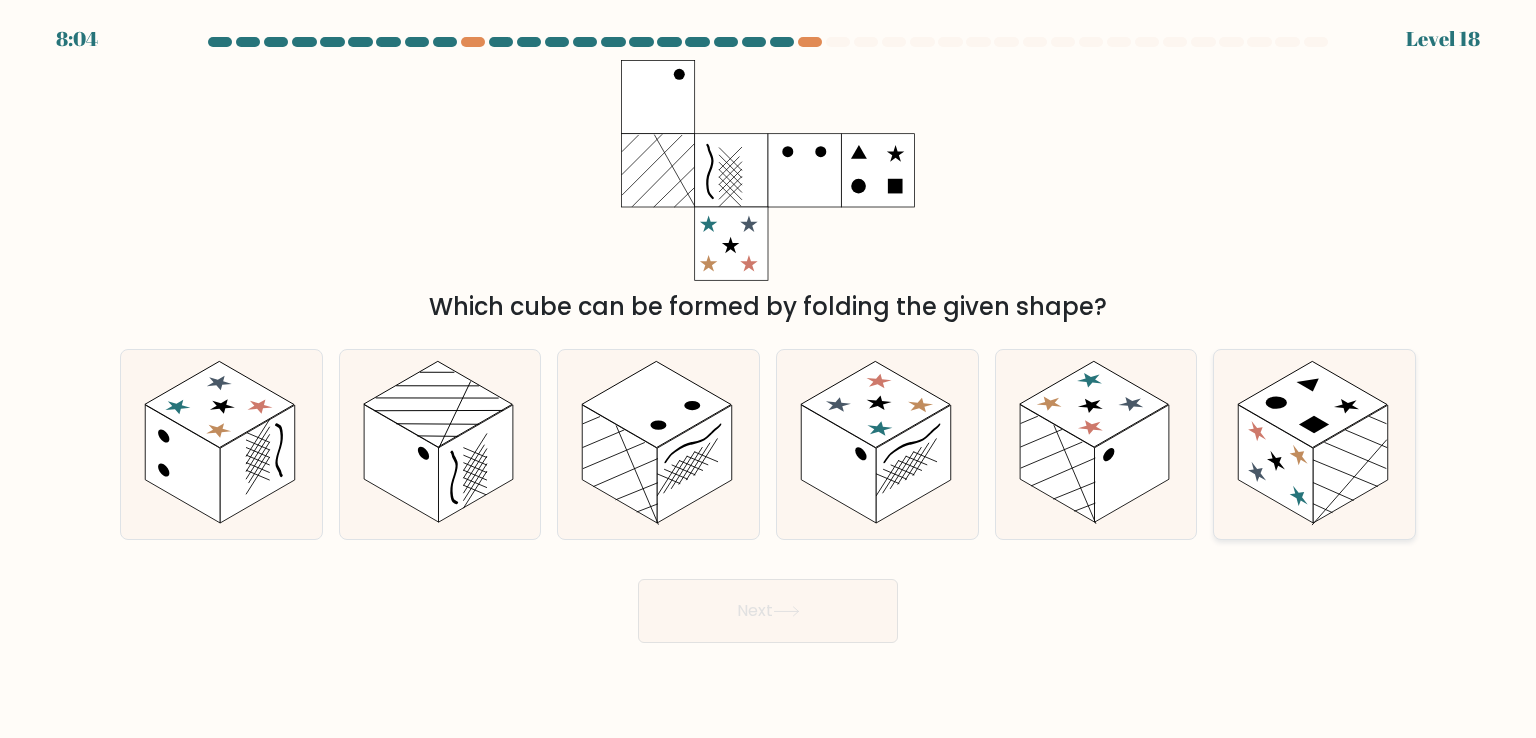 click 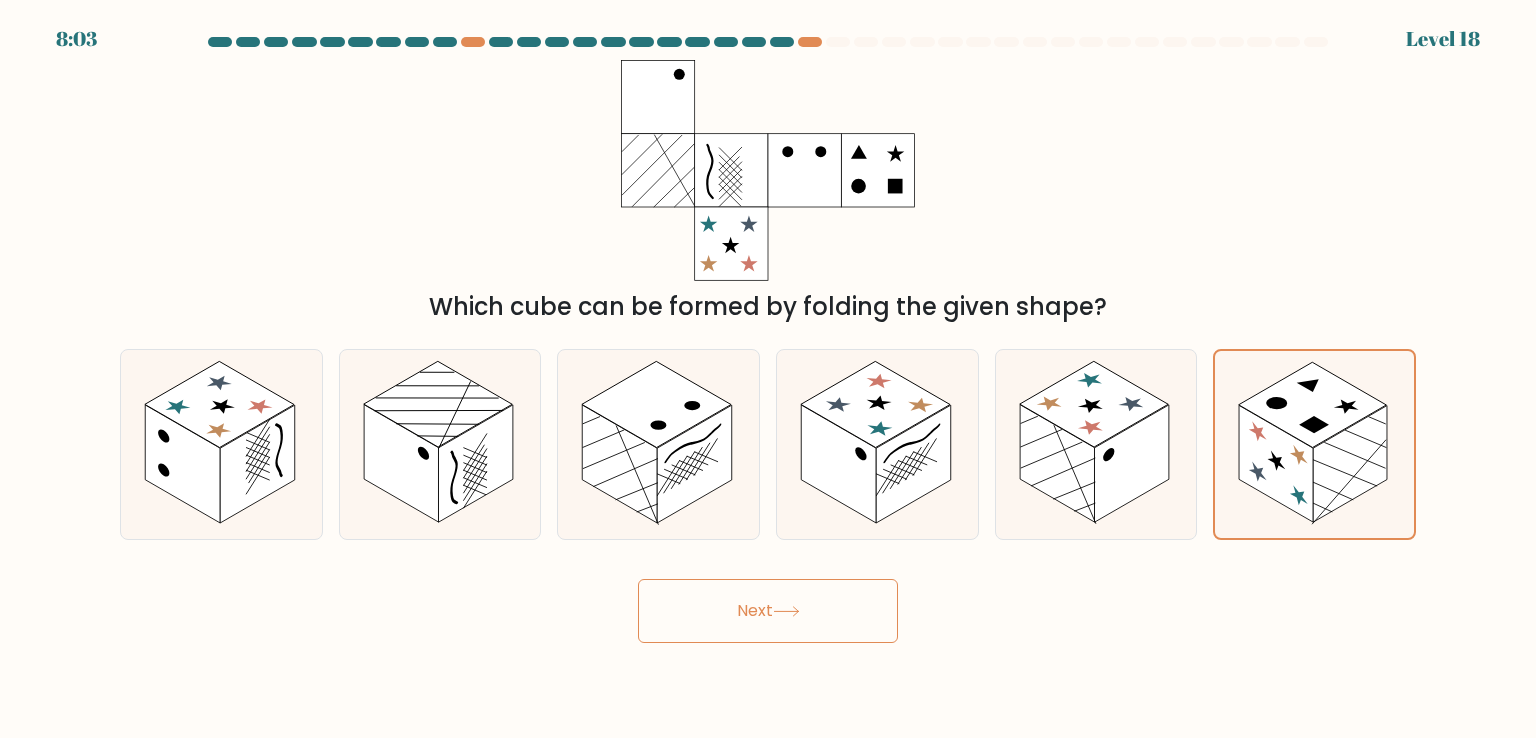 drag, startPoint x: 823, startPoint y: 645, endPoint x: 839, endPoint y: 625, distance: 25.612497 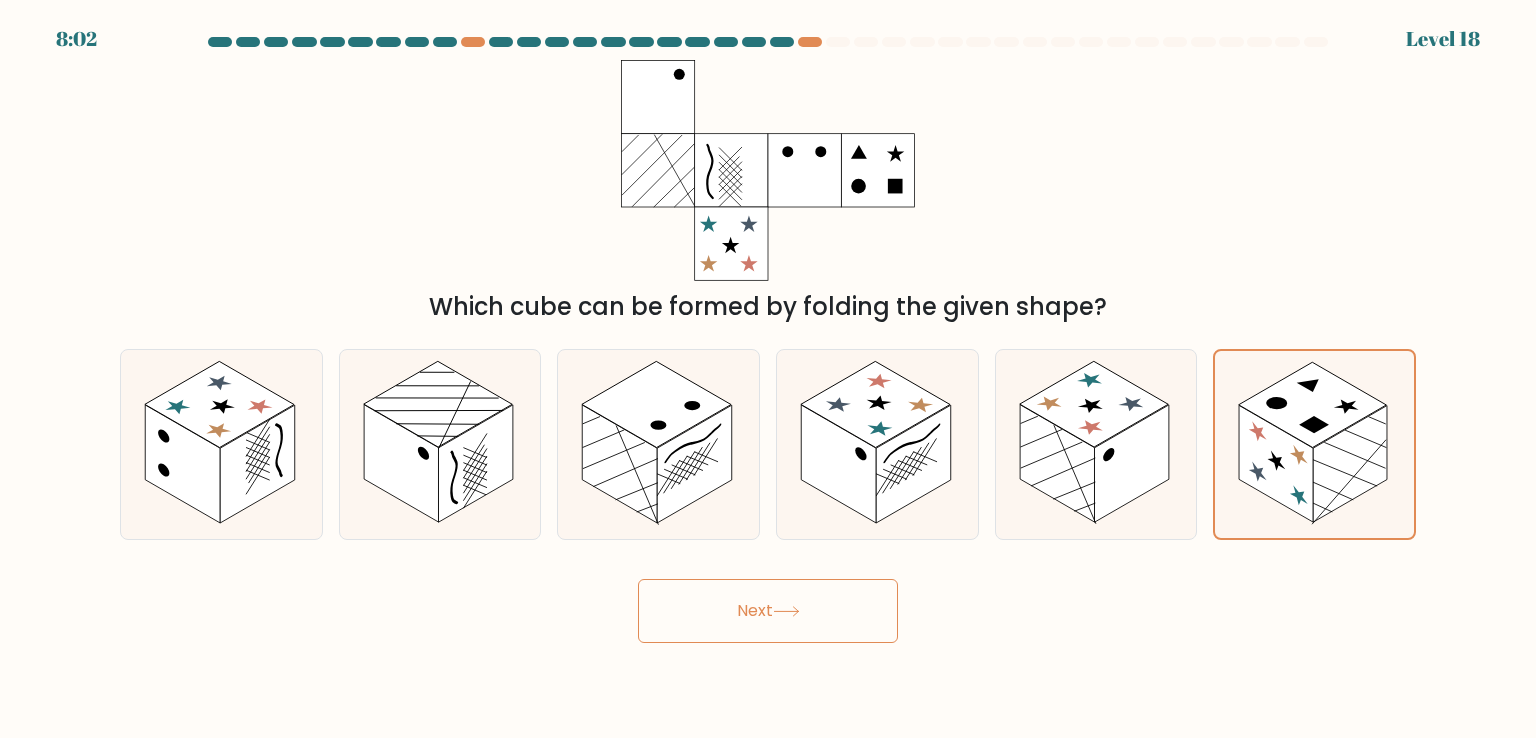 click on "Next" at bounding box center (768, 611) 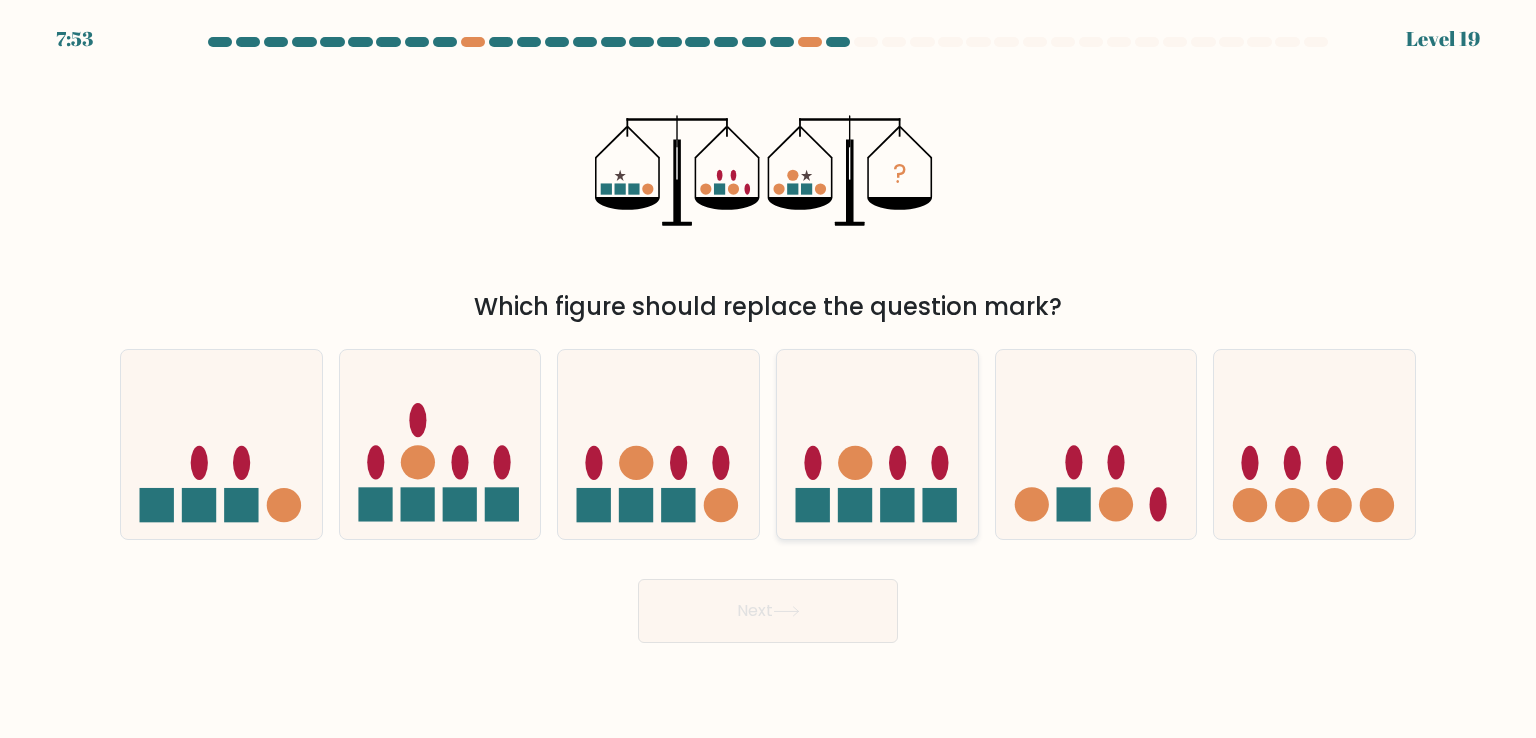 click 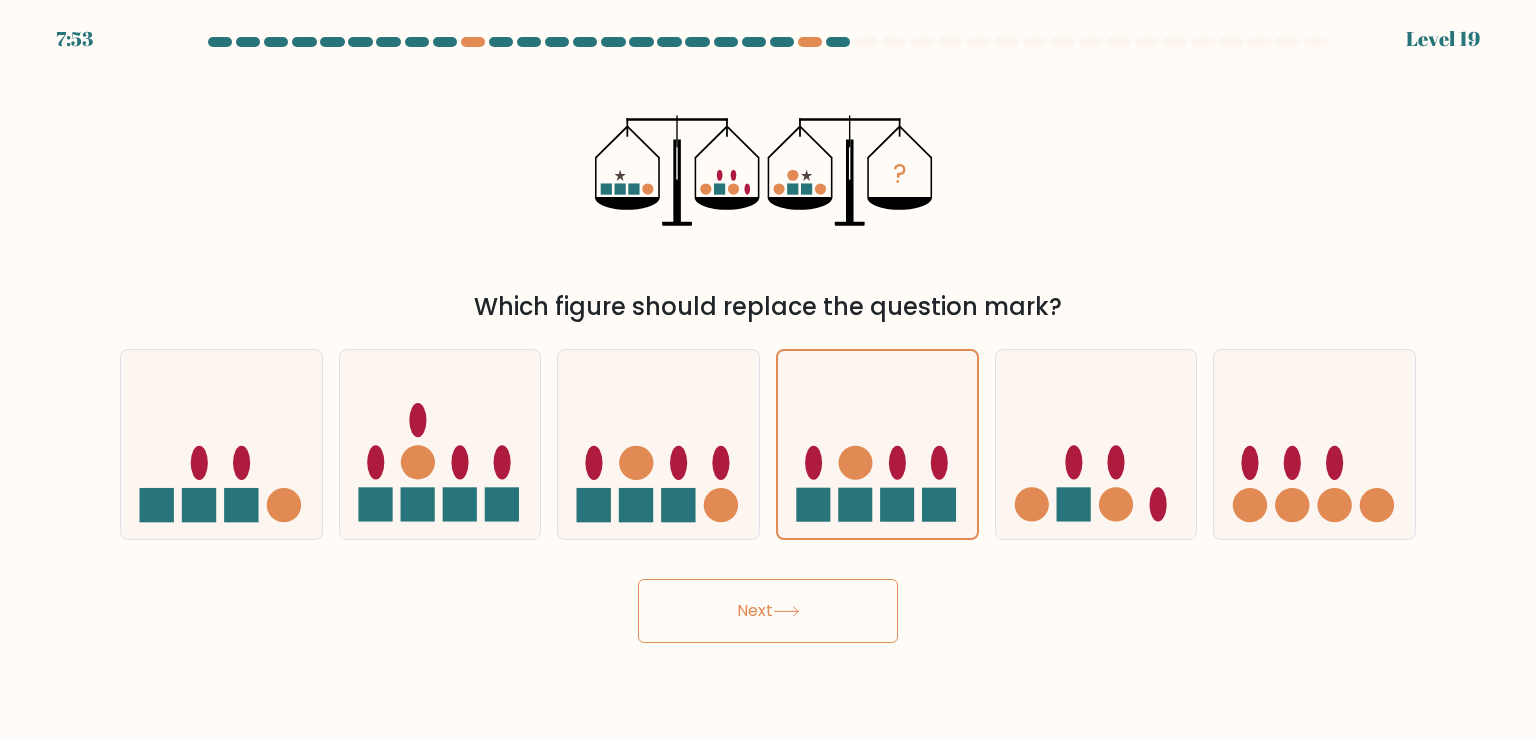 click on "Next" at bounding box center [768, 611] 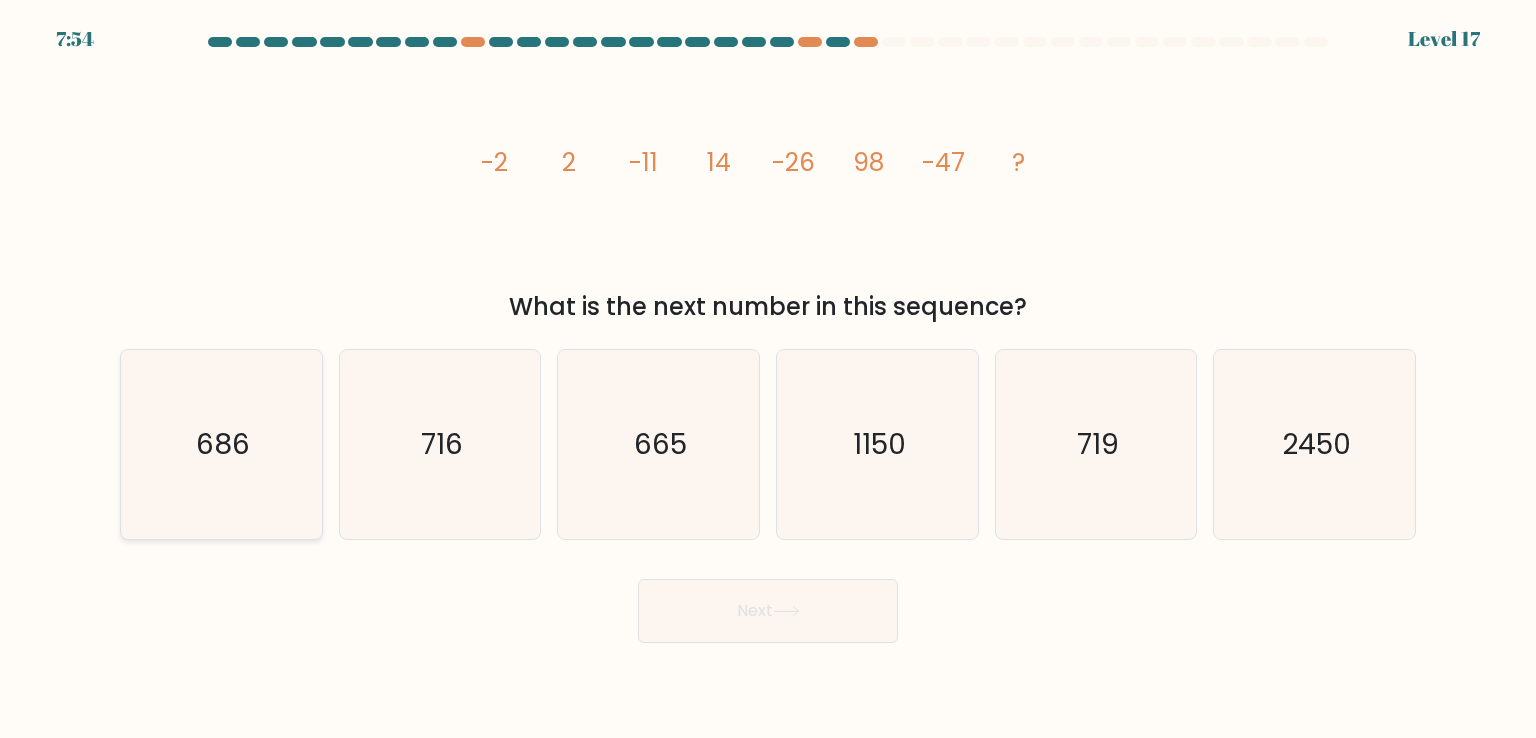 click on "686" 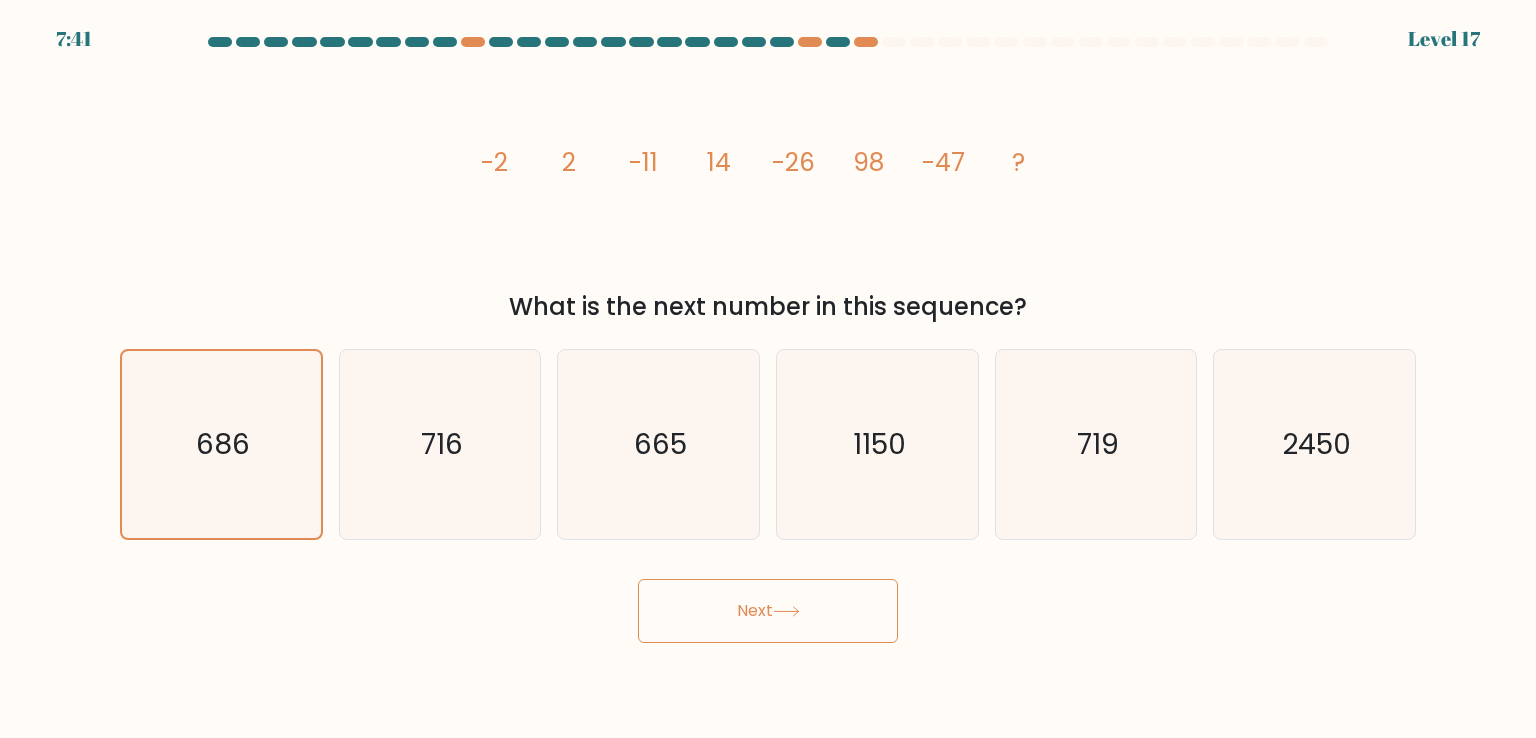 click on "Next" at bounding box center (768, 611) 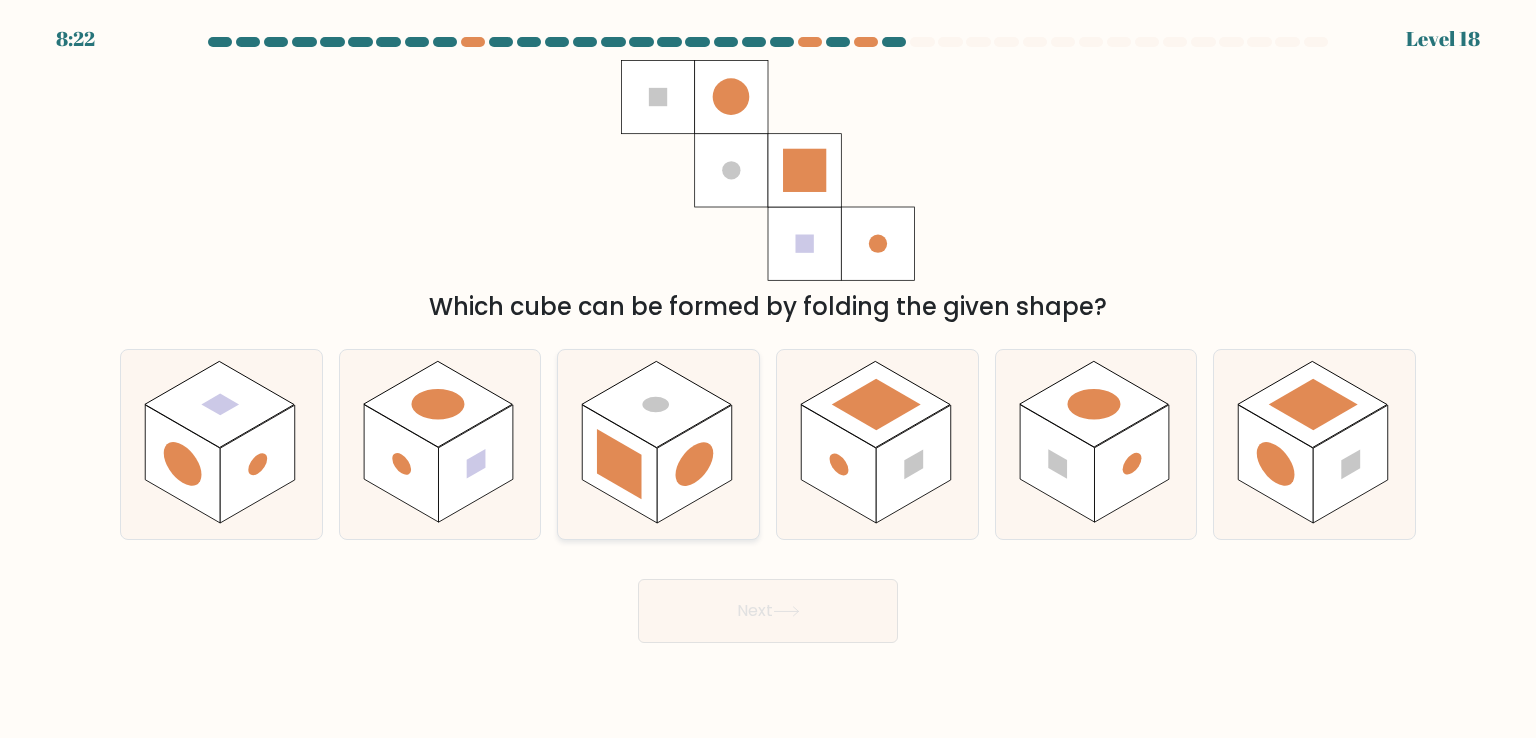 click 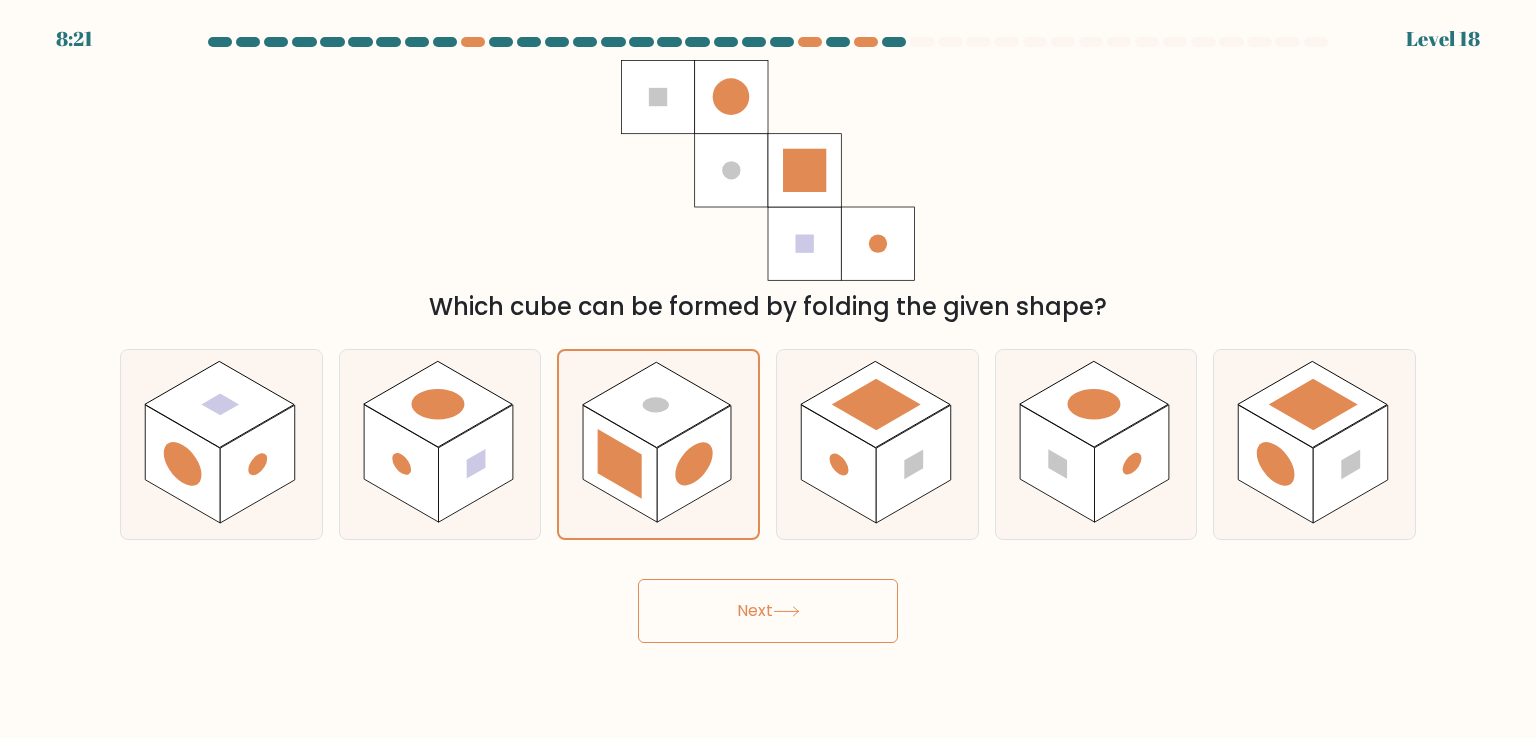 click on "Next" at bounding box center (768, 611) 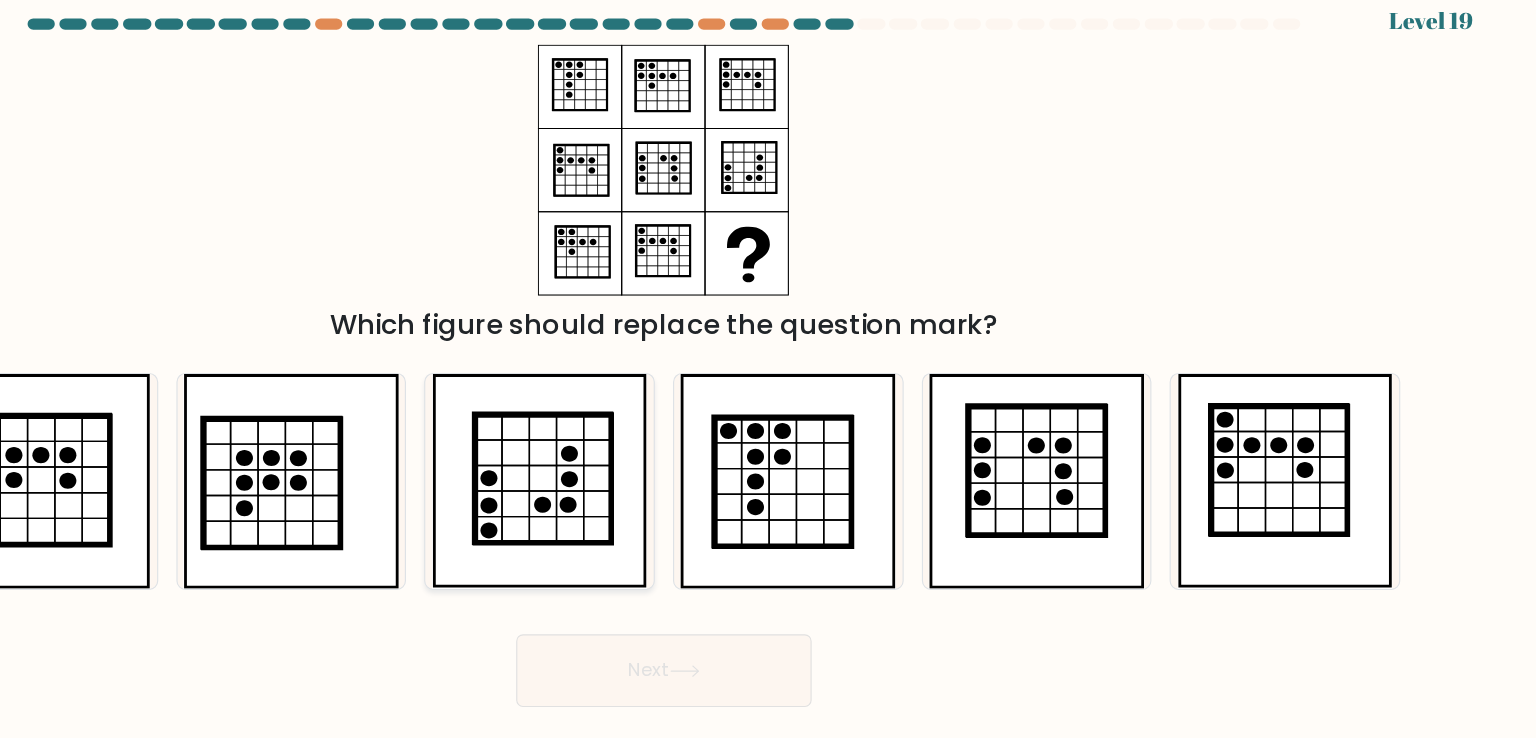 scroll, scrollTop: 0, scrollLeft: 0, axis: both 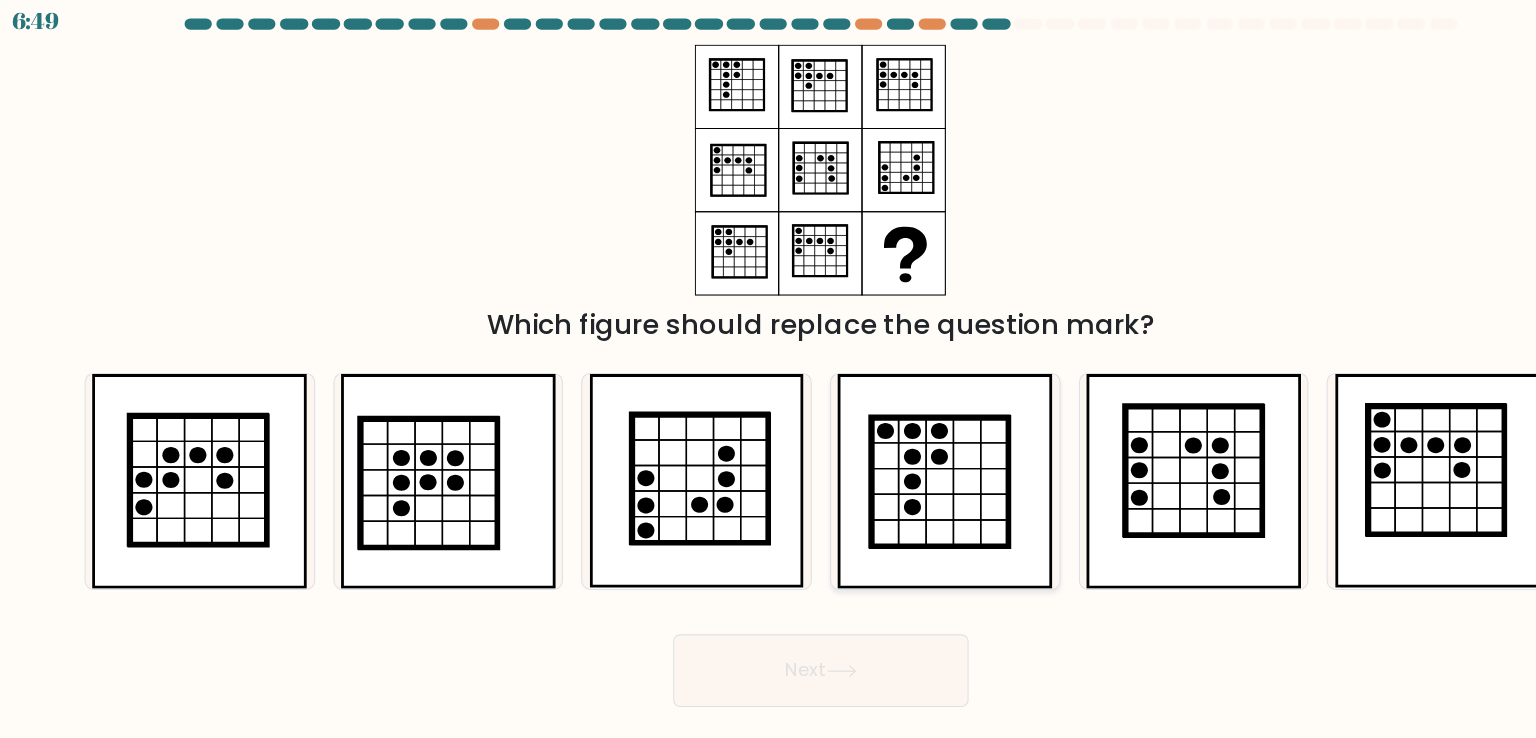 click 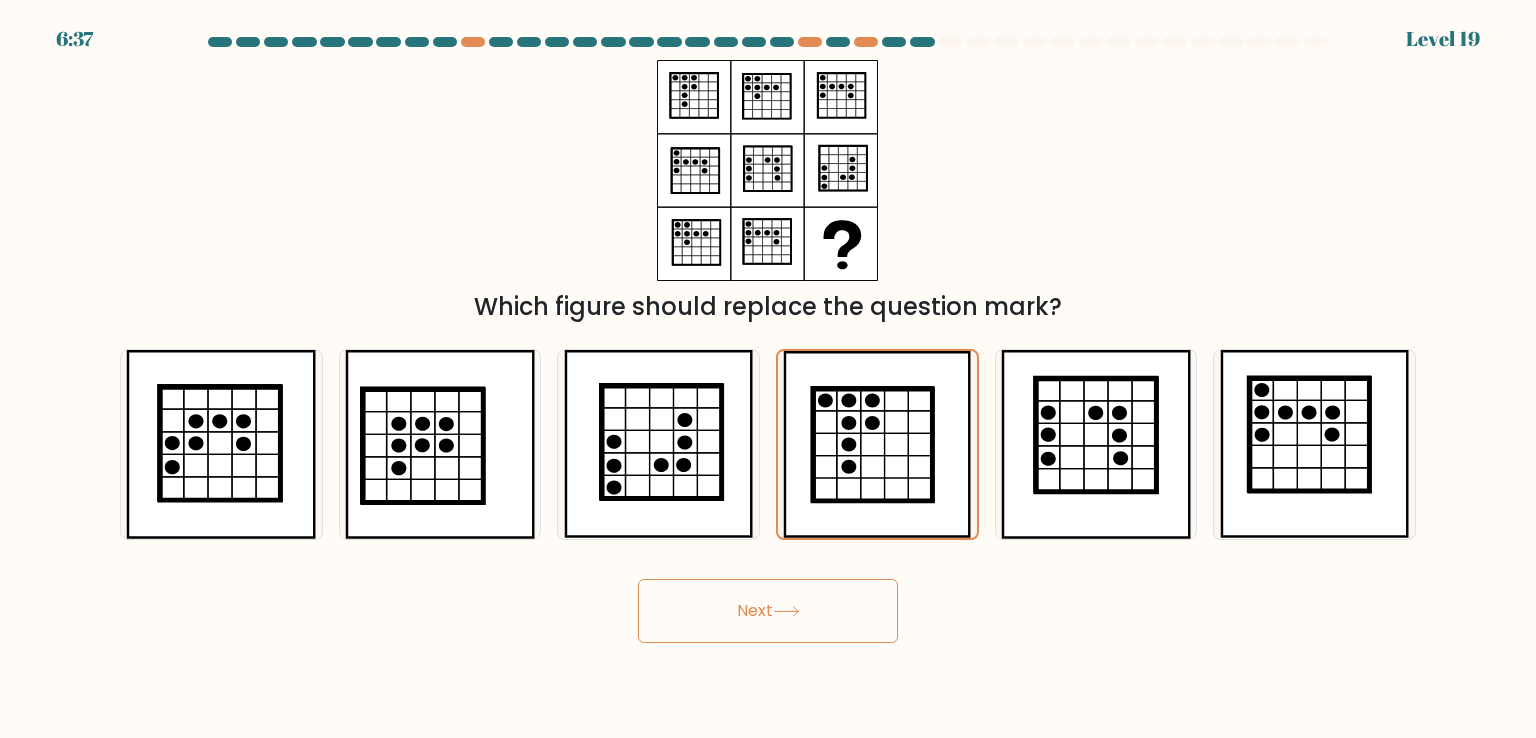 click on "Next" at bounding box center [768, 611] 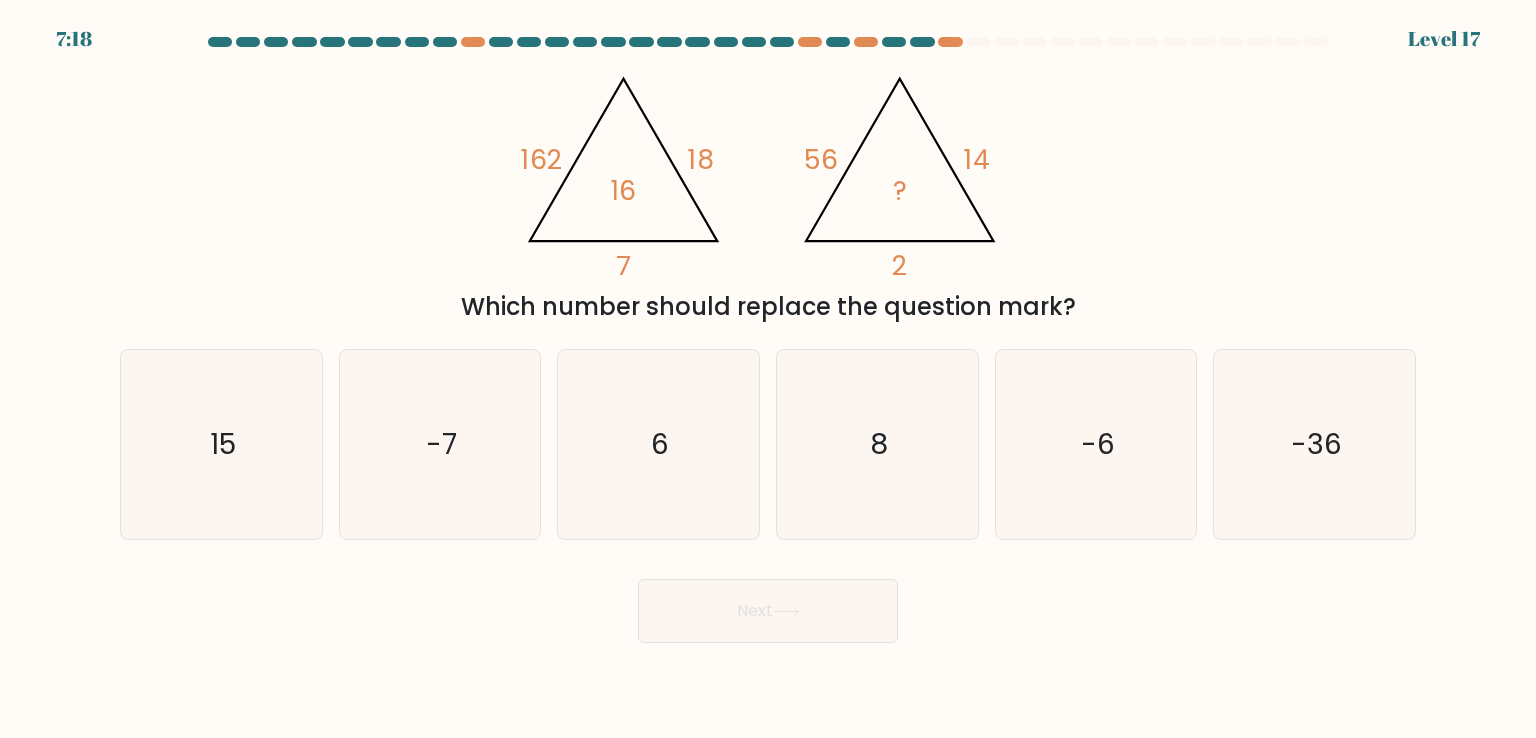 click on "7:18
Level 17" at bounding box center [768, 369] 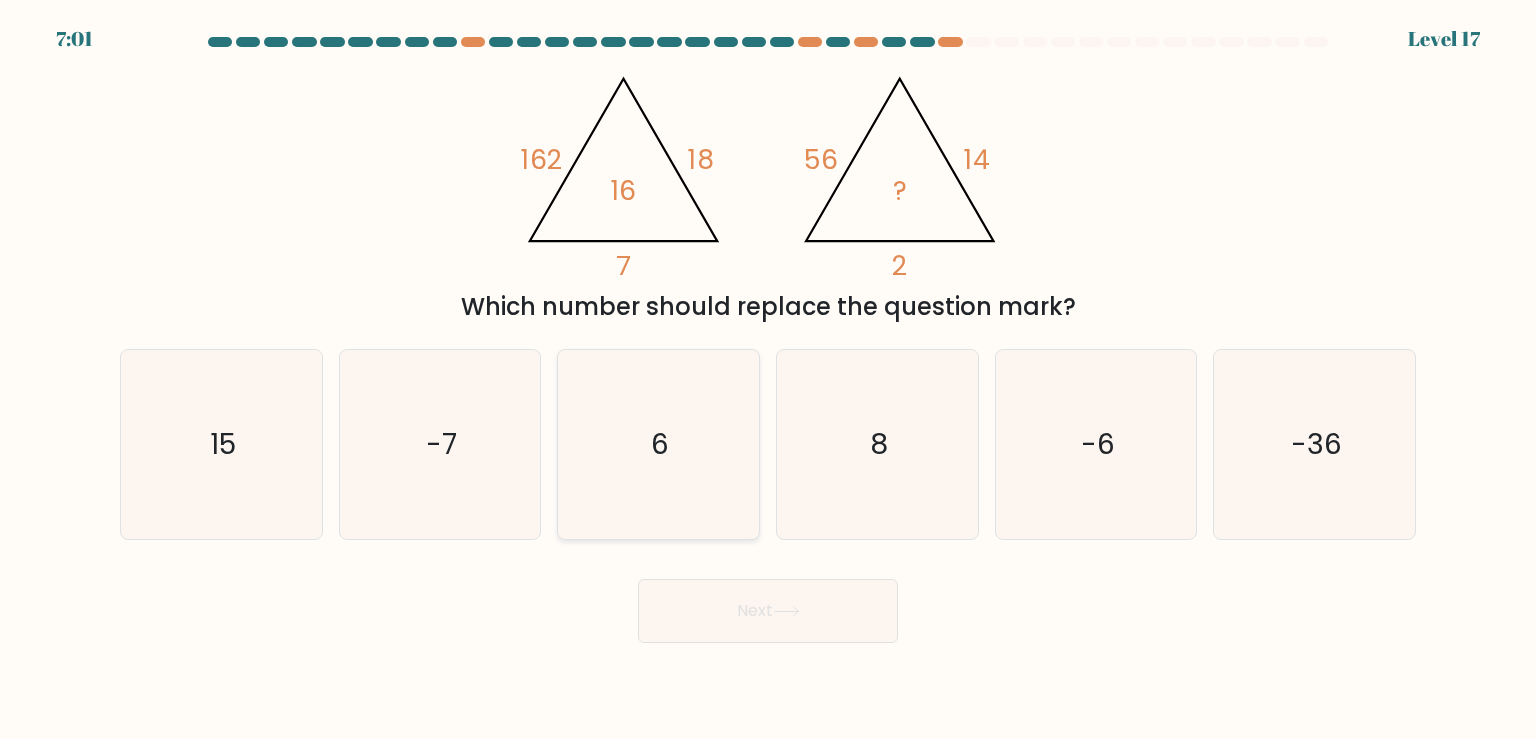 click on "6" 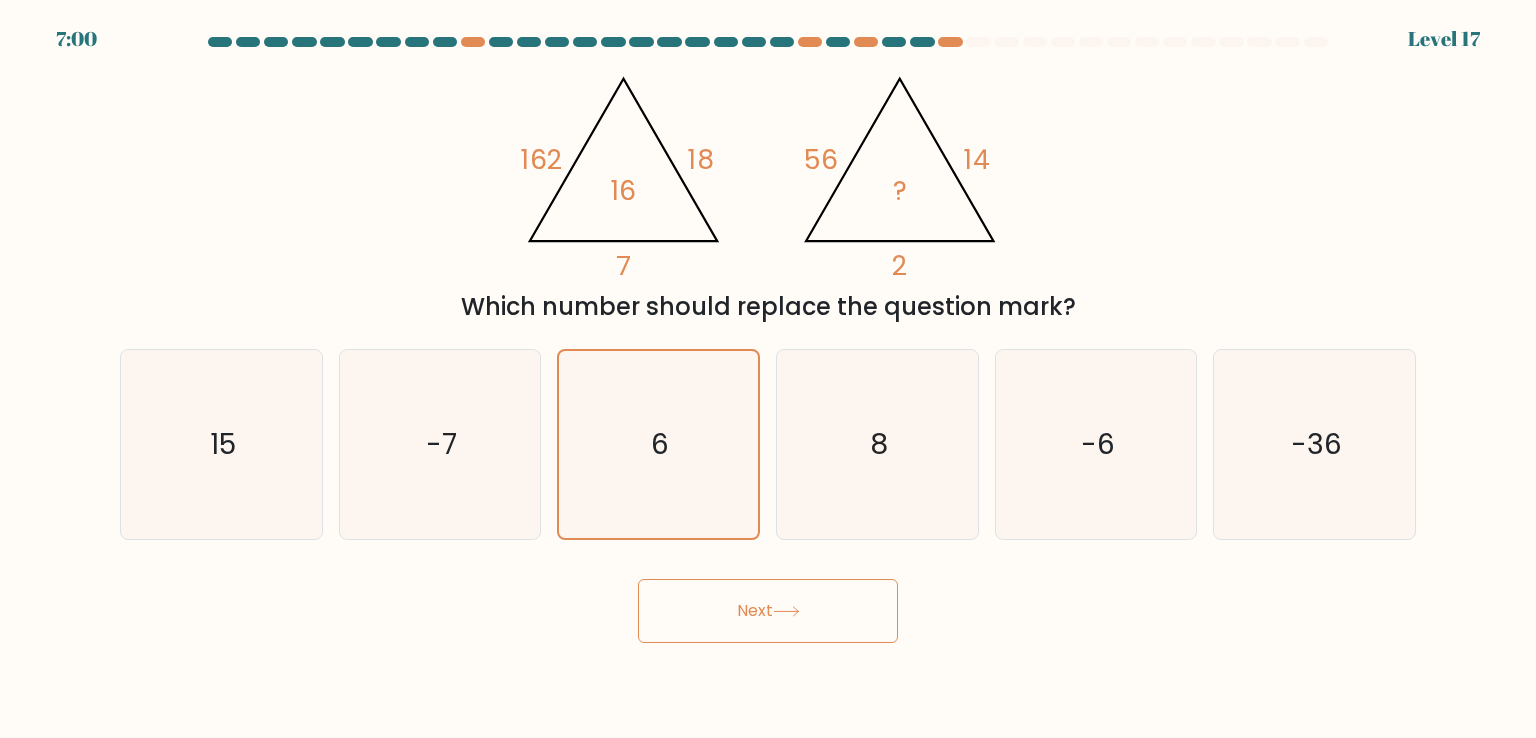 click on "Next" at bounding box center (768, 611) 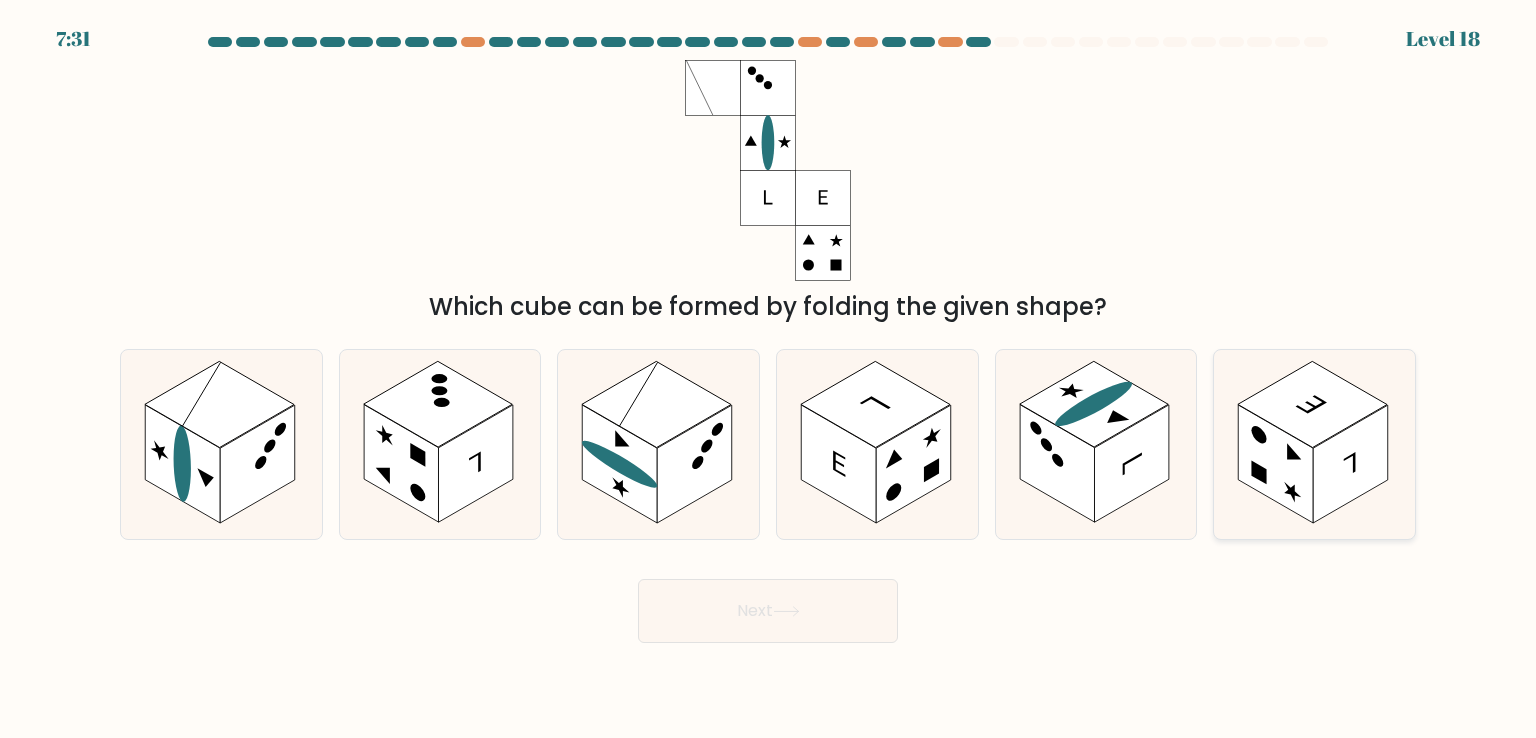 click 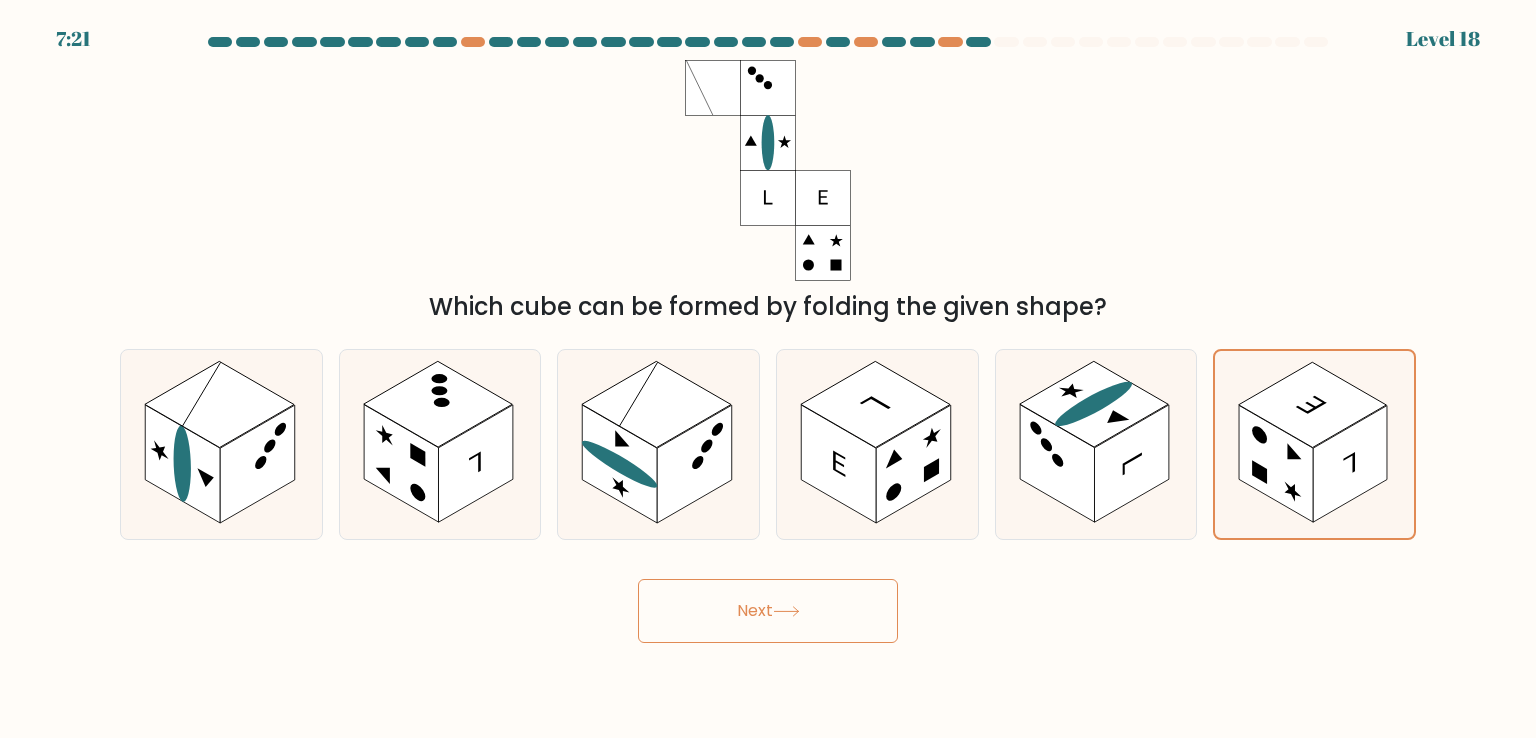 click on "Next" at bounding box center [768, 611] 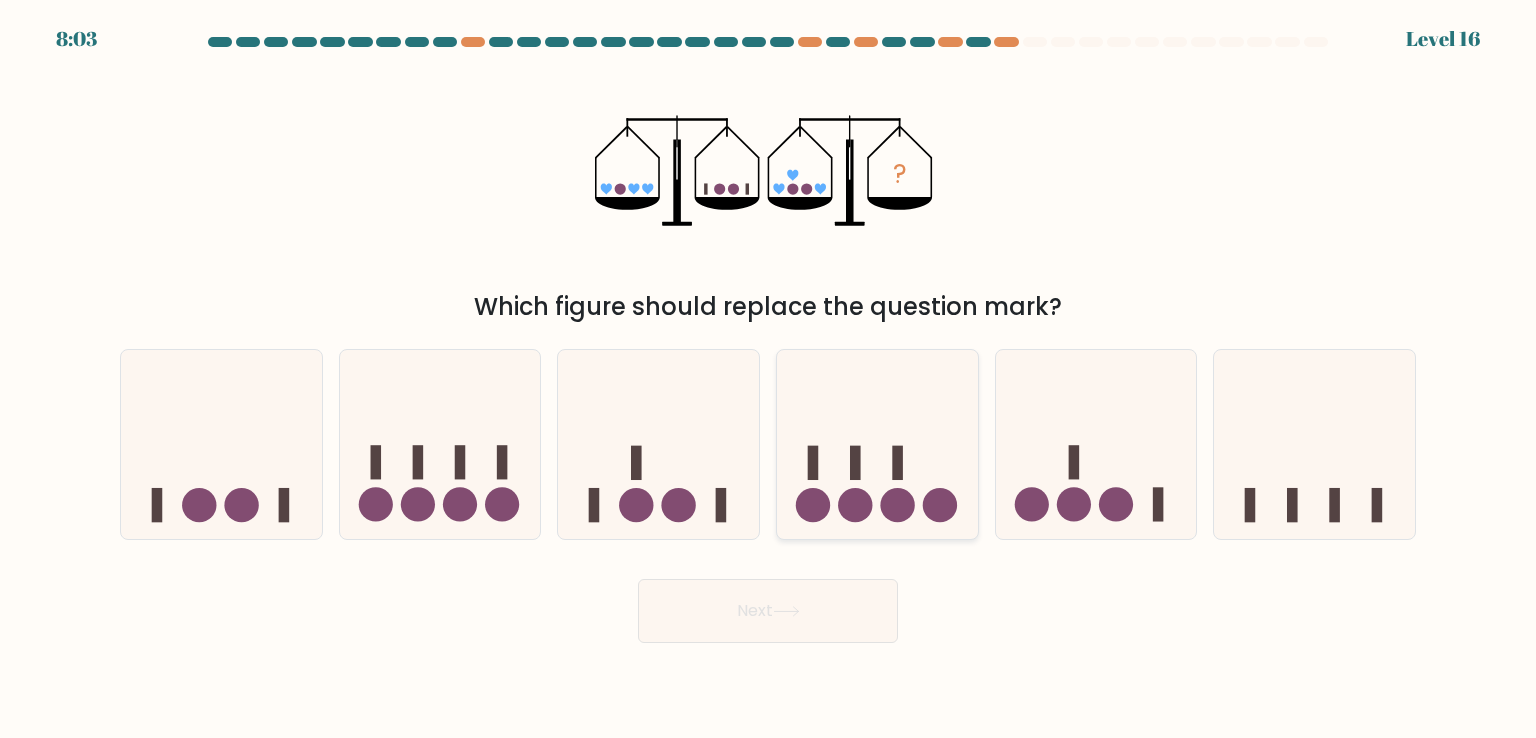 click 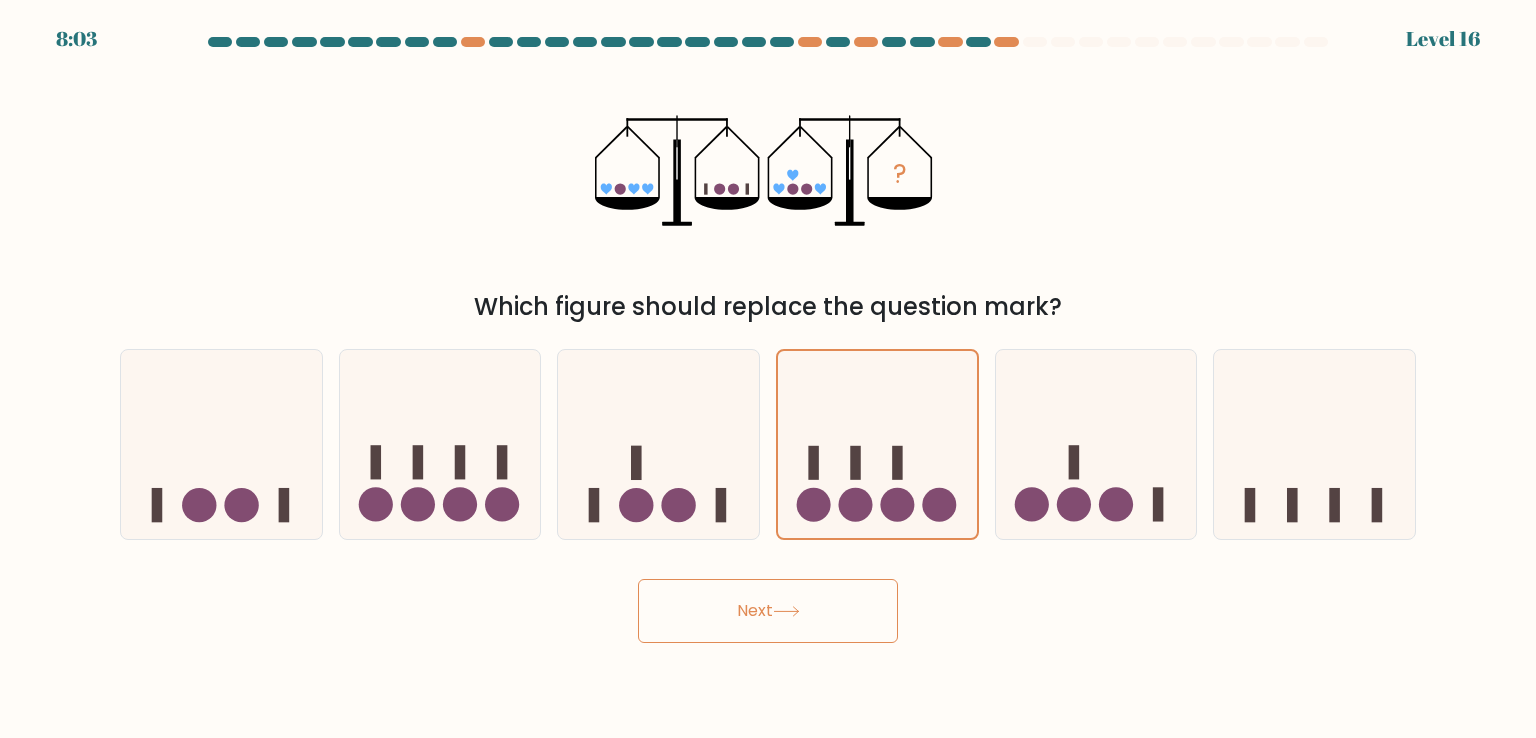 click on "8:03
Level 16" at bounding box center (768, 369) 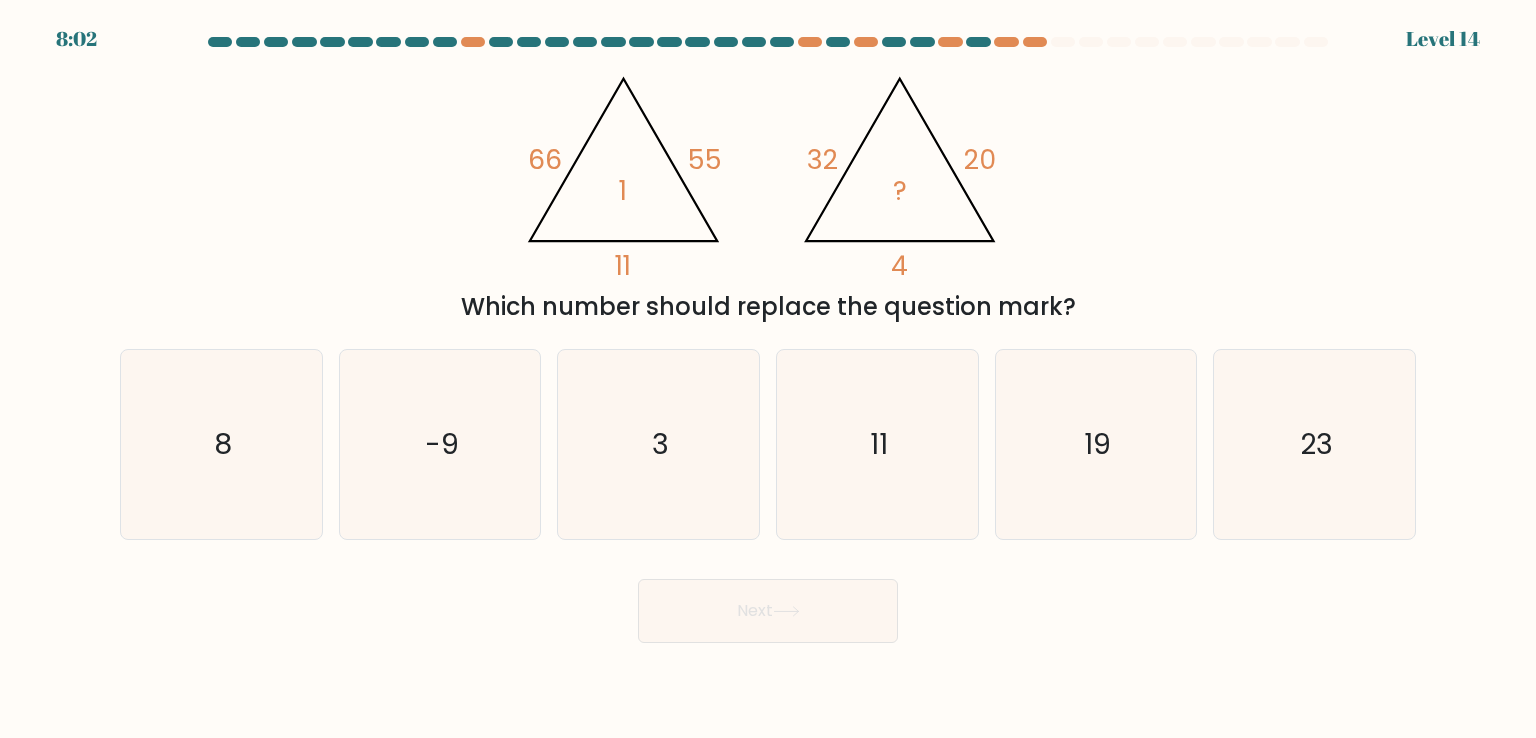 click on "11" 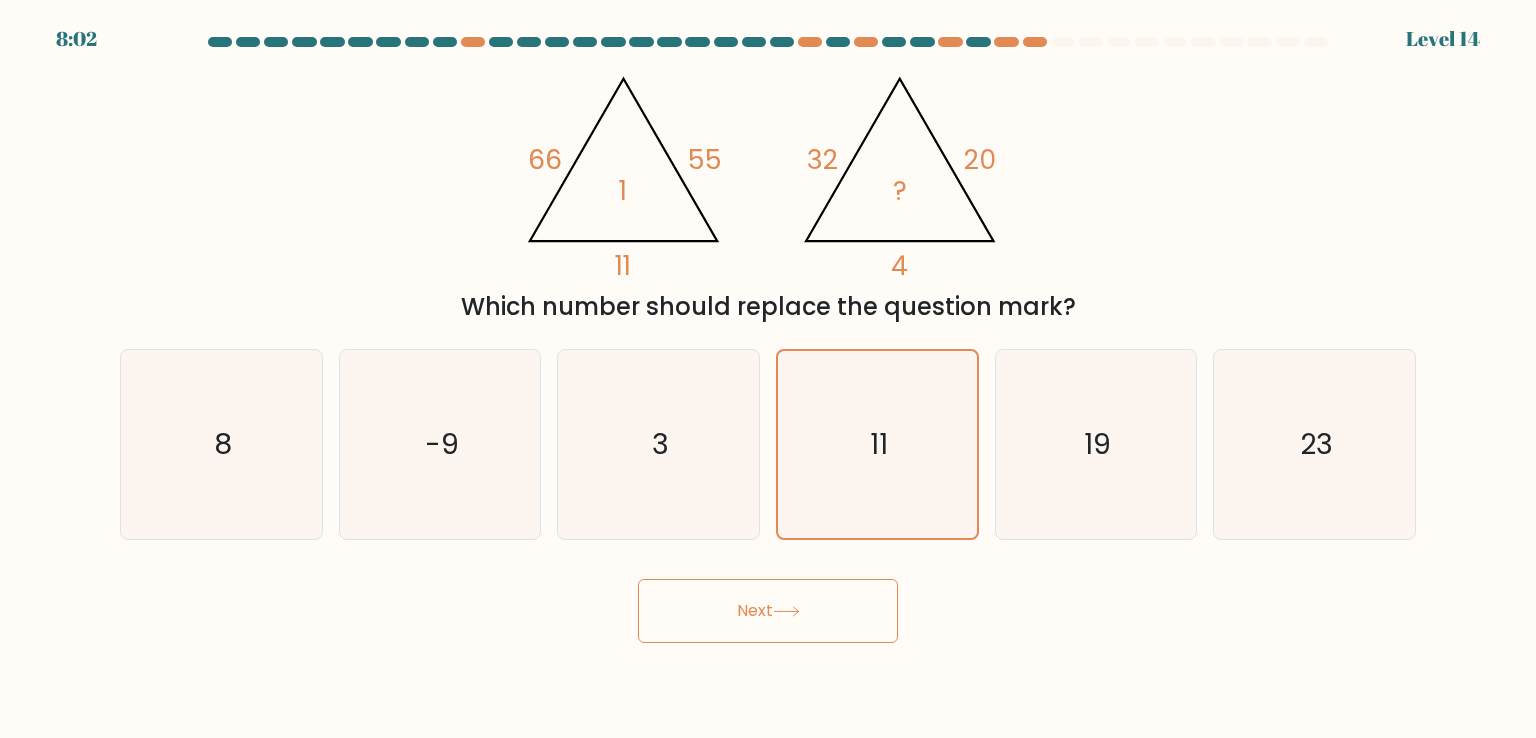click on "Next" at bounding box center [768, 611] 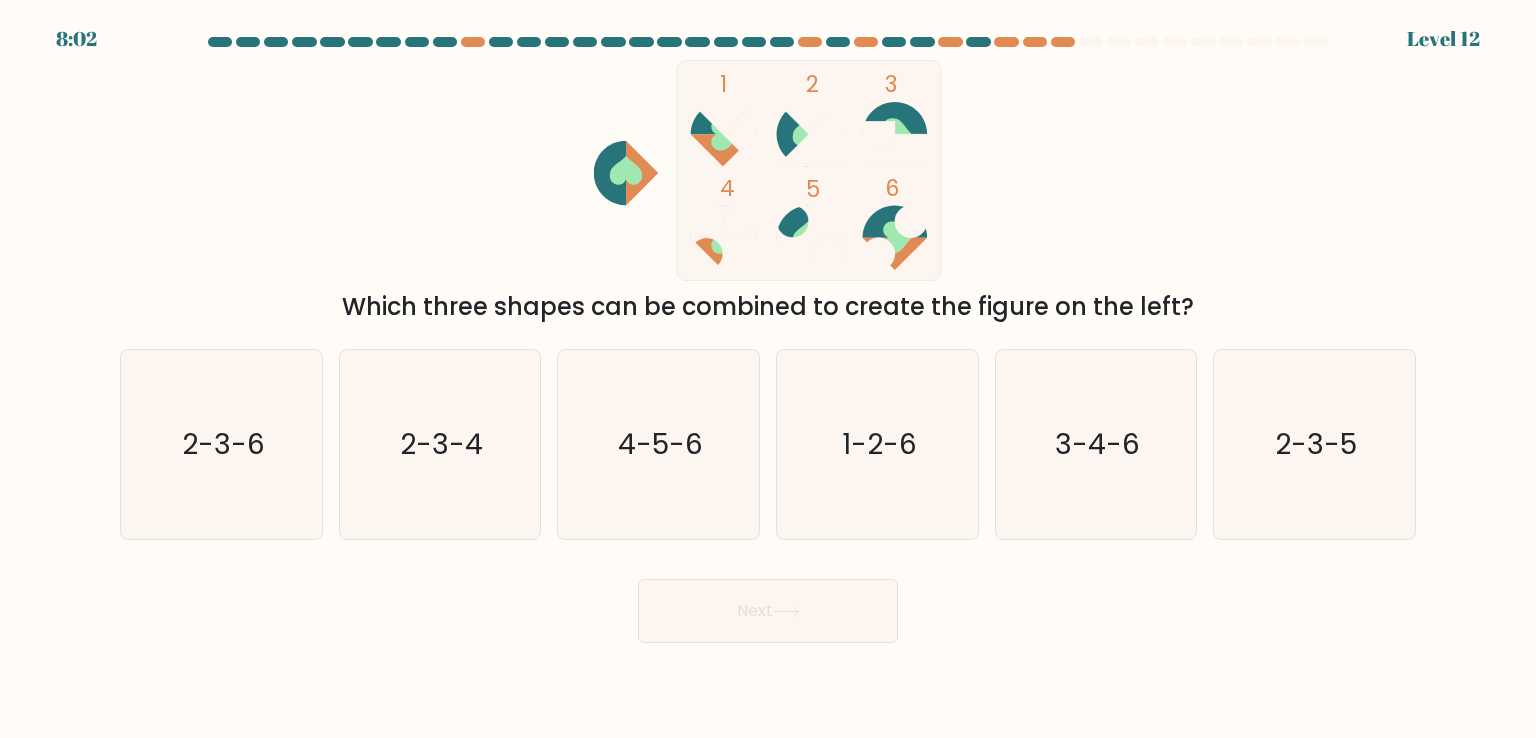 click on "d.
1-2-6" at bounding box center [877, 444] 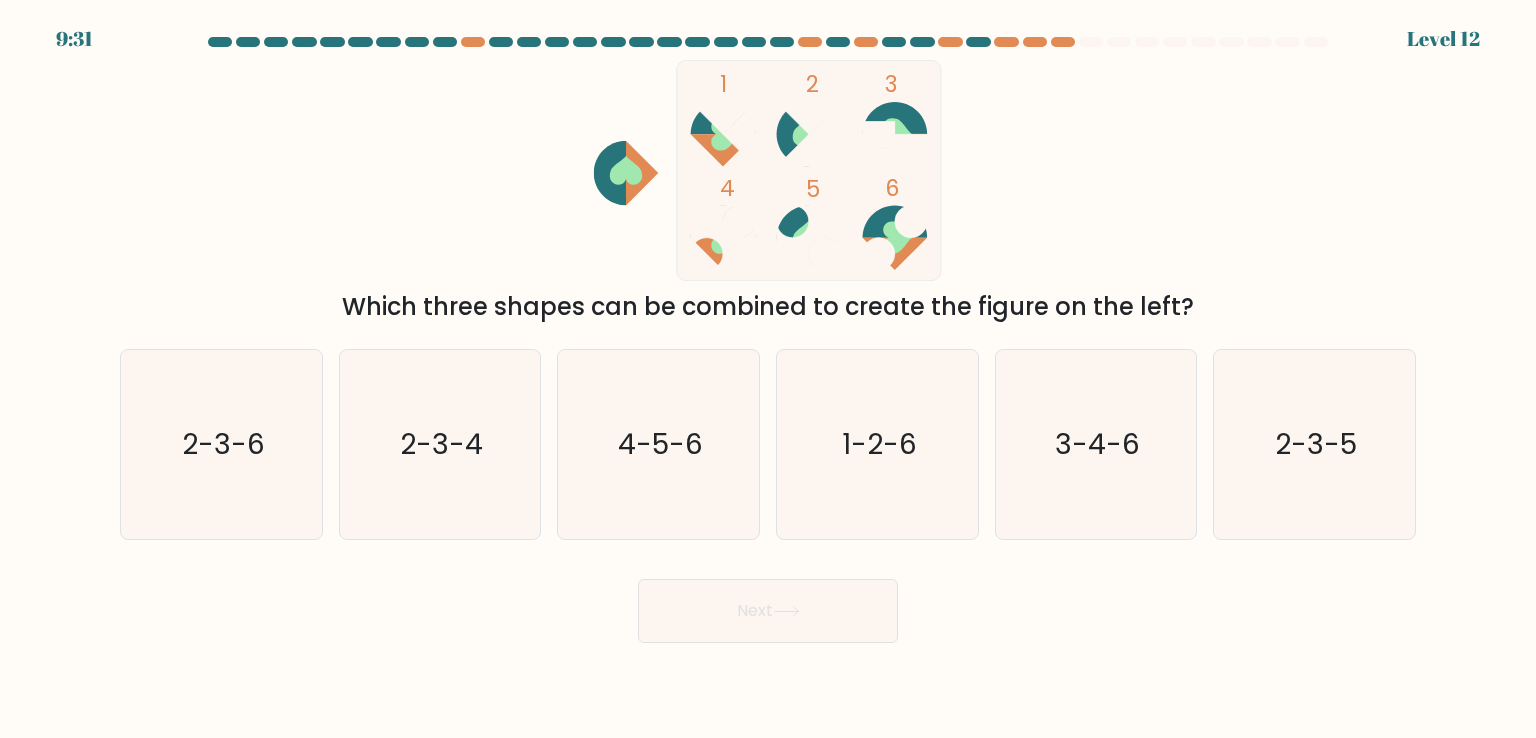 click on "Next" at bounding box center (768, 611) 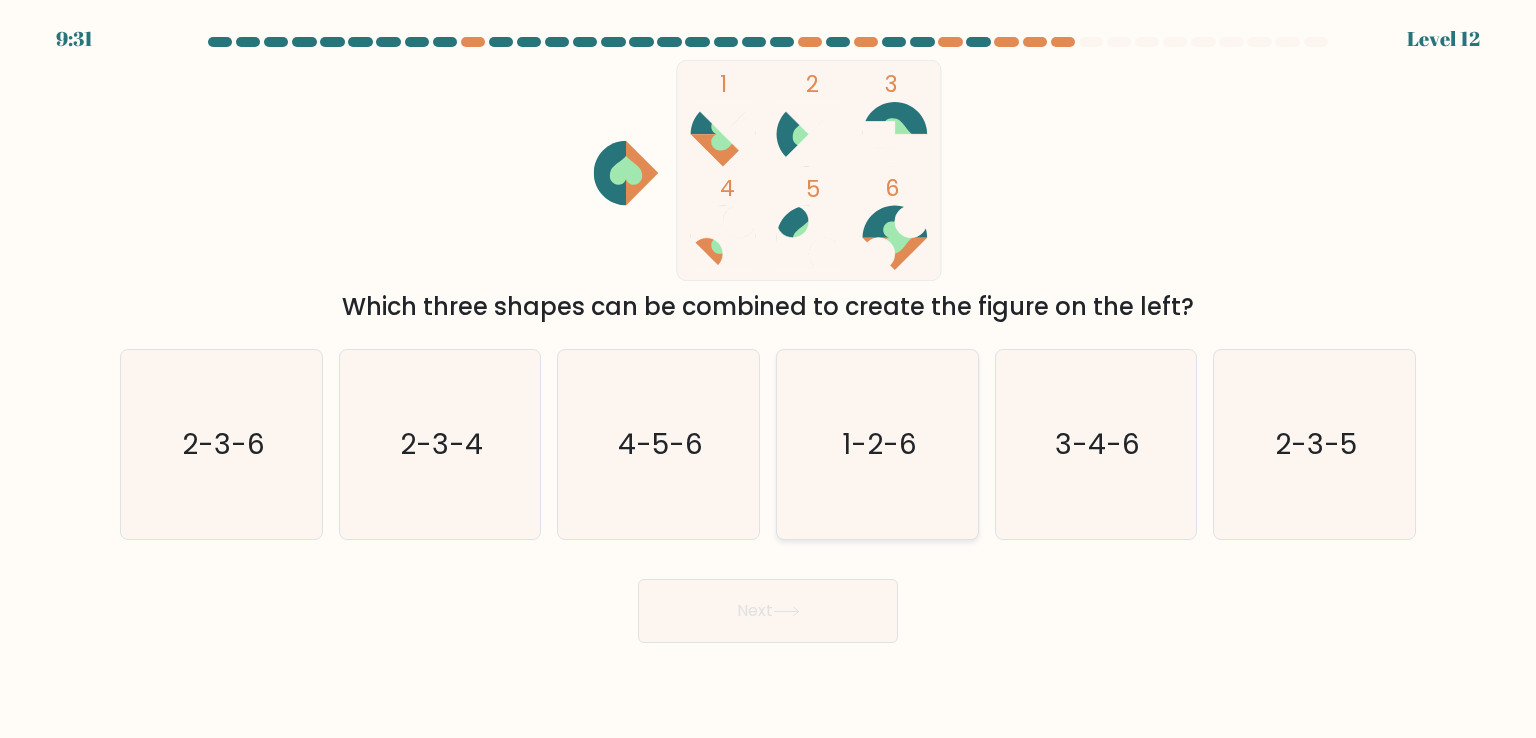 click on "1-2-6" 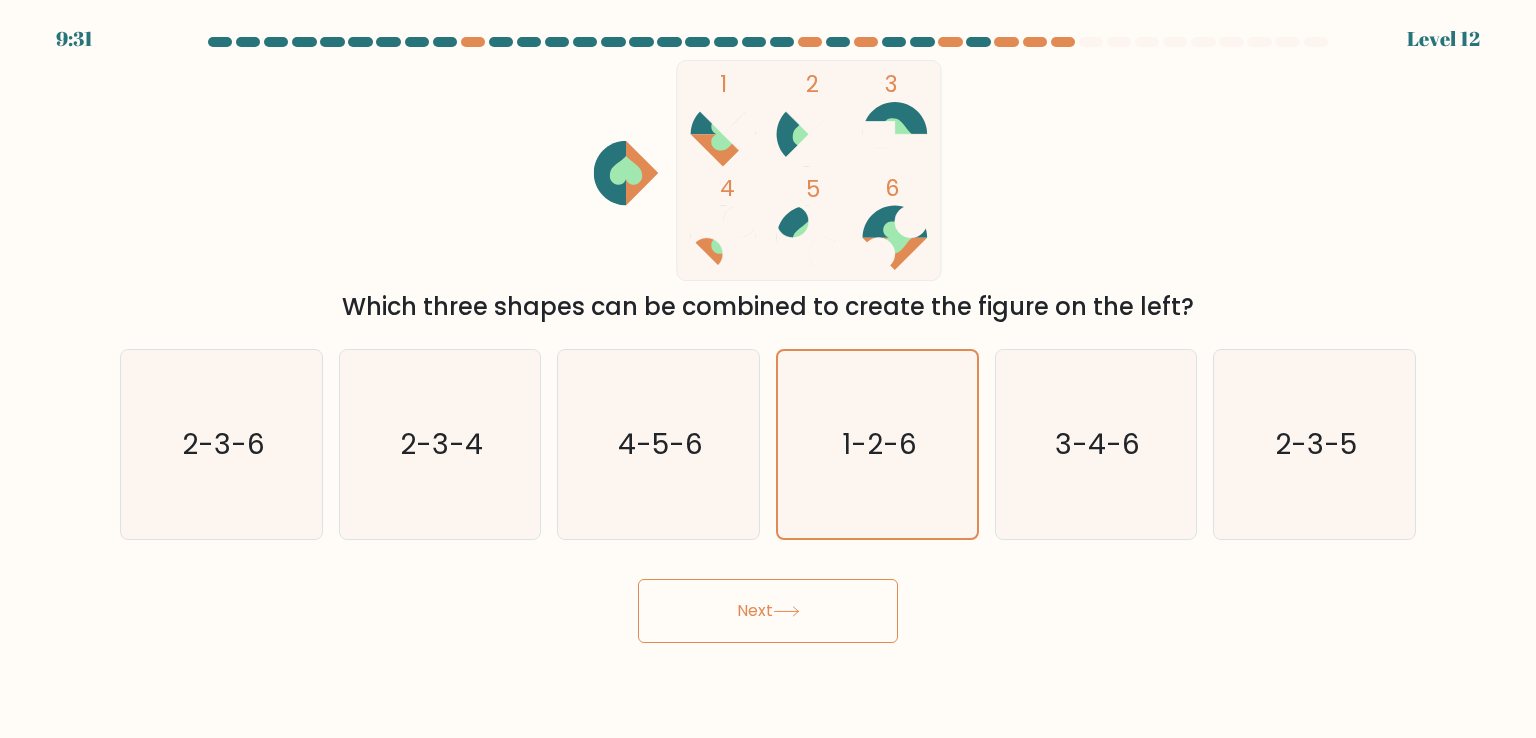 click on "Next" at bounding box center (768, 611) 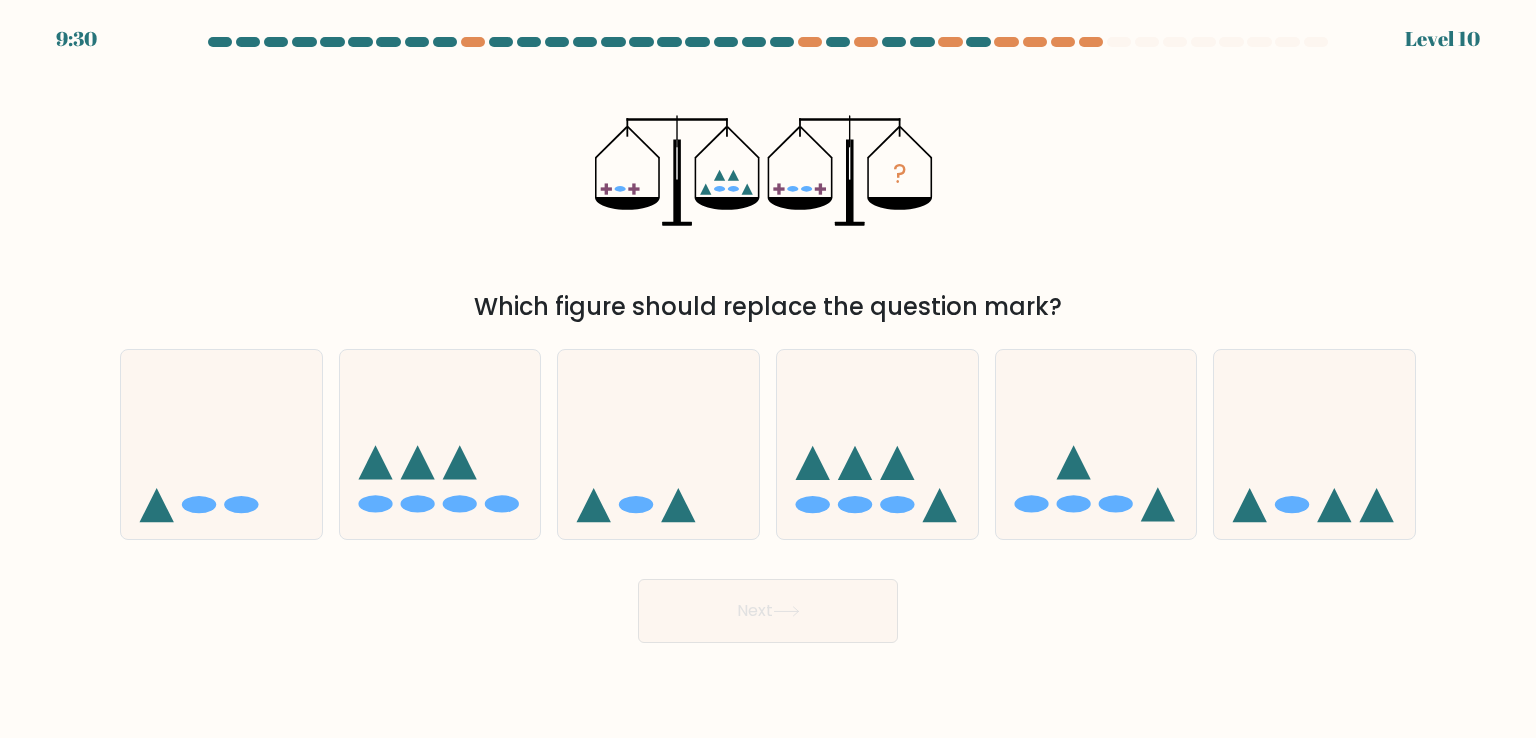 click 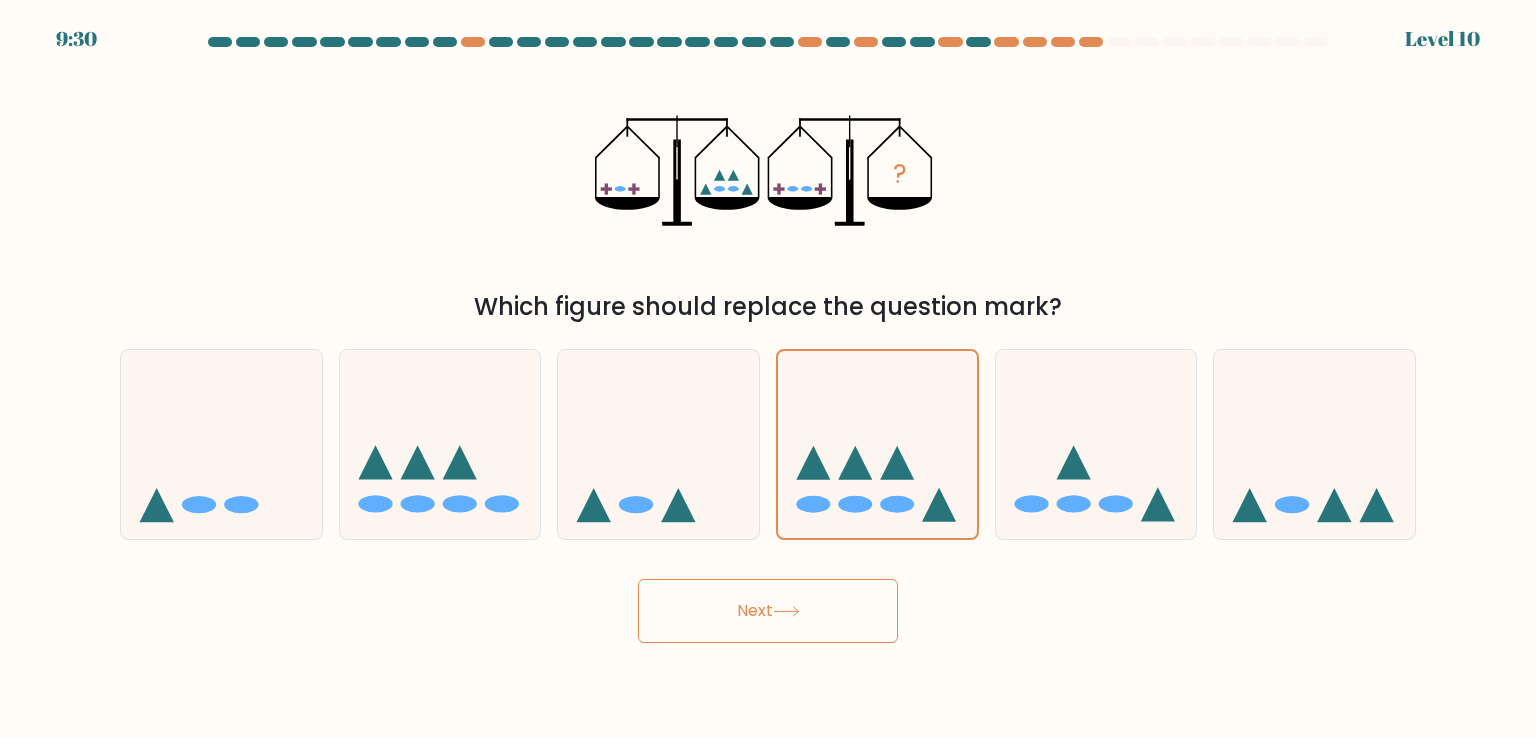 click on "9:30
Level 10" at bounding box center (768, 369) 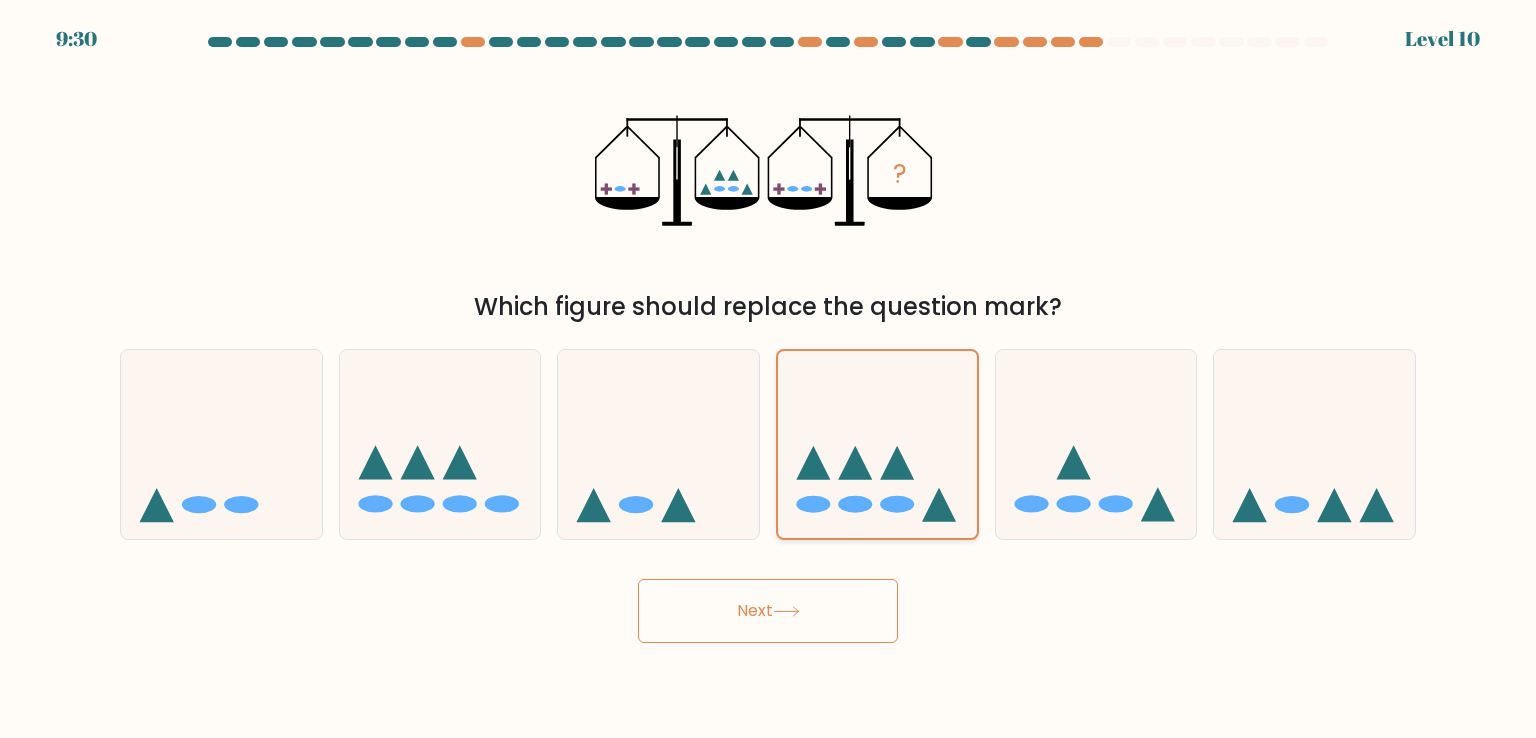 click at bounding box center [877, 444] 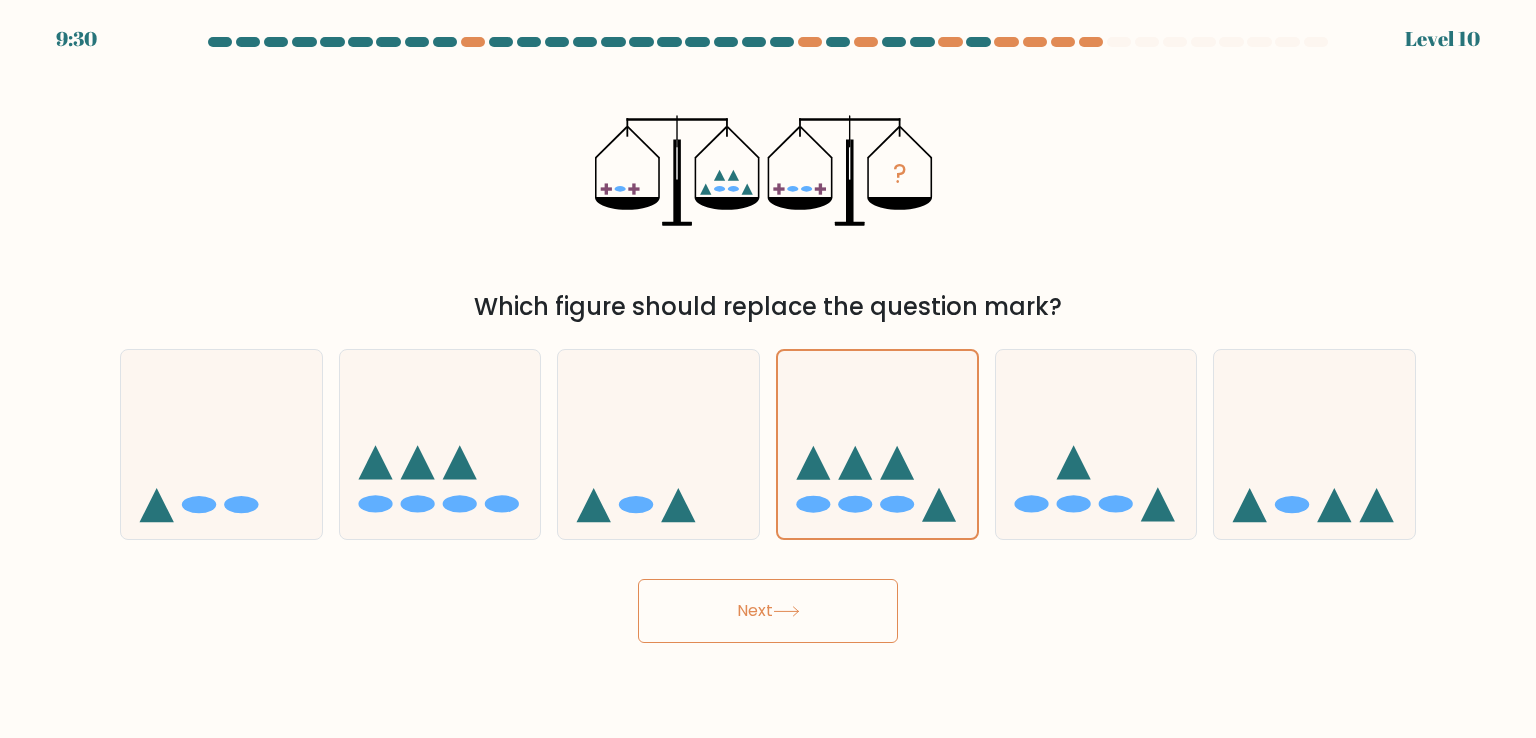 click on "Next" at bounding box center [768, 611] 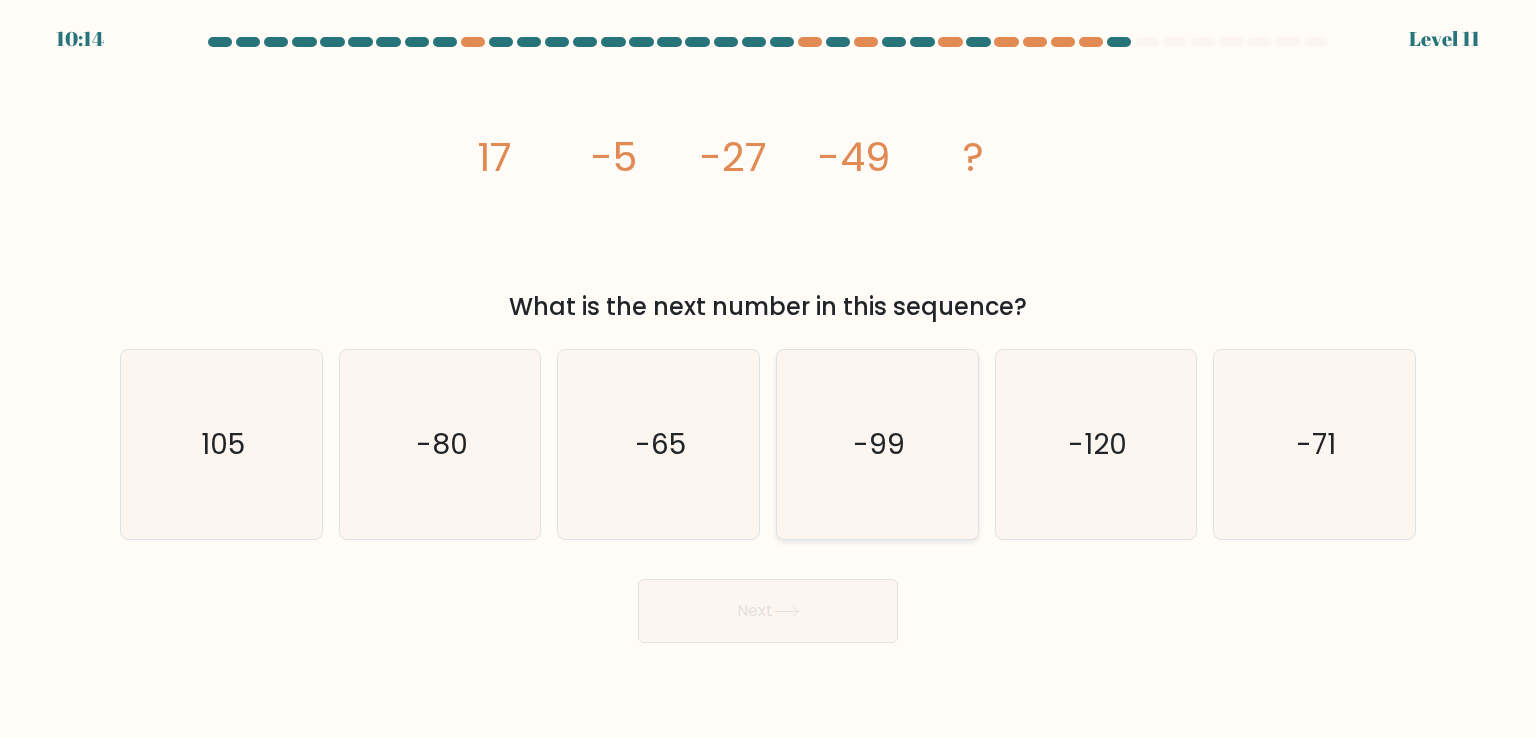 click on "-99" 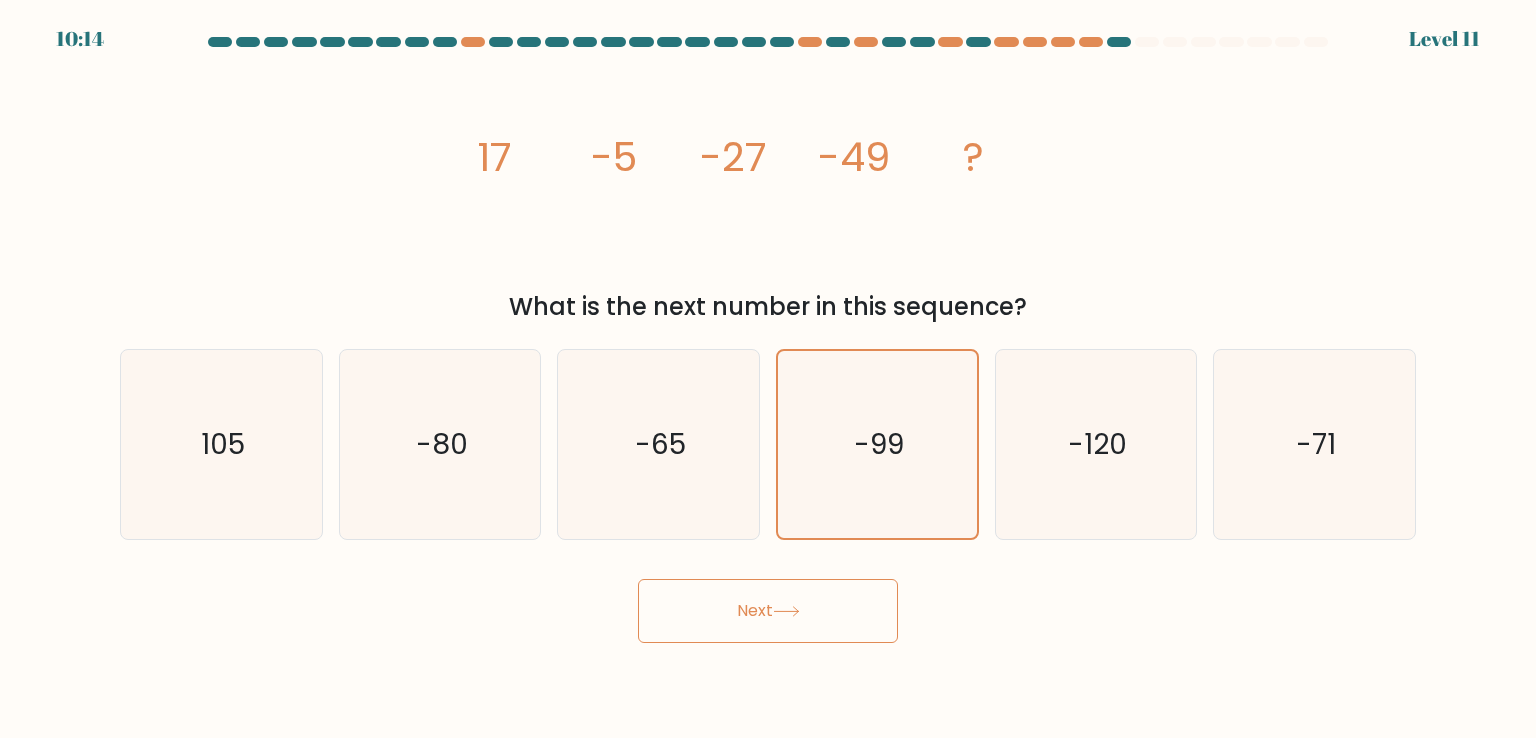 click on "10:14
Level 11" at bounding box center [768, 369] 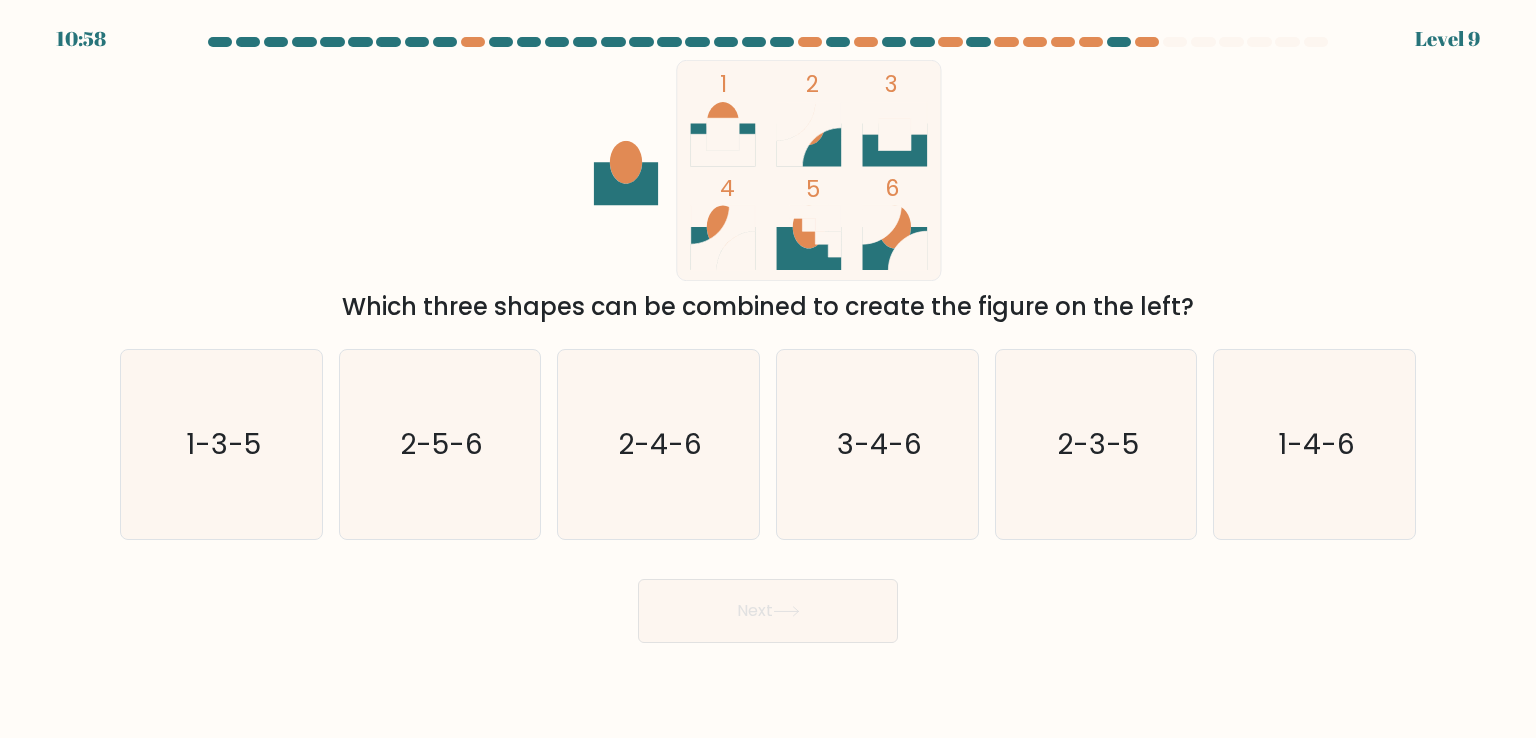click on "Next" at bounding box center (768, 611) 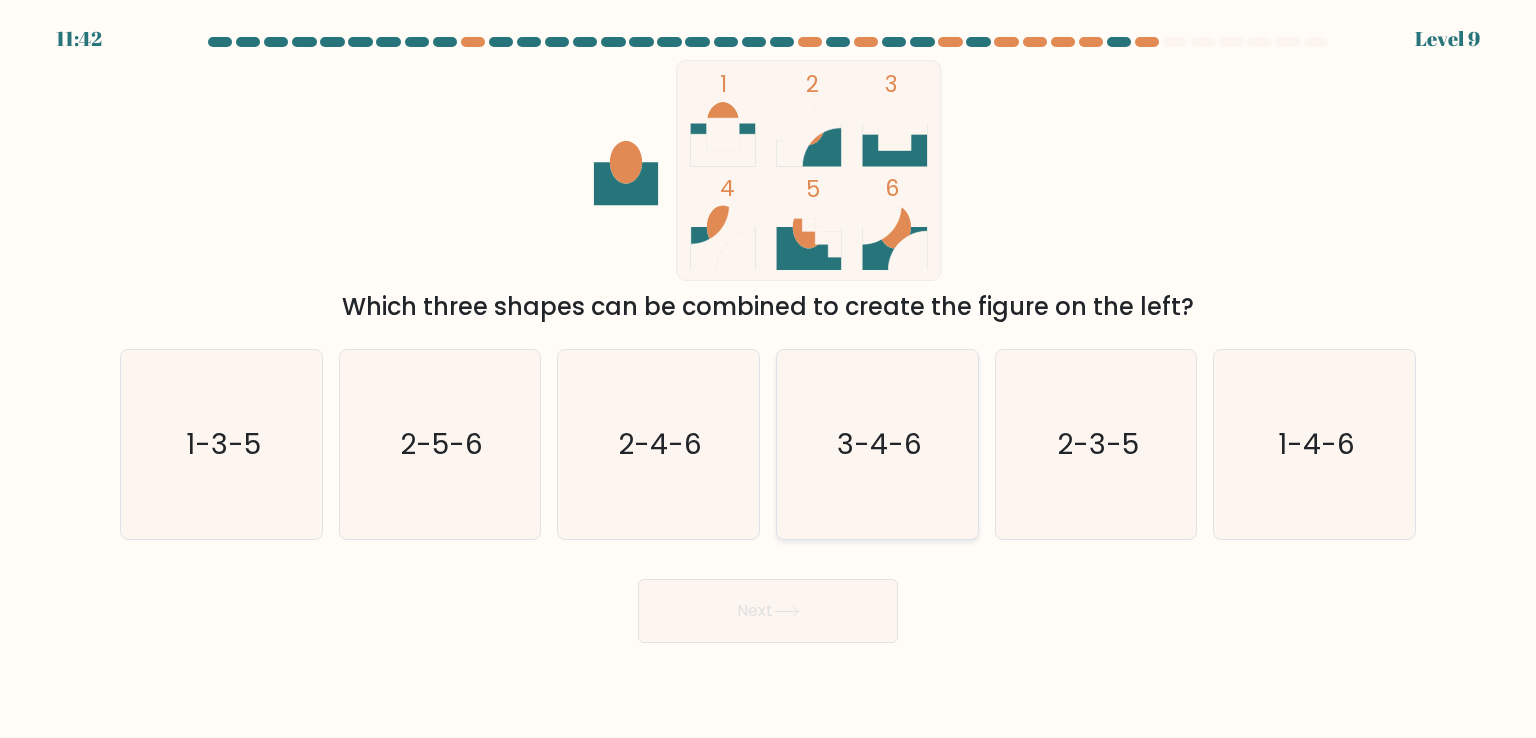 click on "3-4-6" 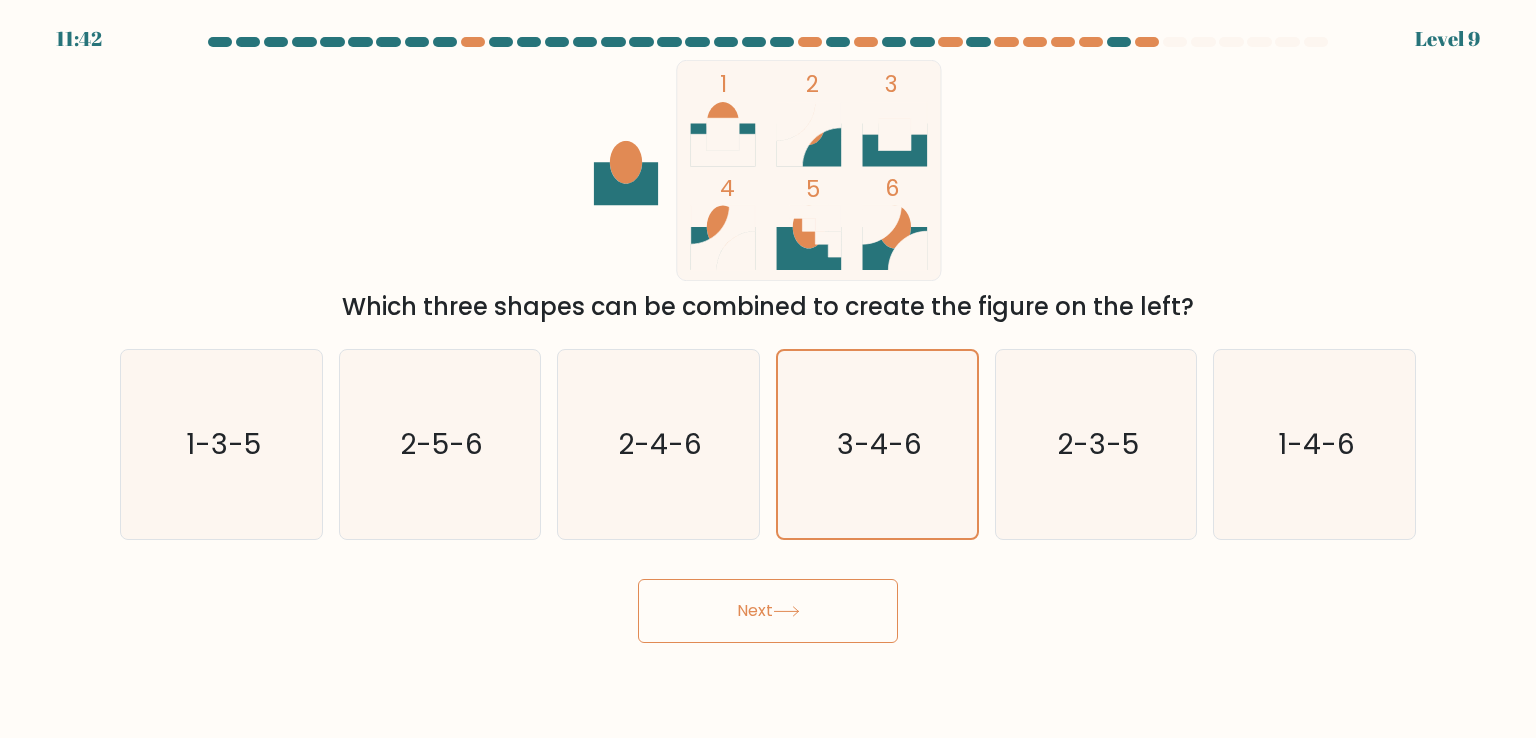 click on "Next" at bounding box center [768, 611] 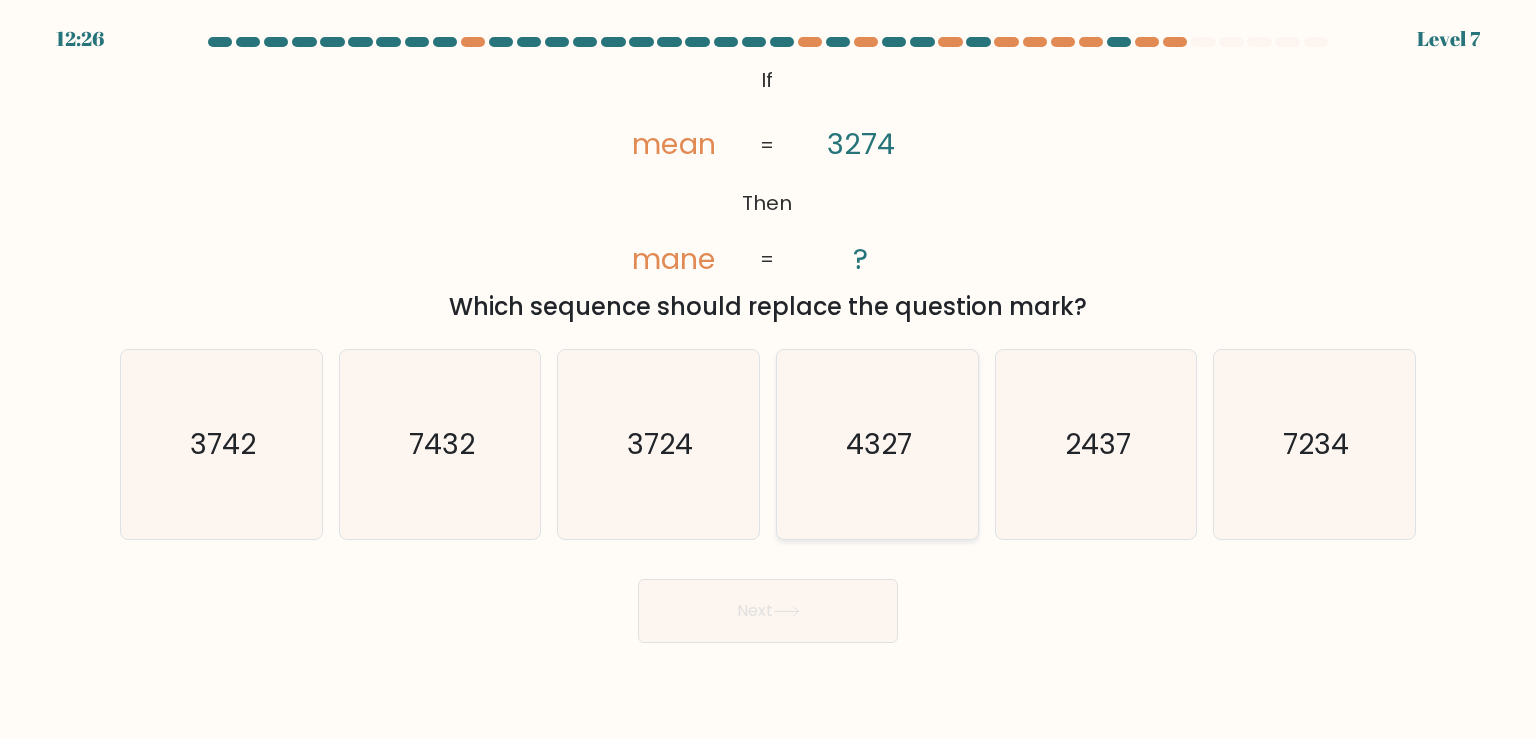 click on "4327" 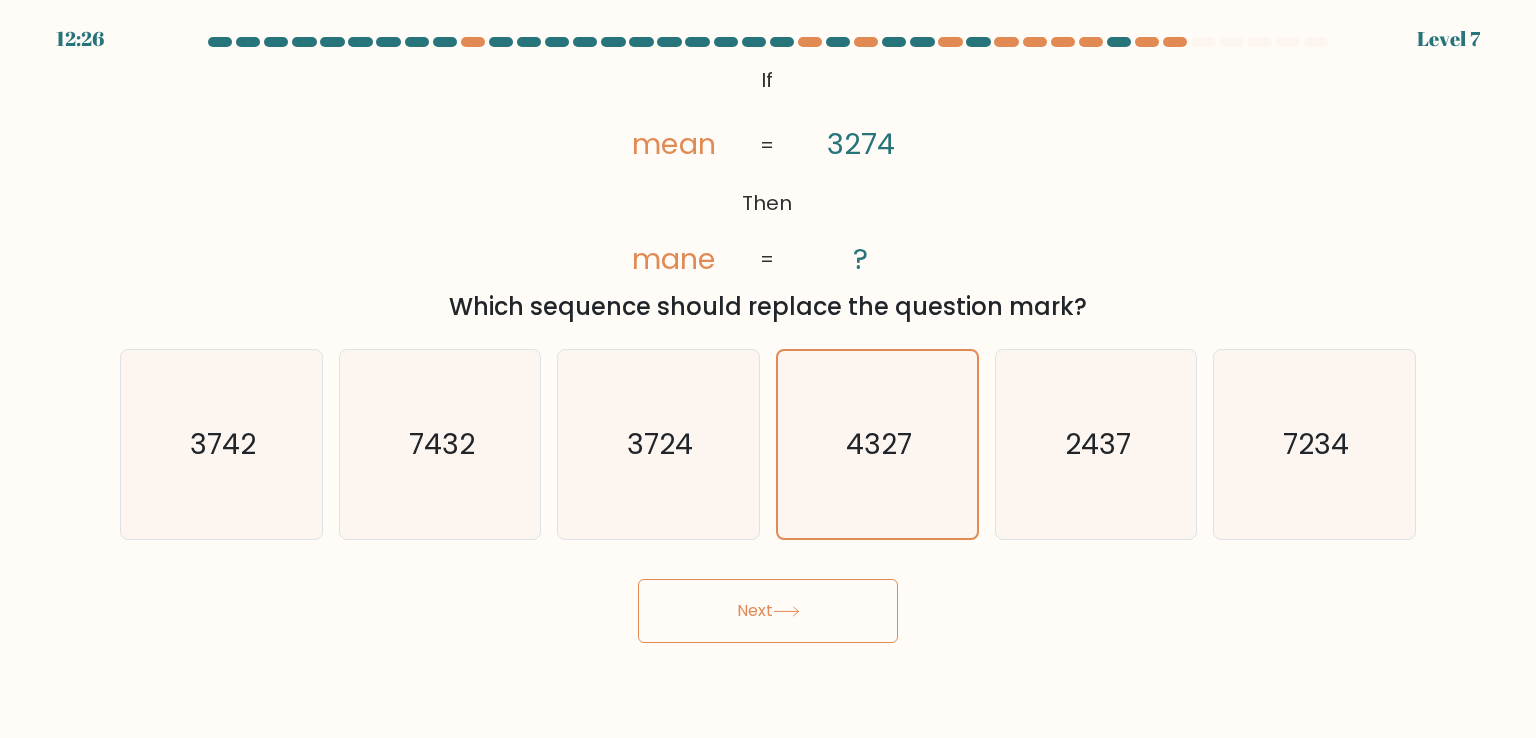 click on "Next" at bounding box center [768, 603] 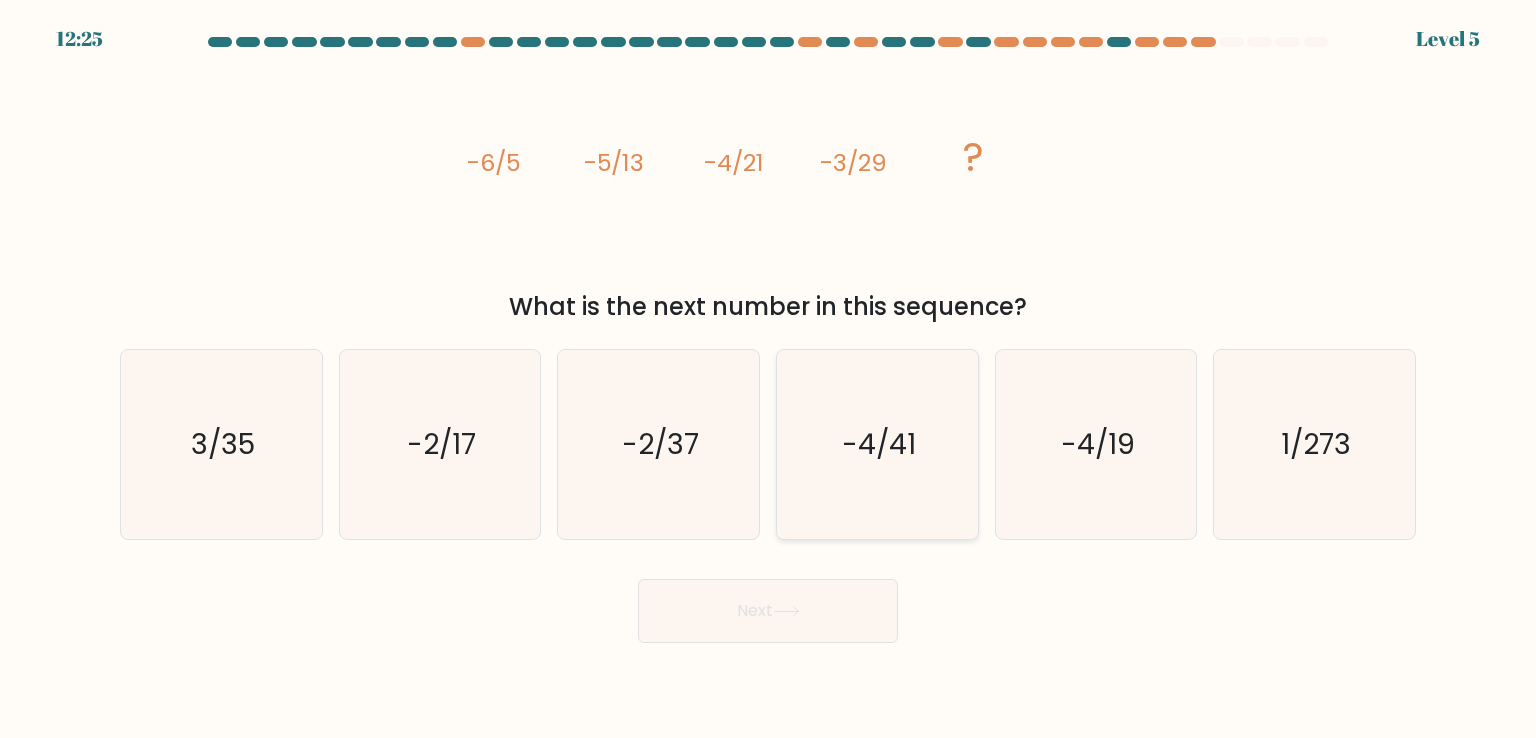 click on "-4/41" 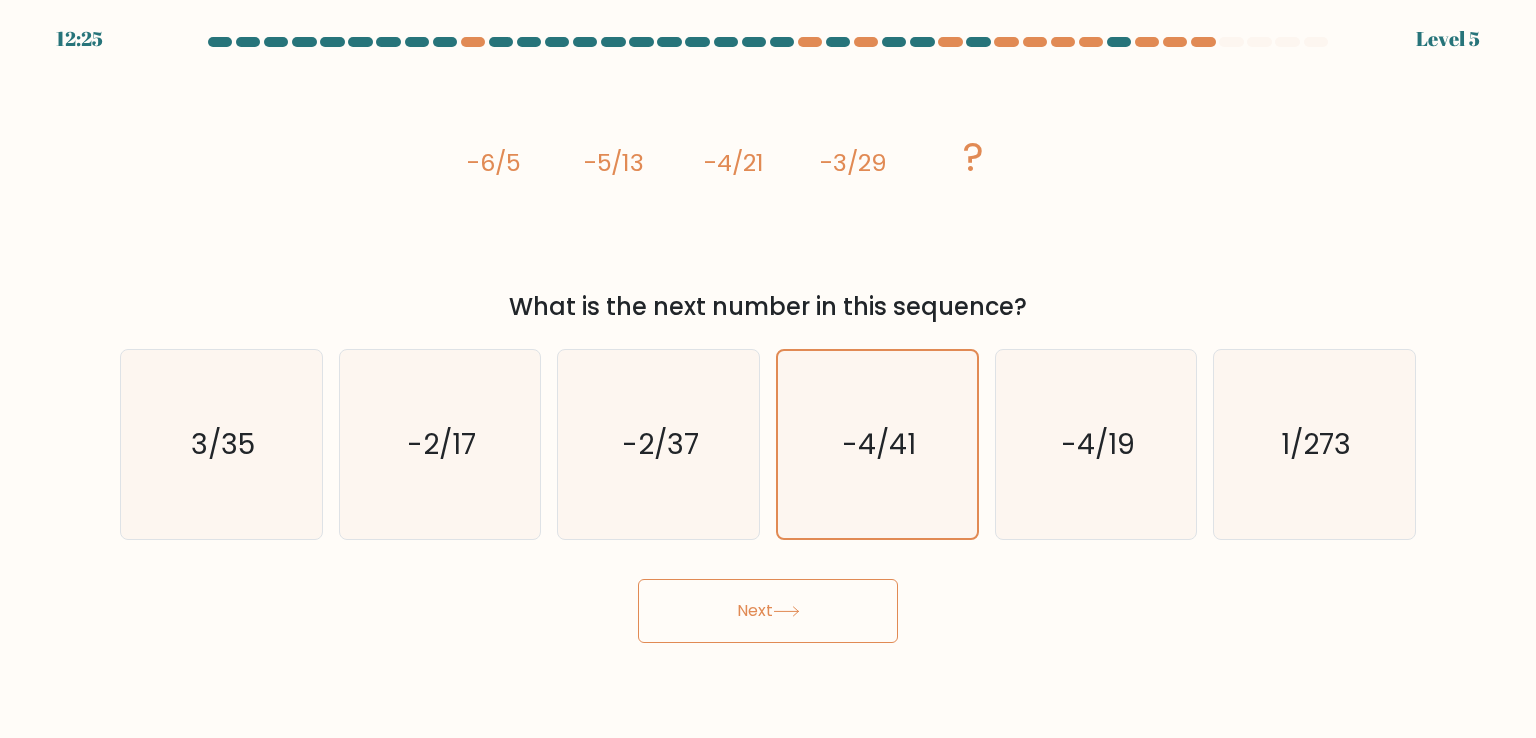 click on "Next" at bounding box center [768, 611] 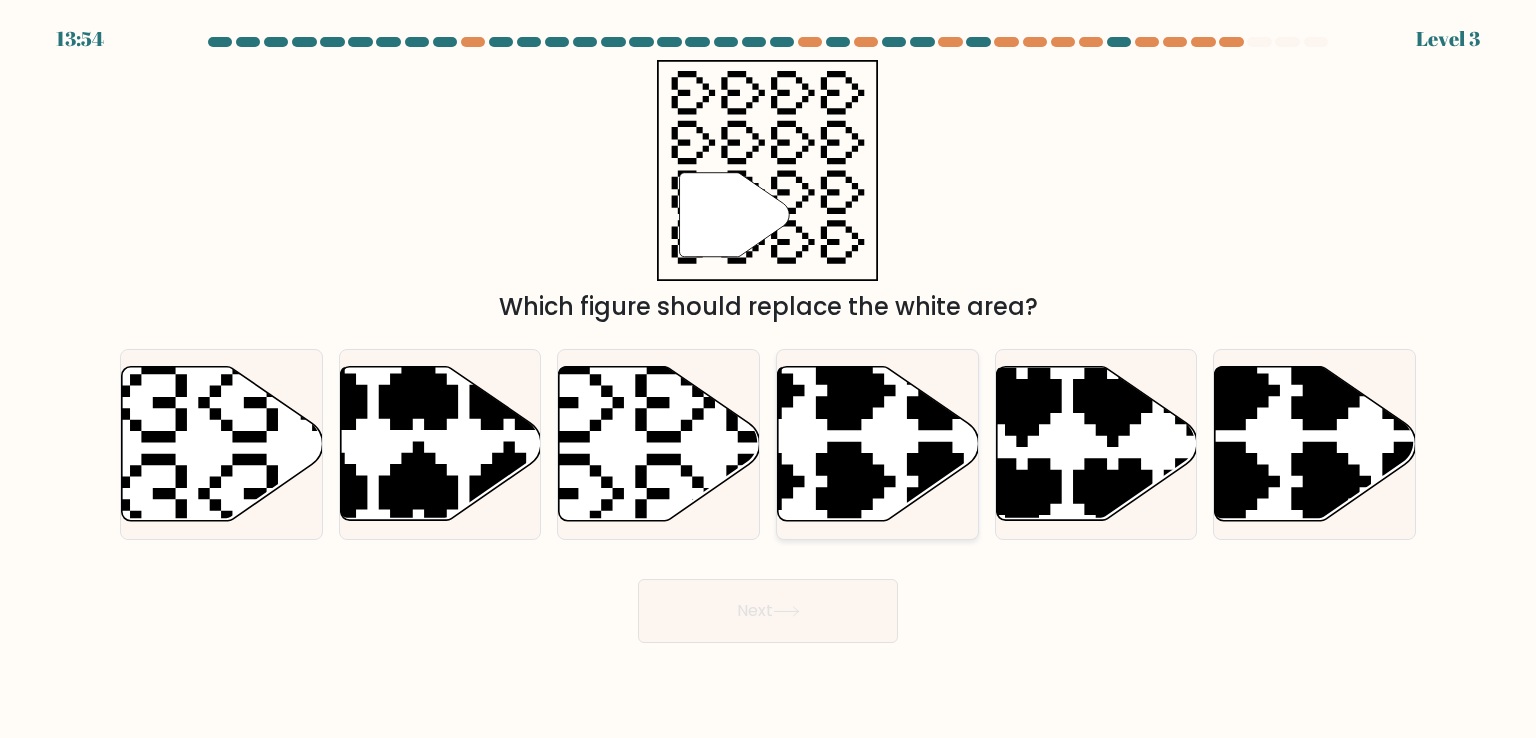 click 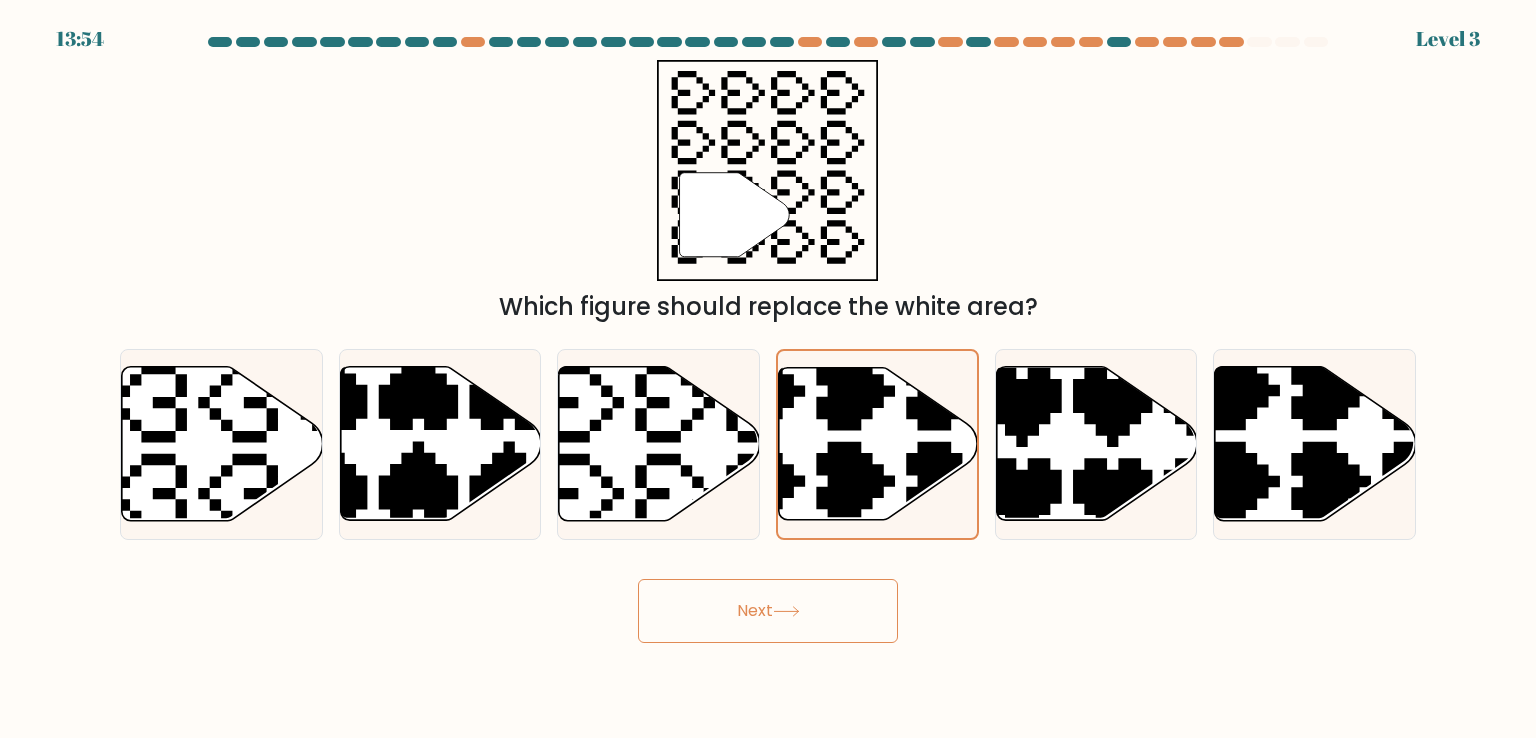 click on "Next" at bounding box center (768, 611) 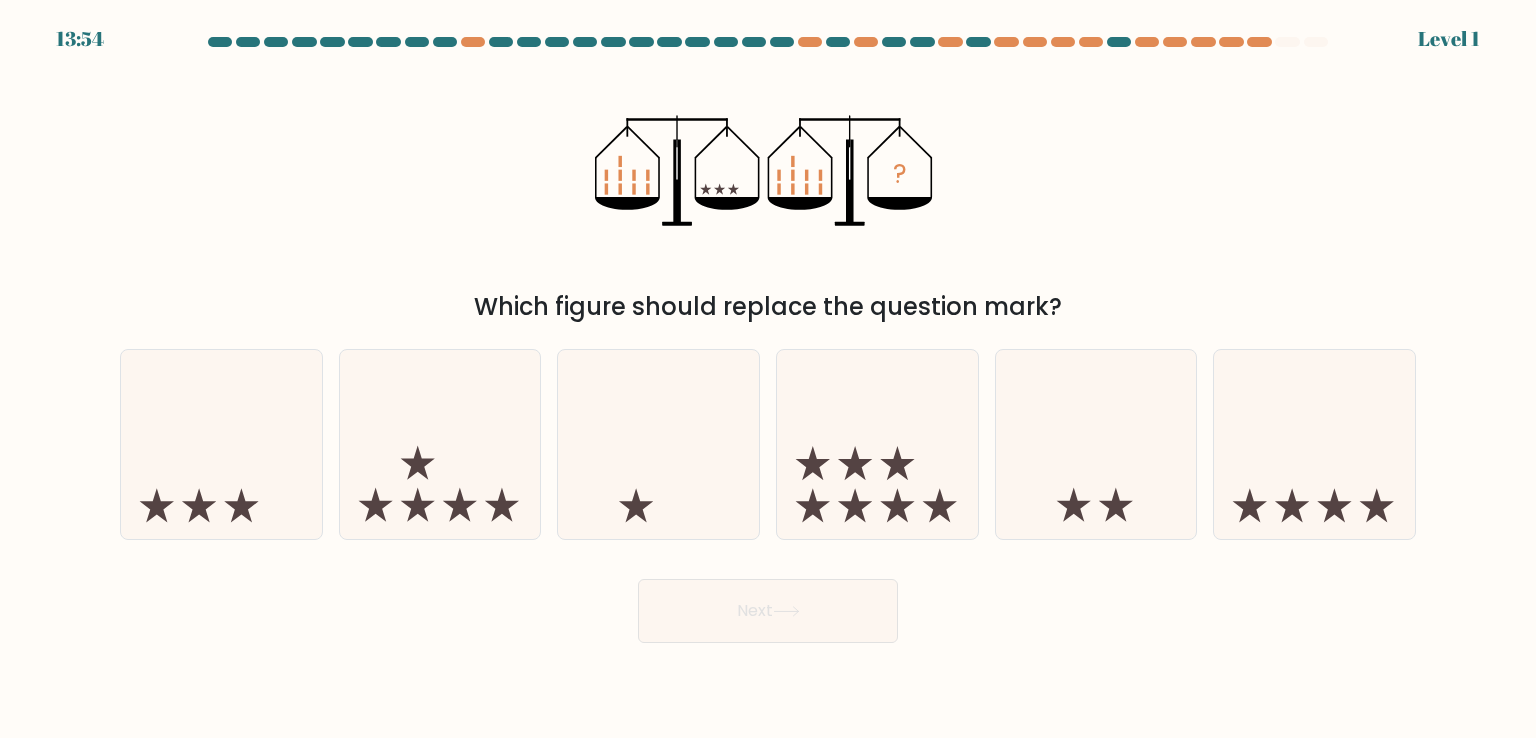 click 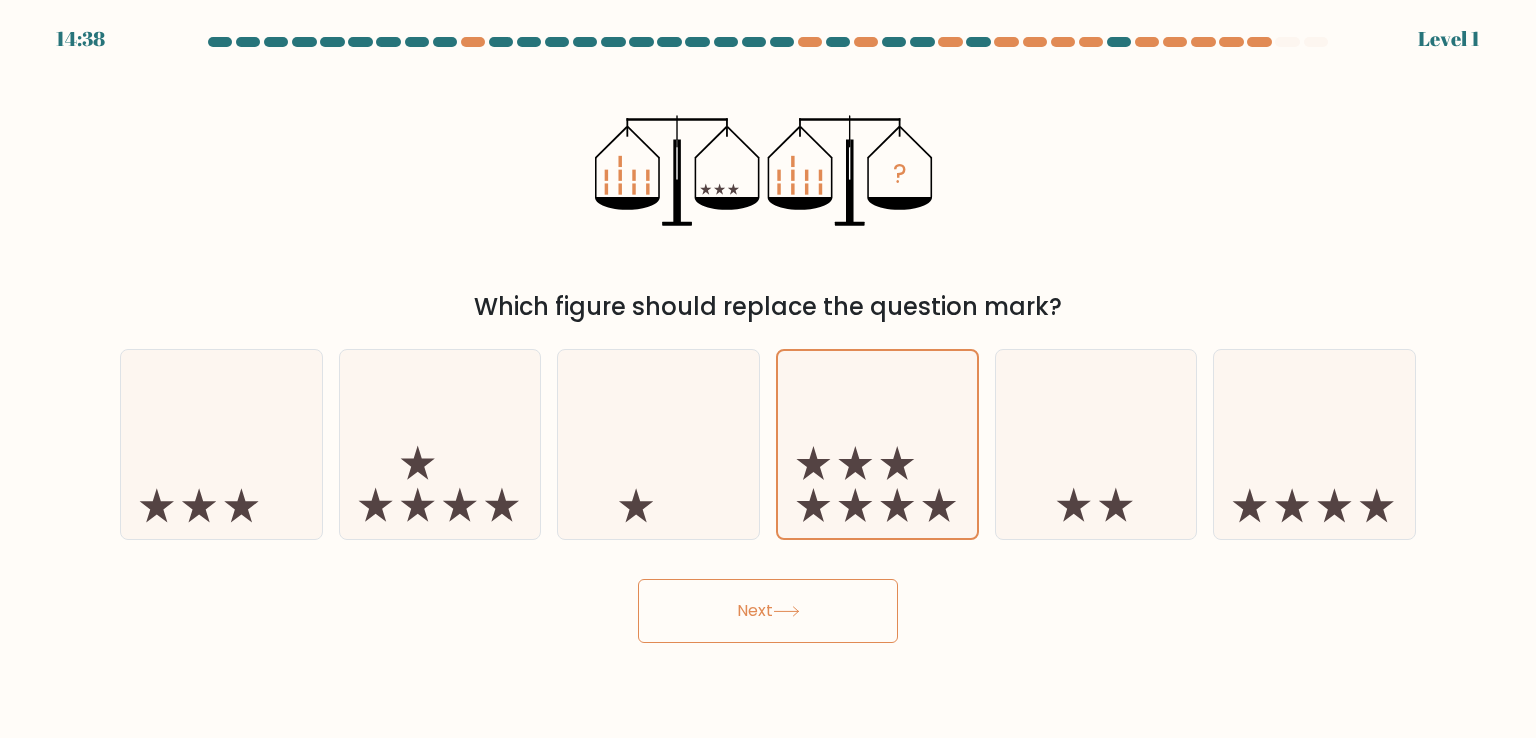 click on "Next" at bounding box center (768, 603) 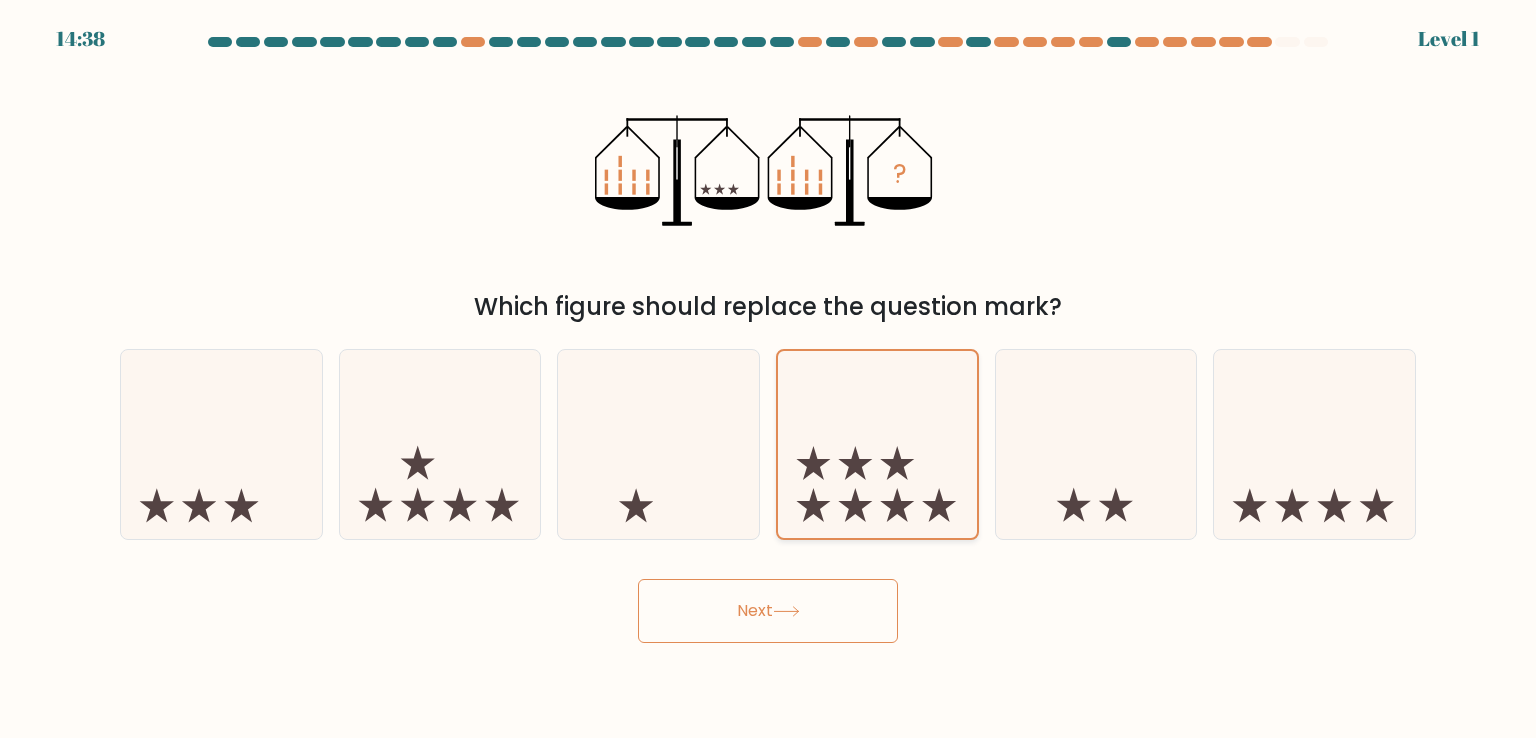 click 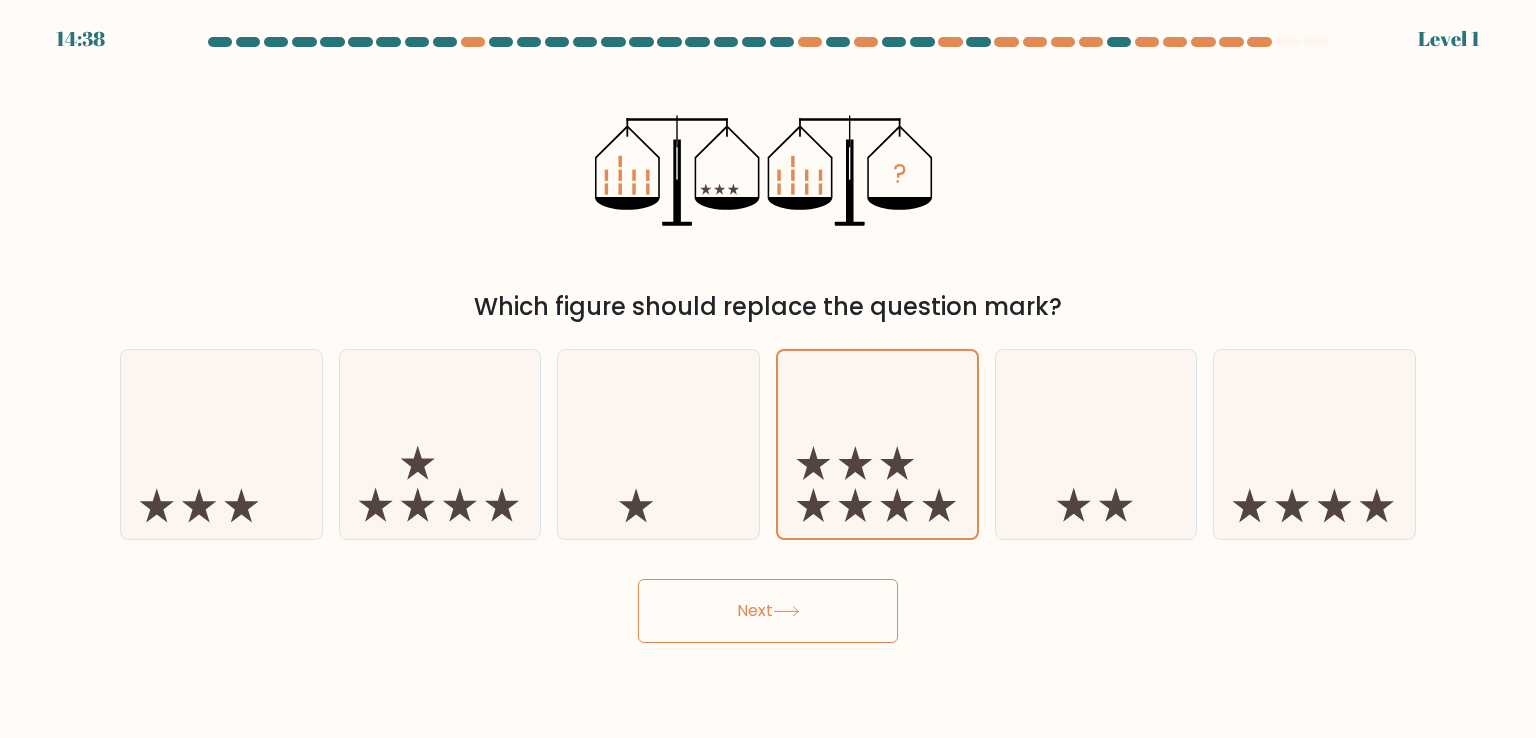 click on "Next" at bounding box center (768, 611) 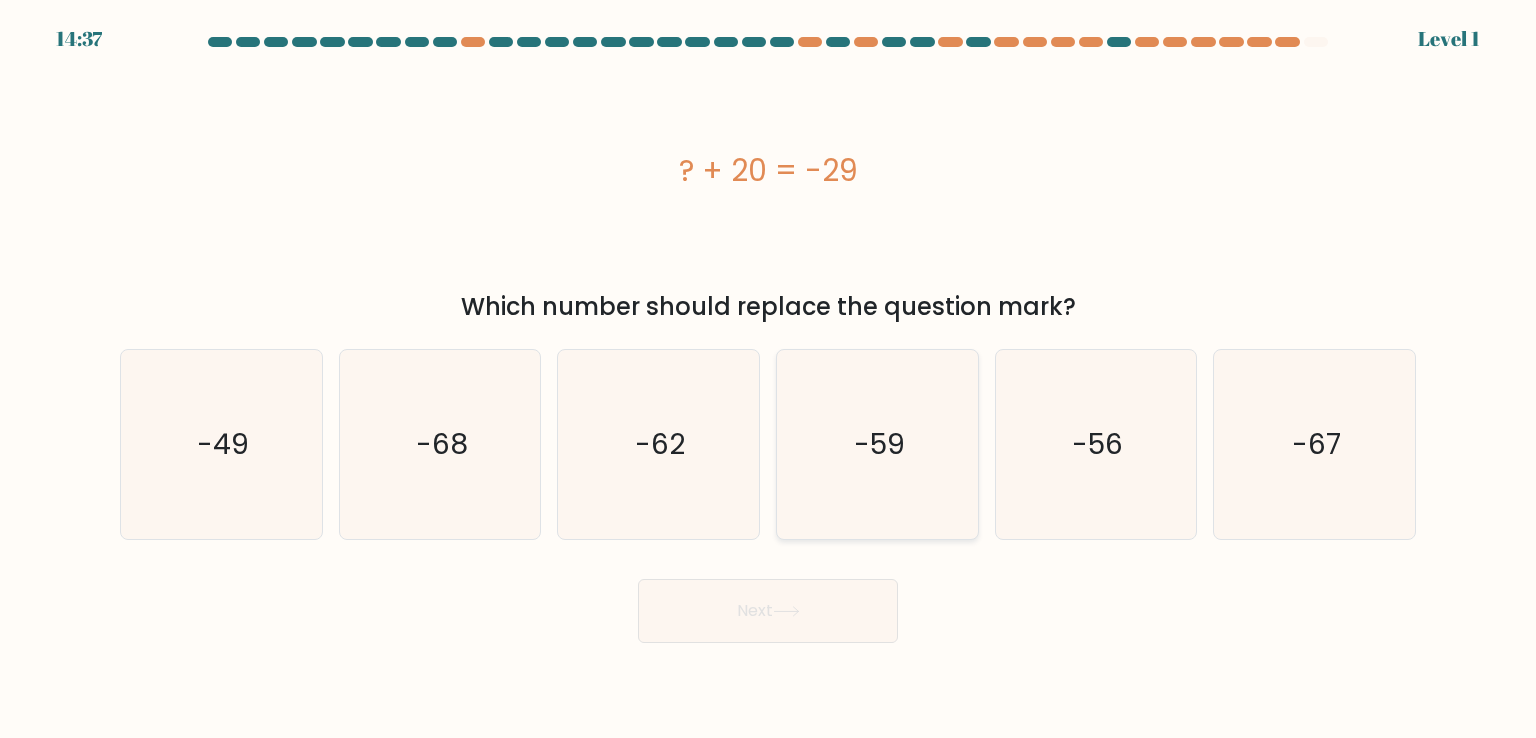 click on "-59" 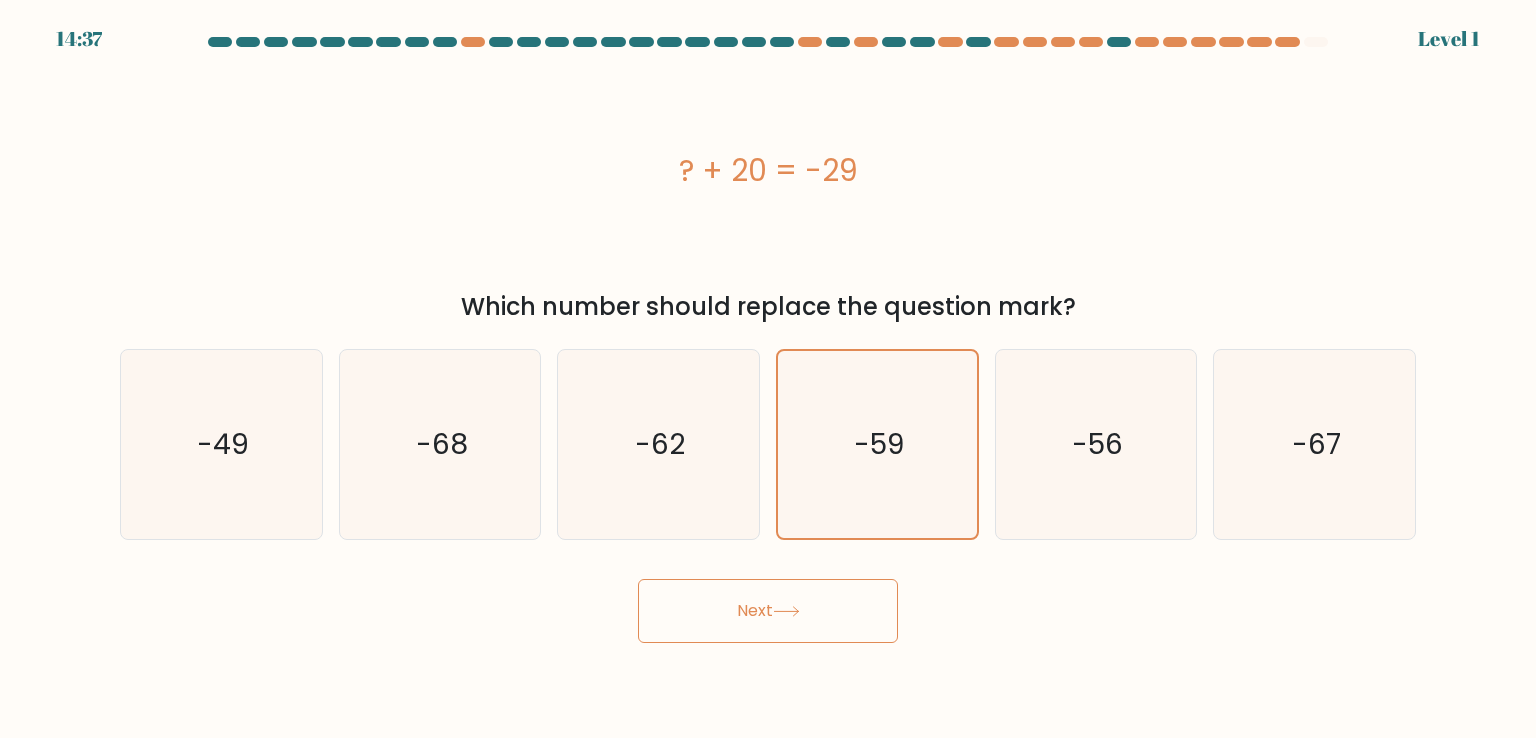 click on "Next" at bounding box center [768, 603] 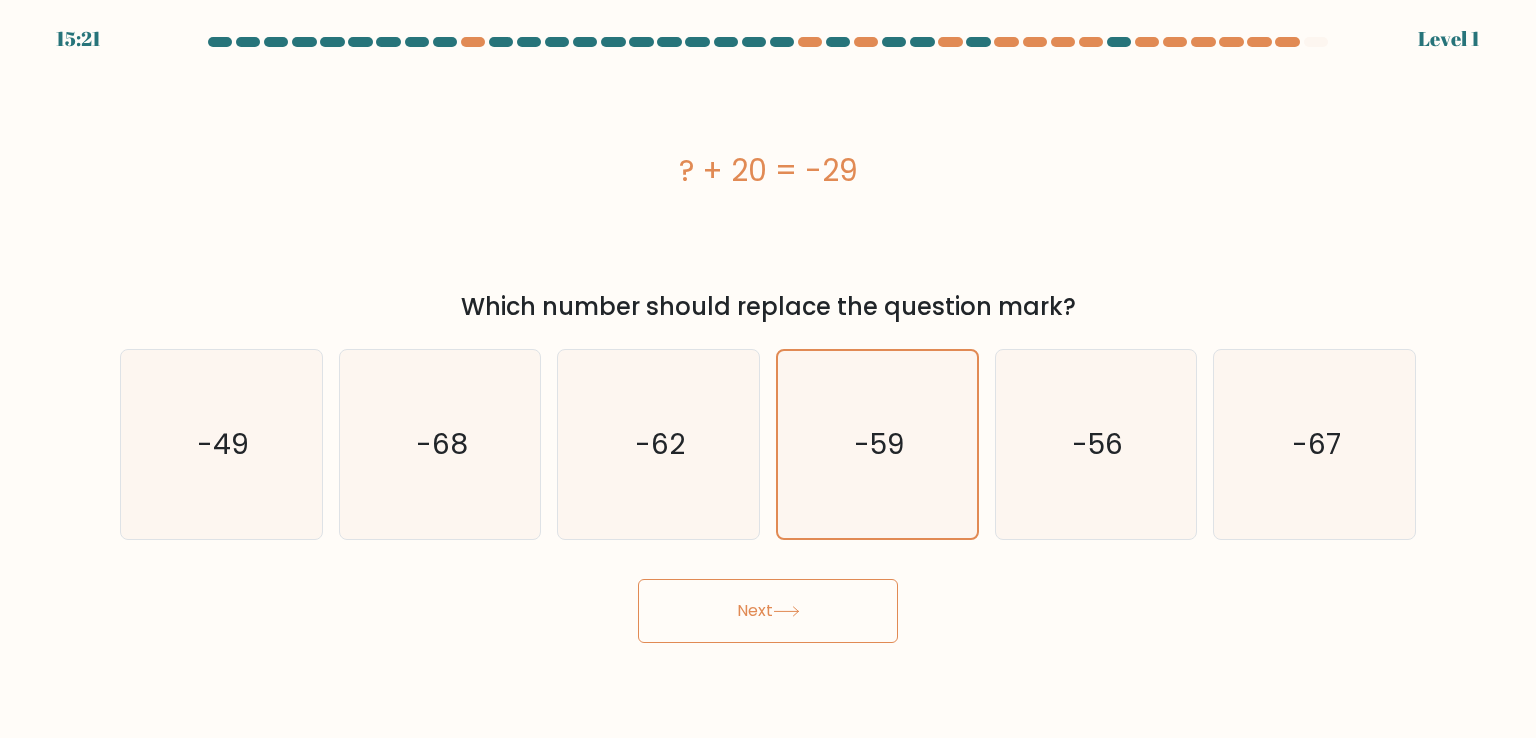 click on "Next" at bounding box center [768, 611] 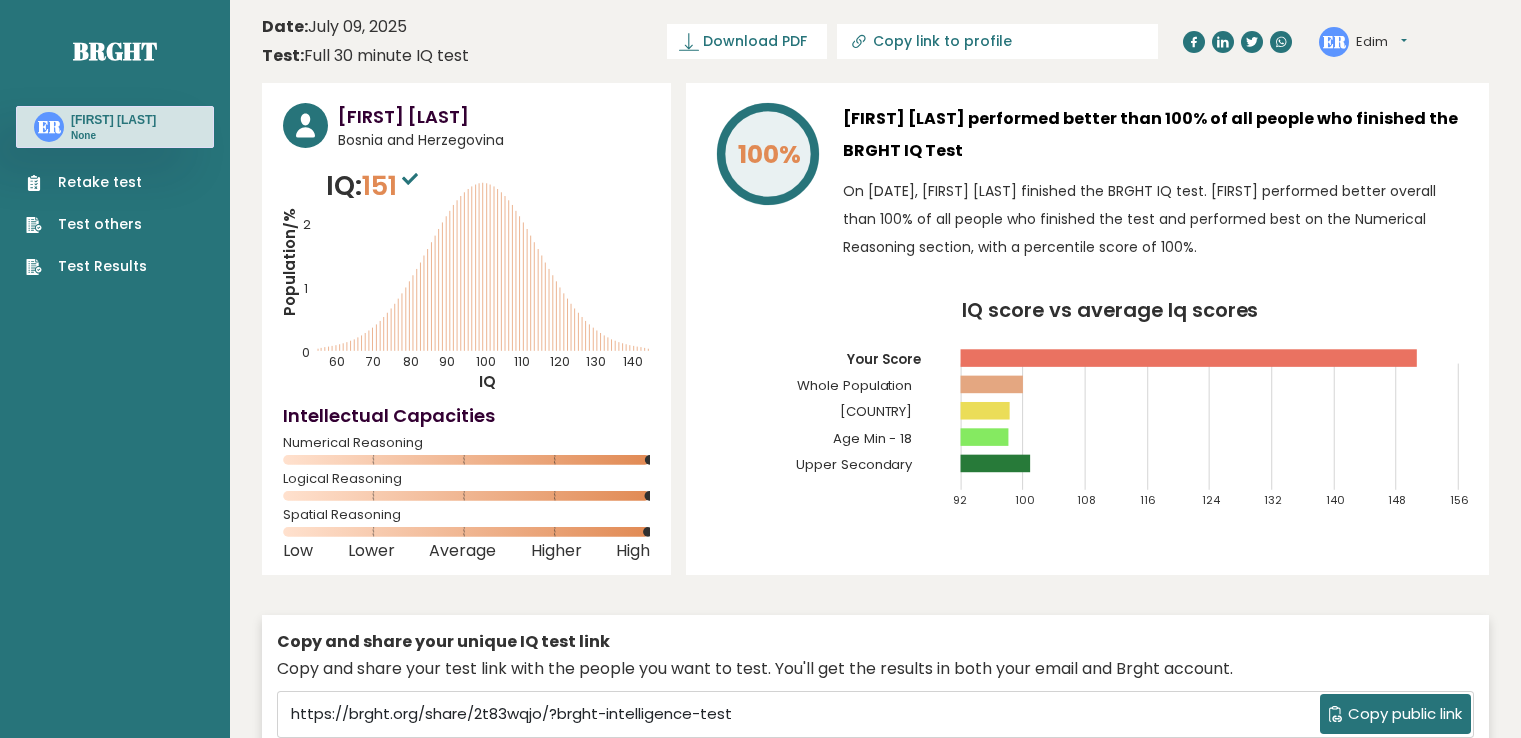 scroll, scrollTop: 0, scrollLeft: 0, axis: both 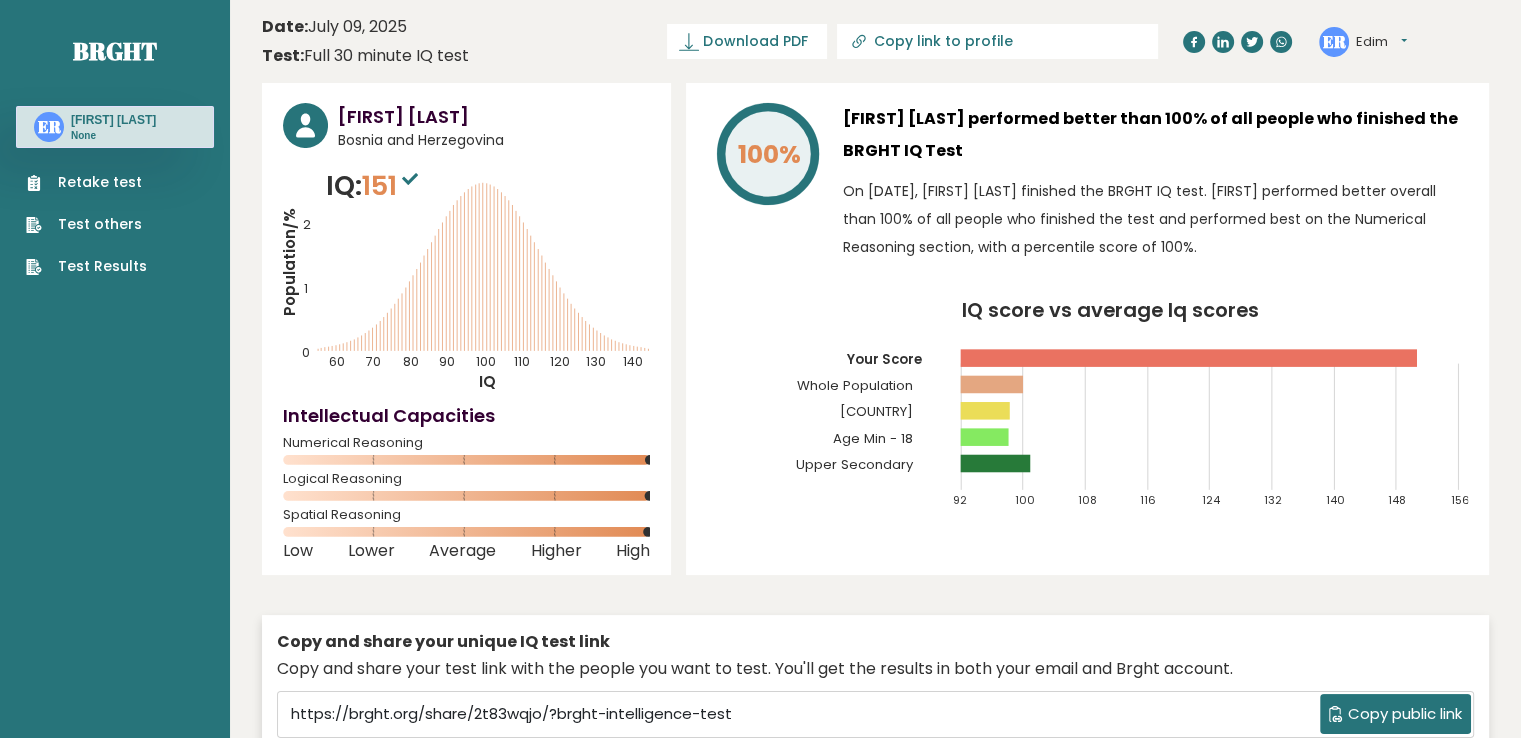 click on "Retake test
Test others
Test Results" at bounding box center [115, 212] 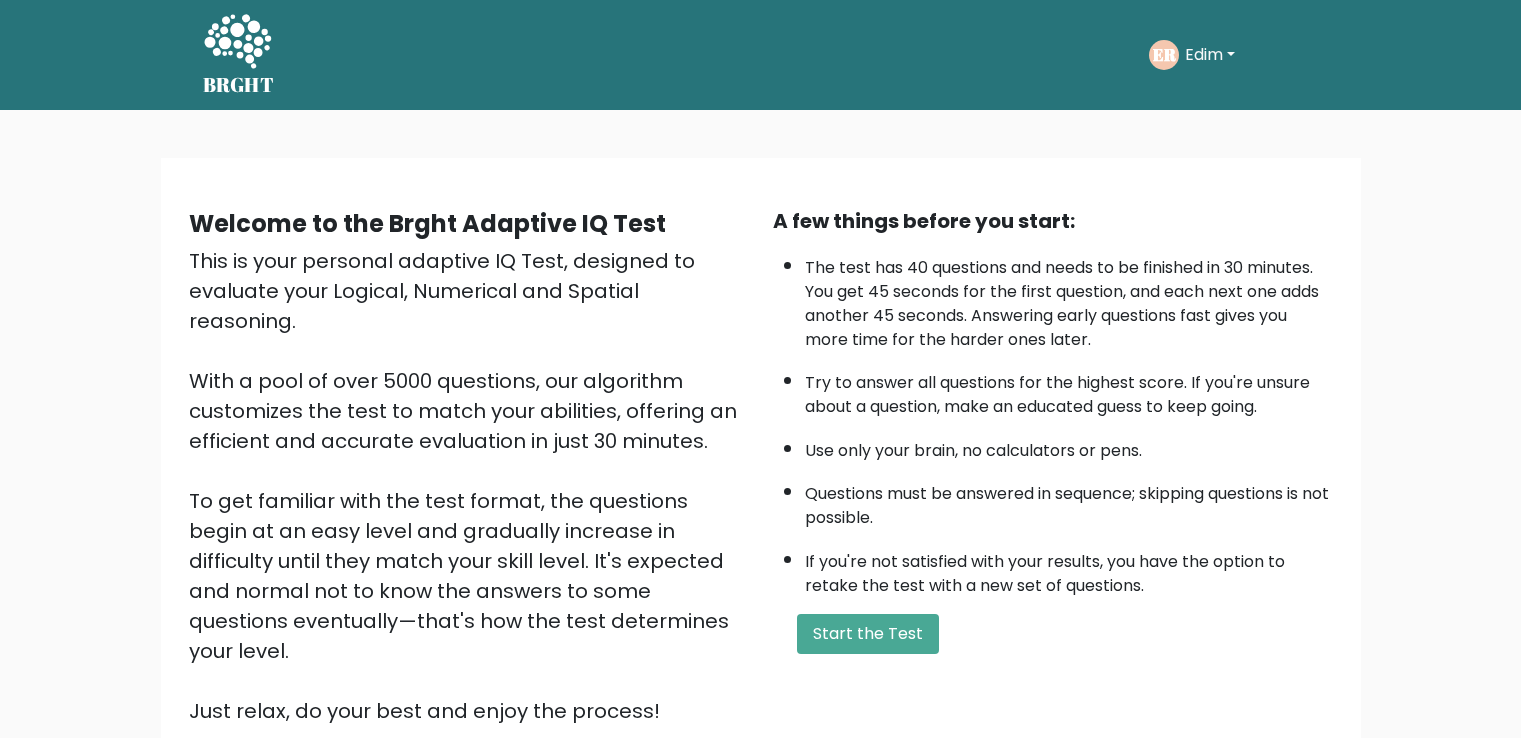 scroll, scrollTop: 0, scrollLeft: 0, axis: both 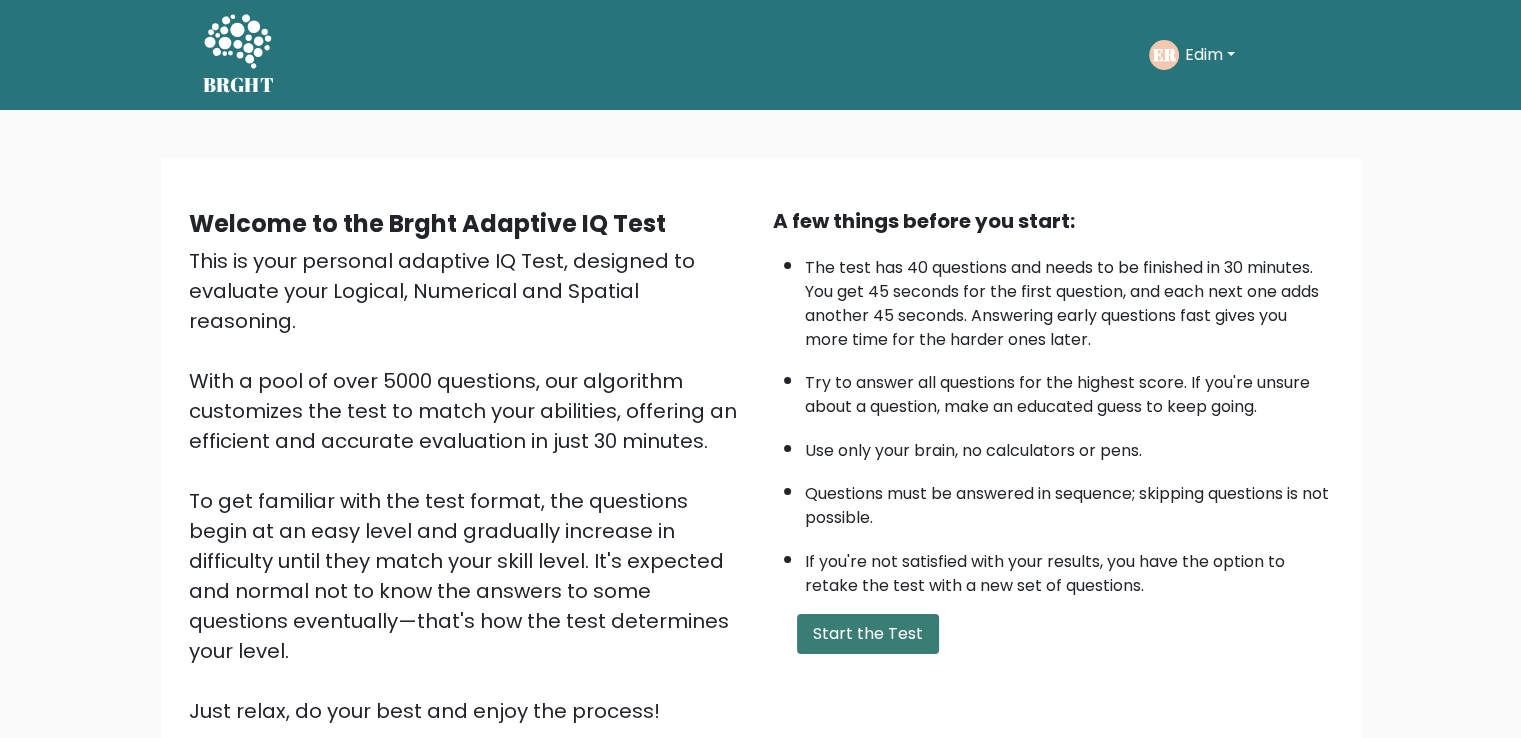 click on "Start the Test" at bounding box center (868, 634) 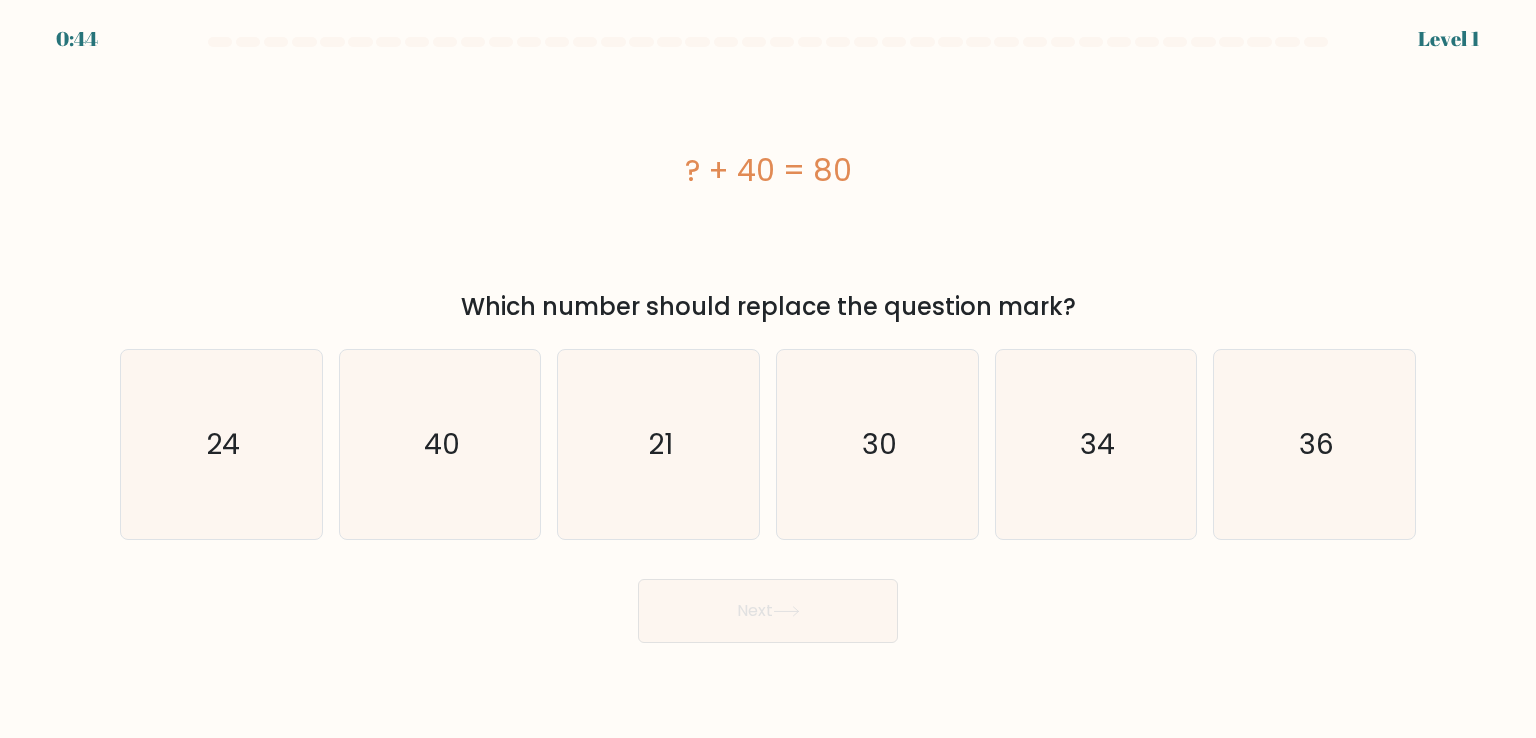 scroll, scrollTop: 0, scrollLeft: 0, axis: both 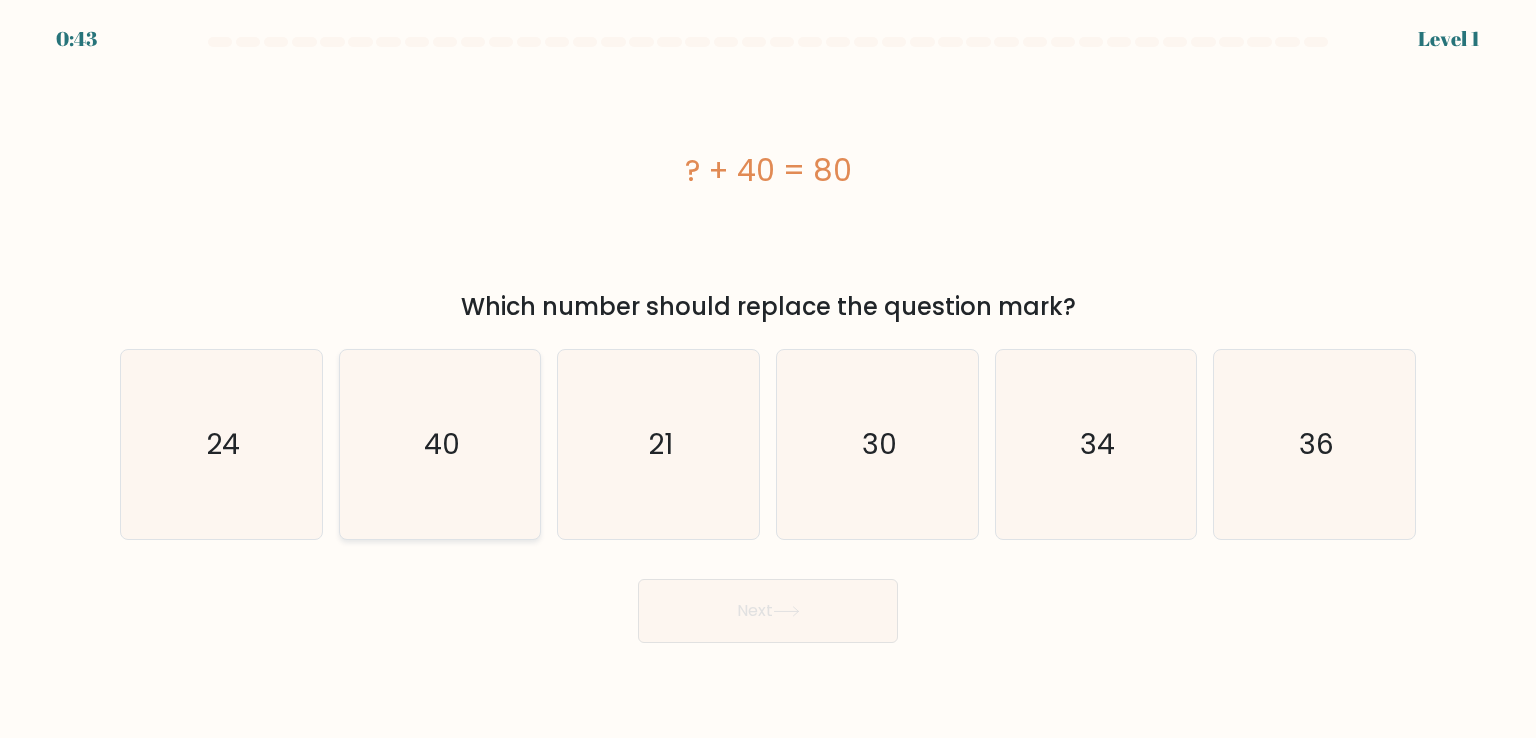 click on "40" 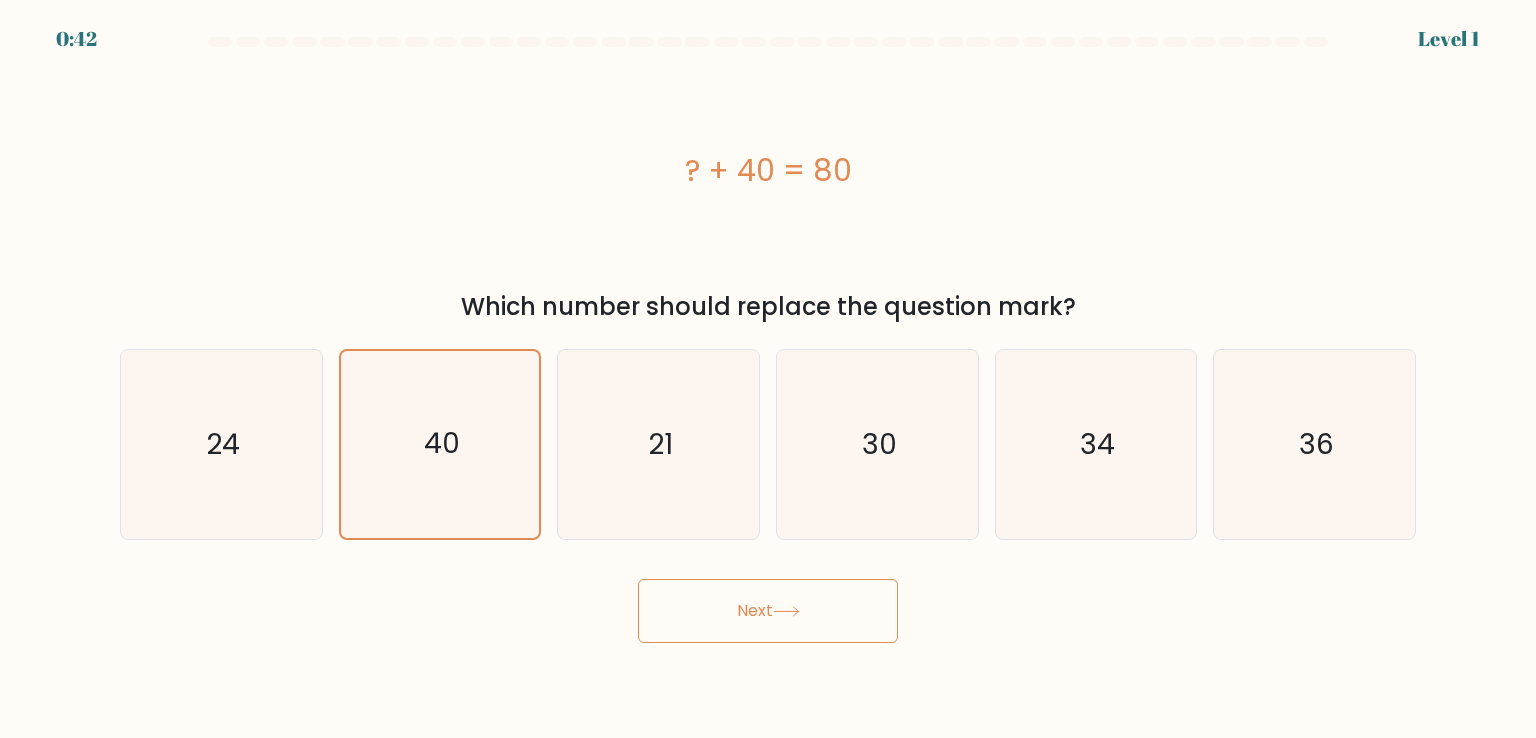 click on "Next" at bounding box center [768, 611] 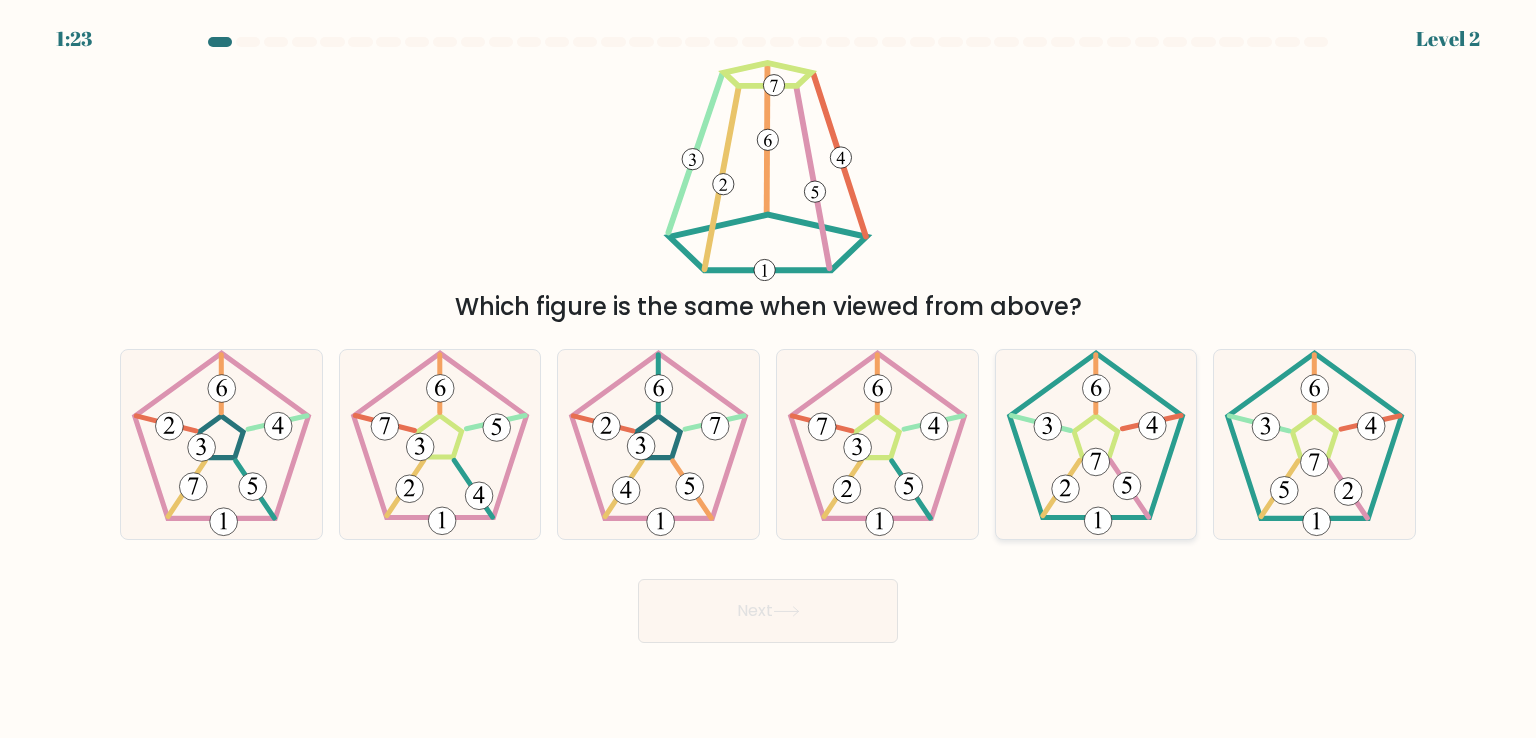 click 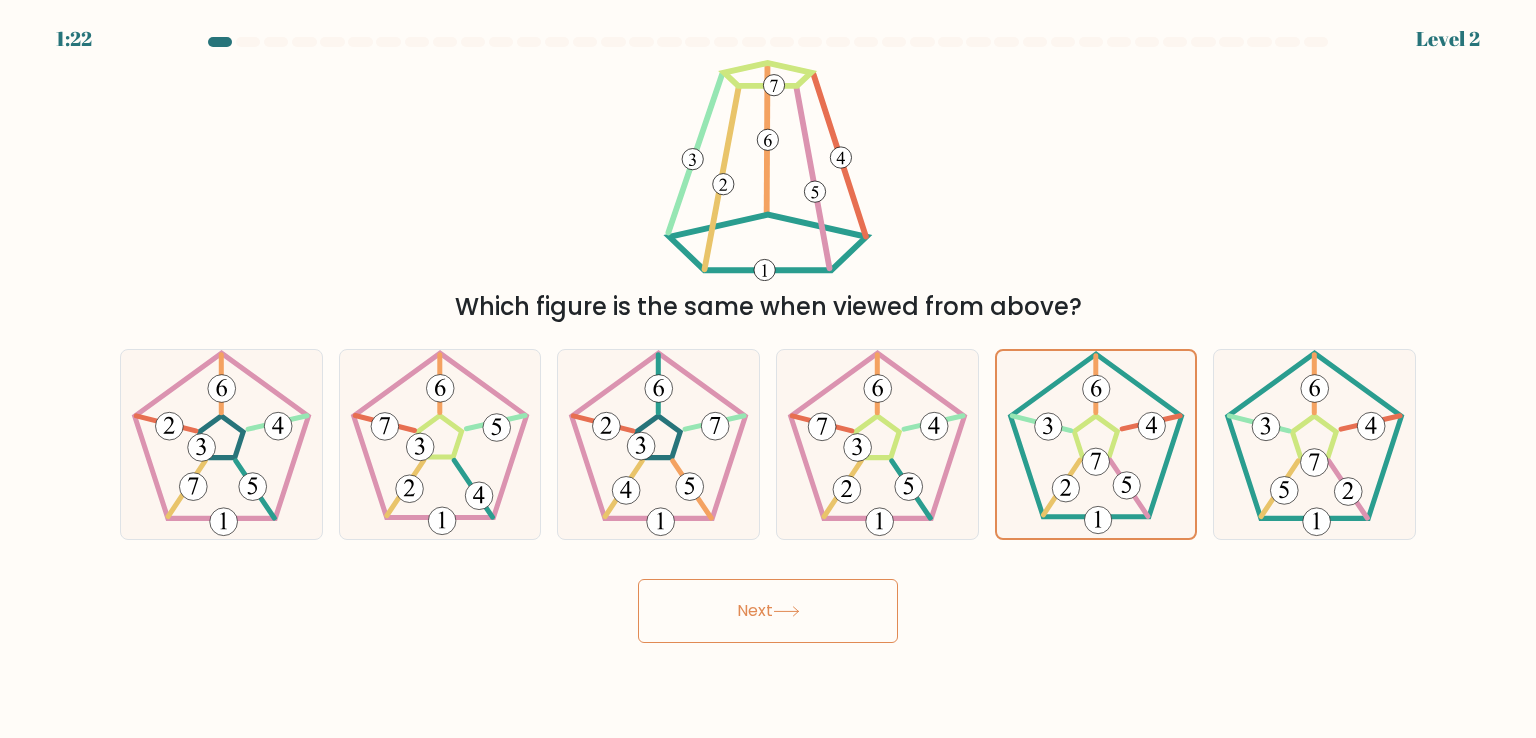 click on "Next" at bounding box center (768, 611) 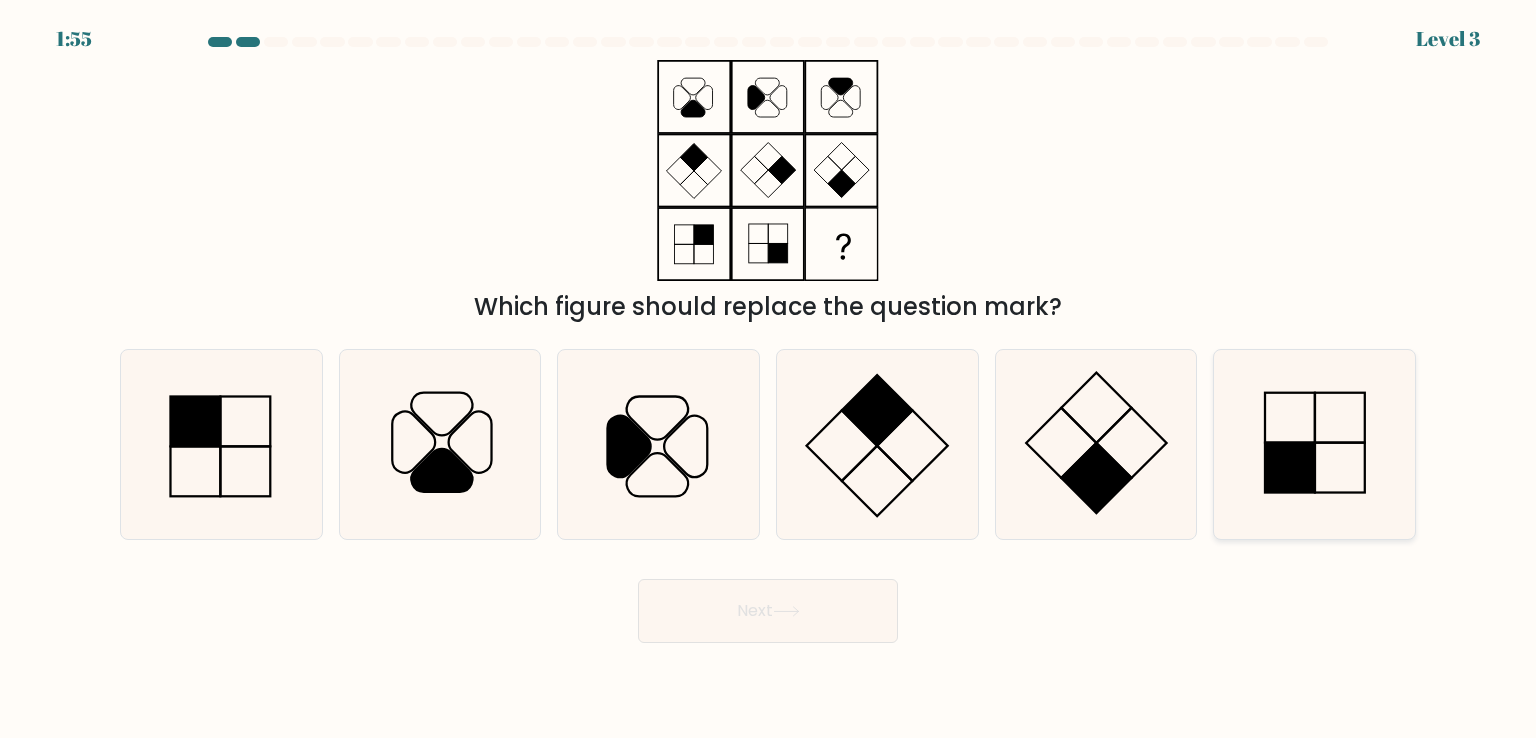 drag, startPoint x: 1426, startPoint y: 450, endPoint x: 1319, endPoint y: 473, distance: 109.444046 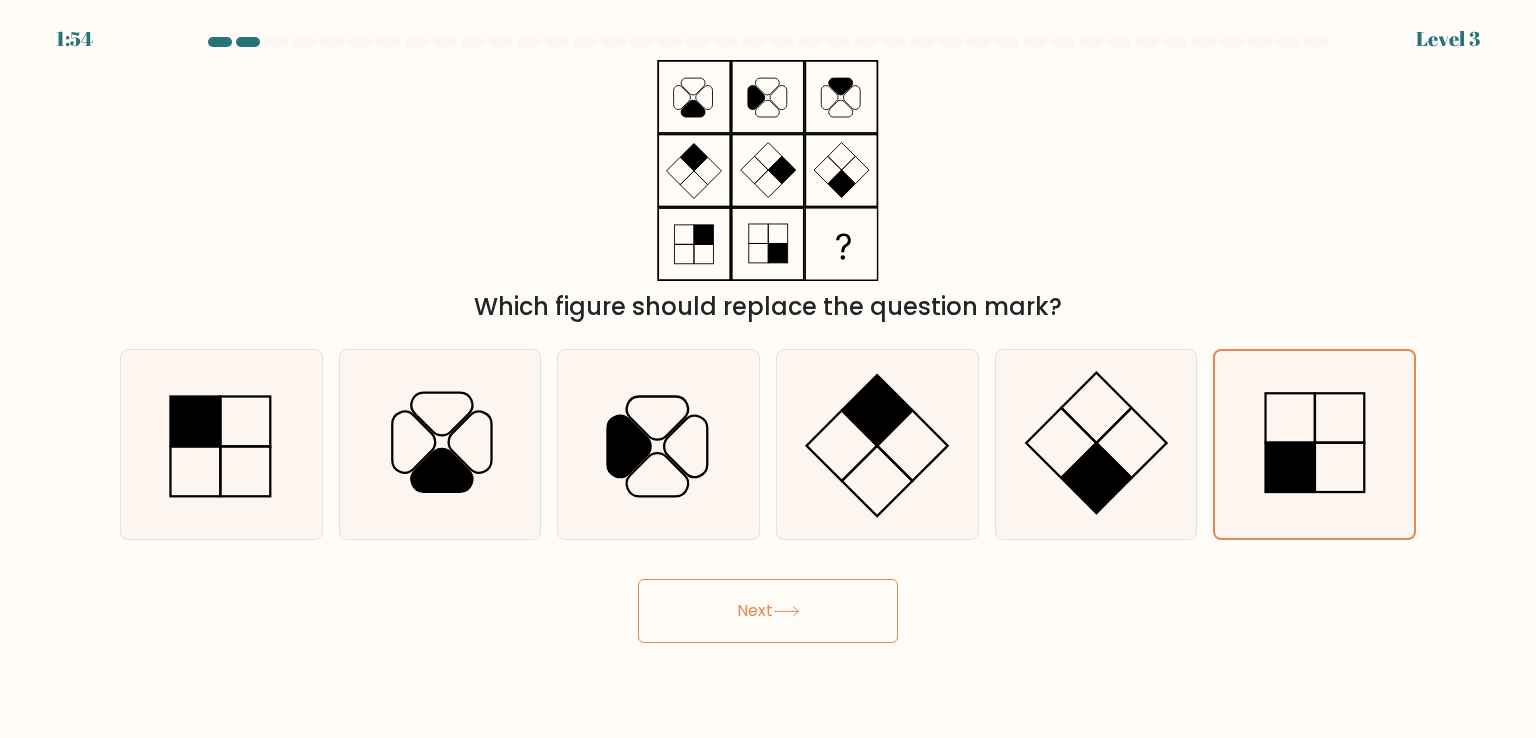 click on "Next" at bounding box center [768, 611] 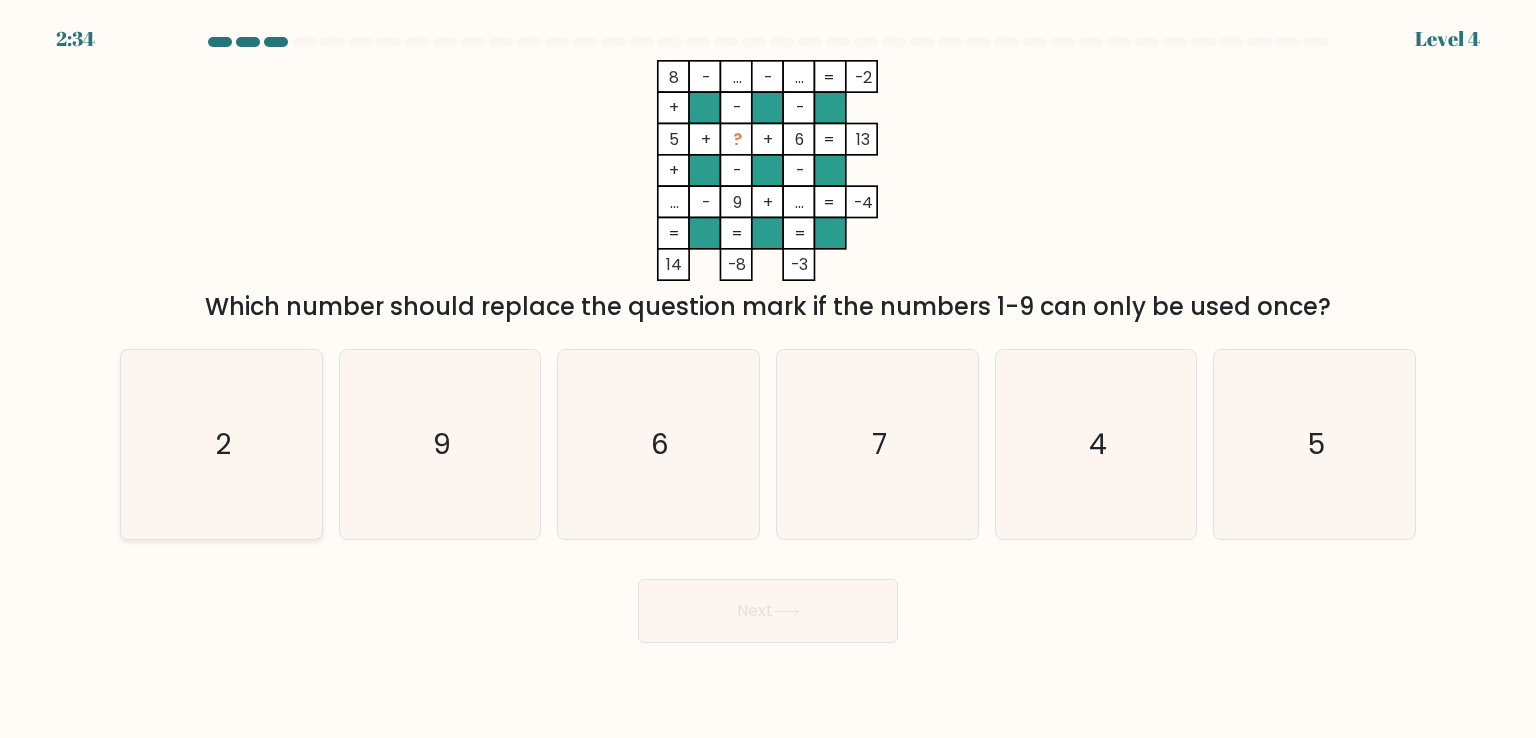 click on "2" 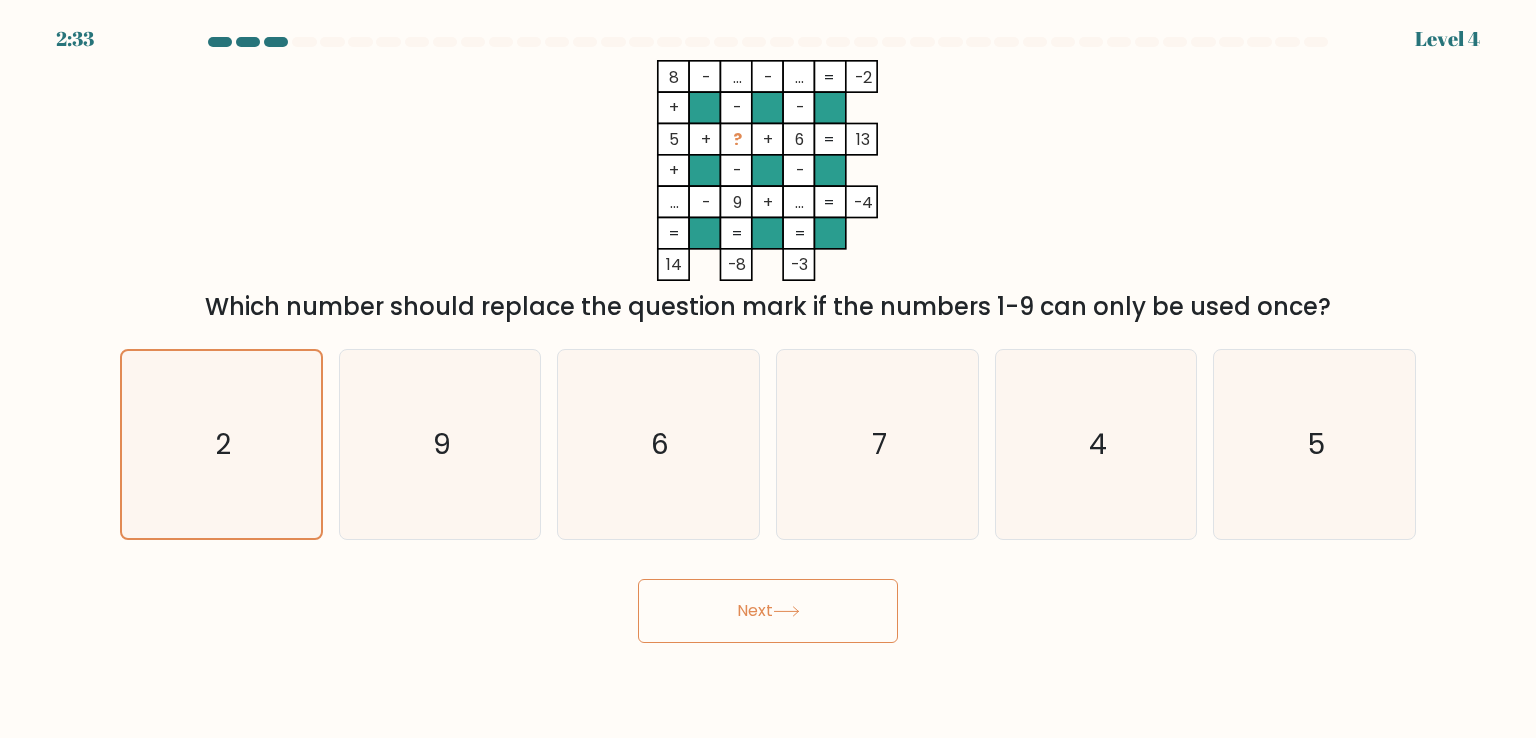 click on "Next" at bounding box center (768, 611) 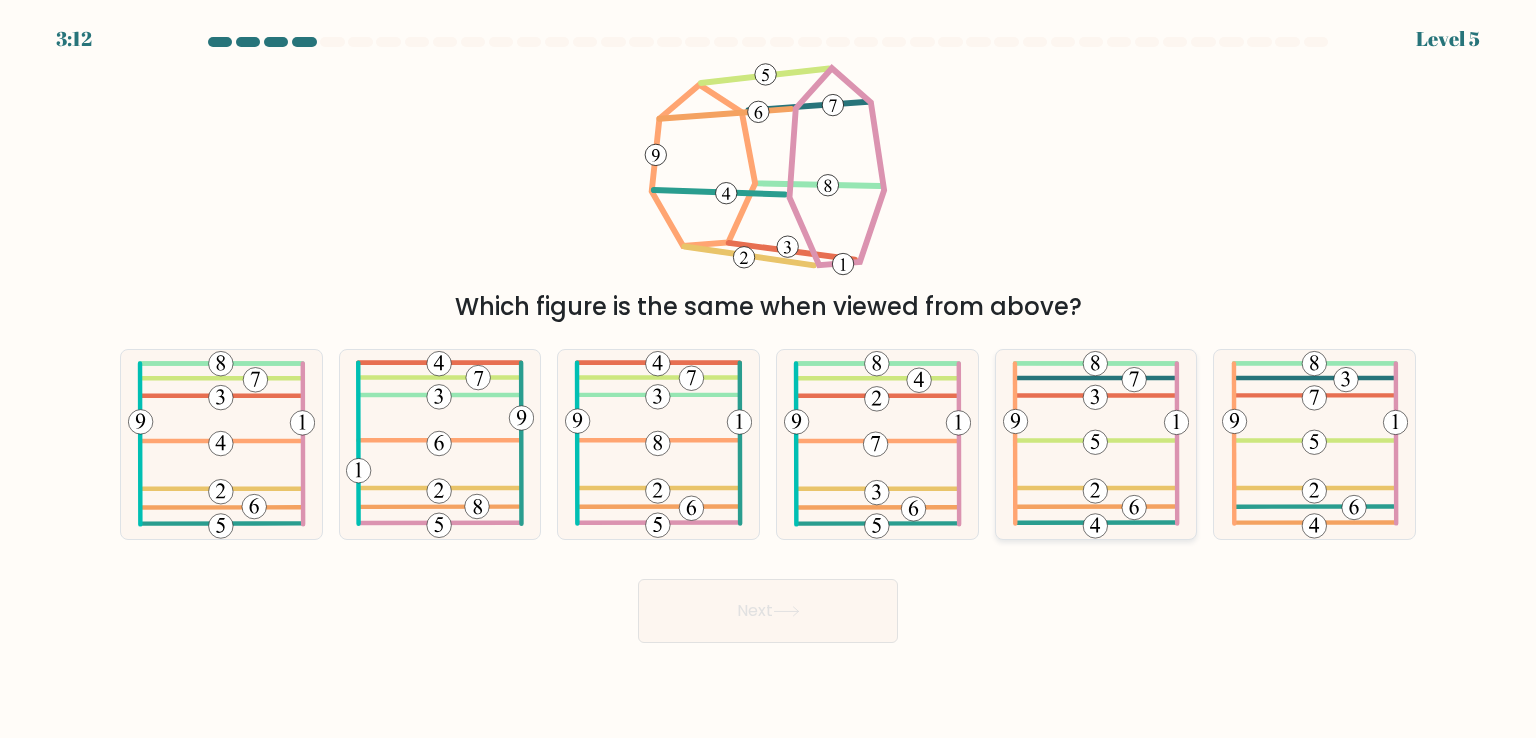 click 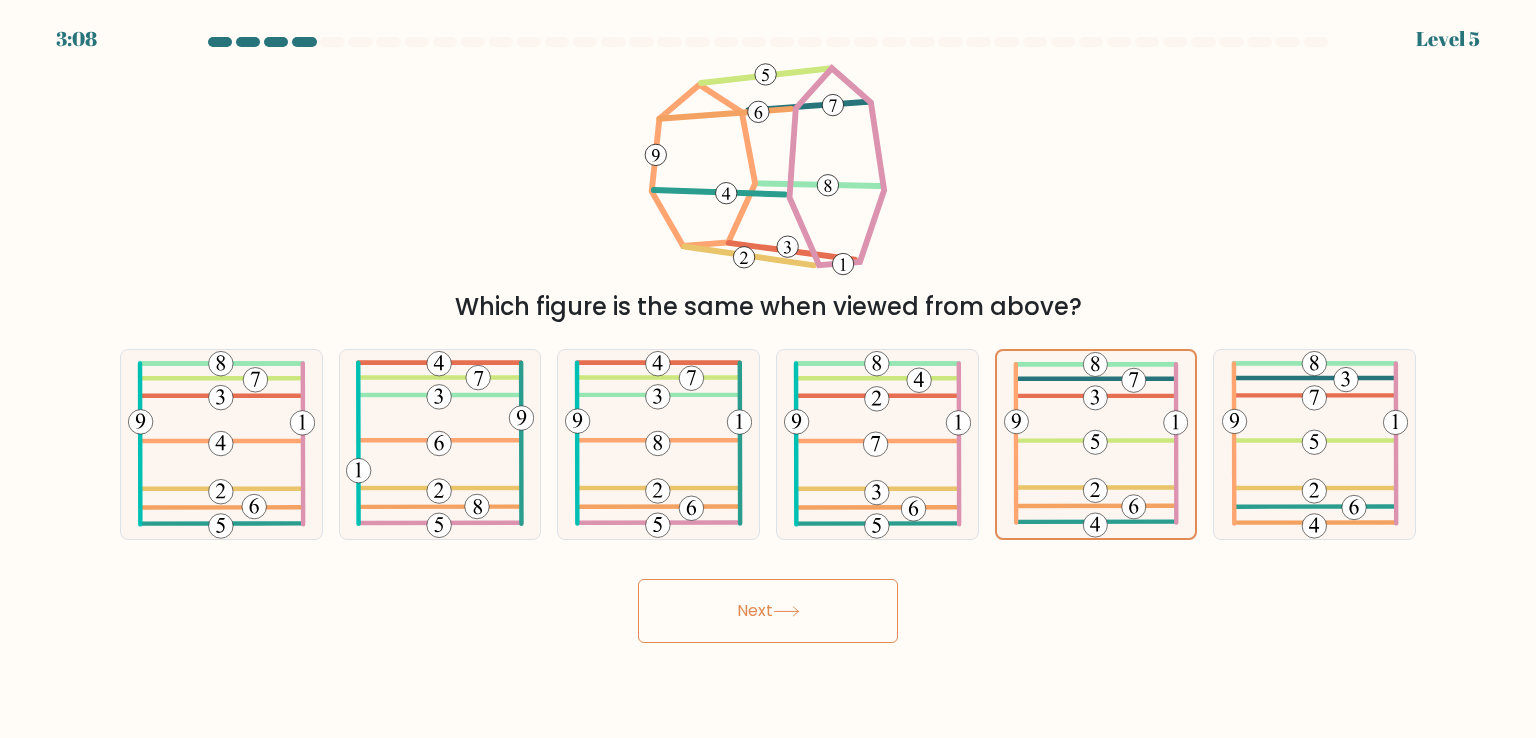 click 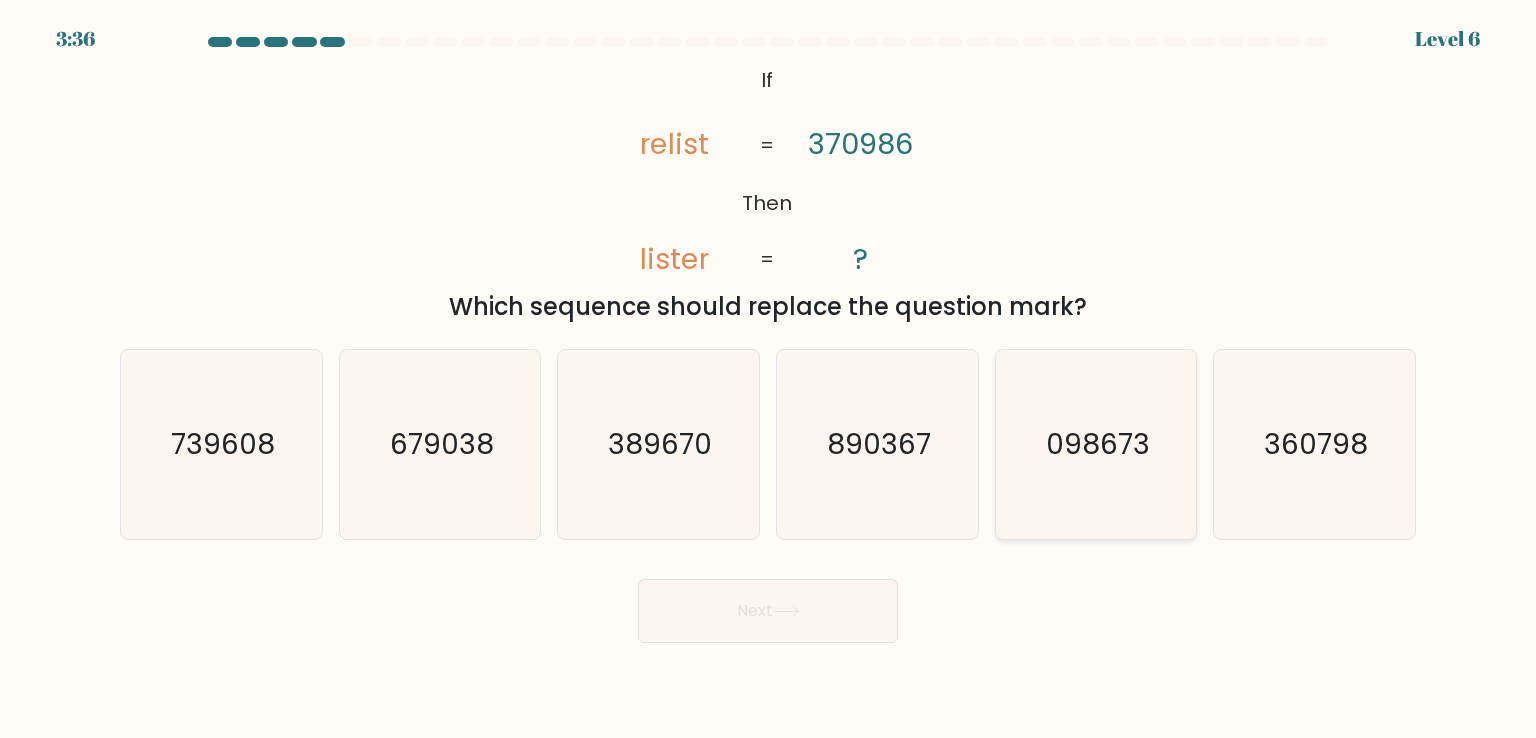 click on "098673" 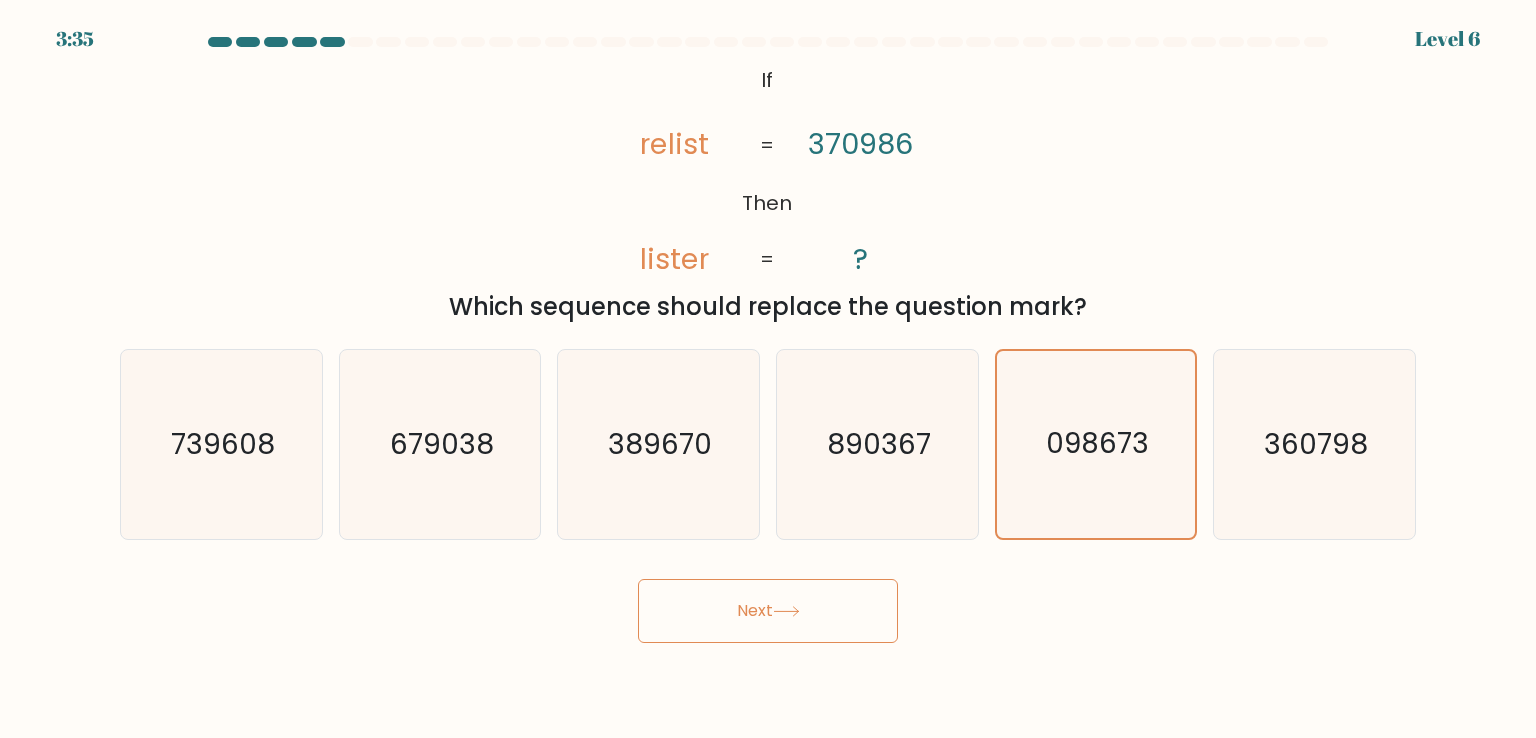 click on "Next" at bounding box center [768, 611] 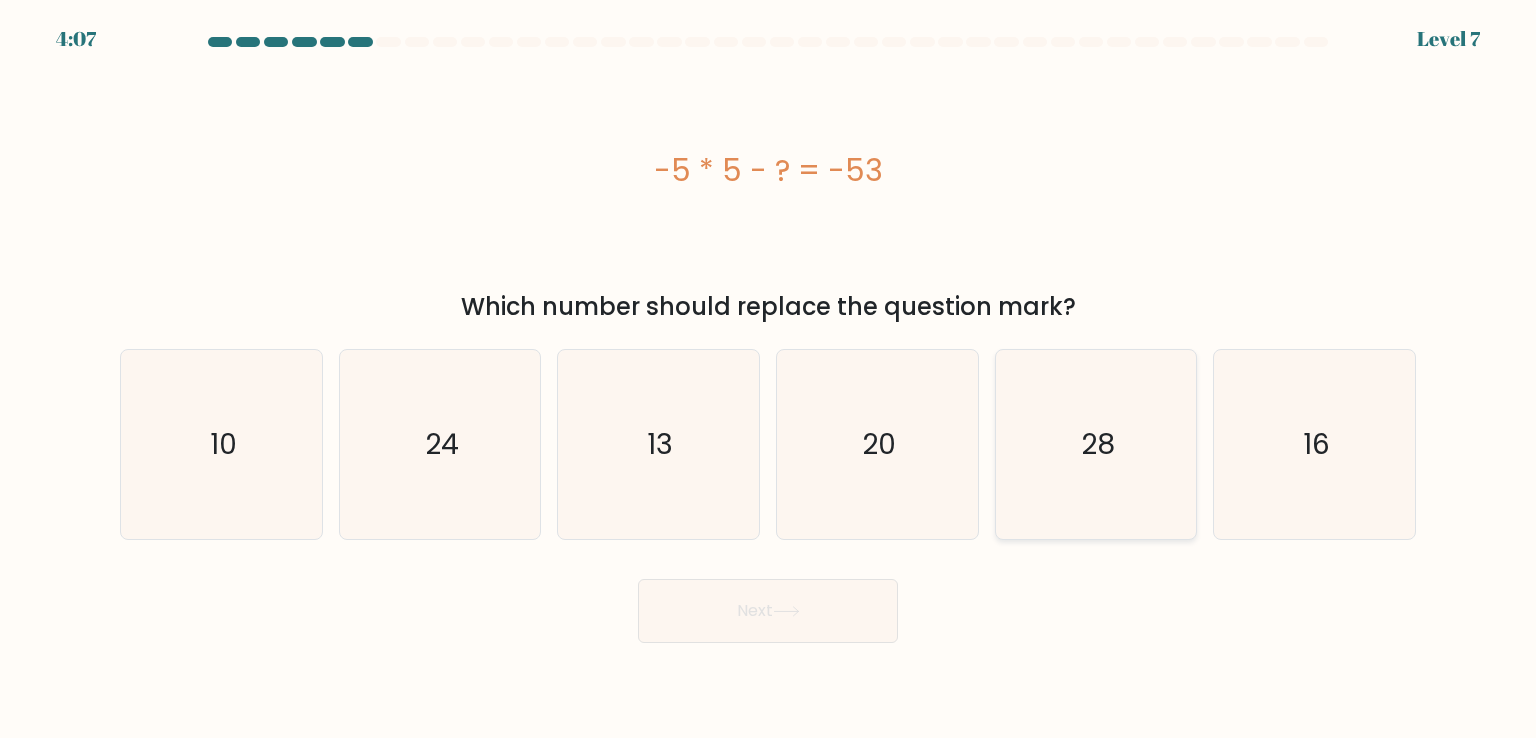 click on "28" 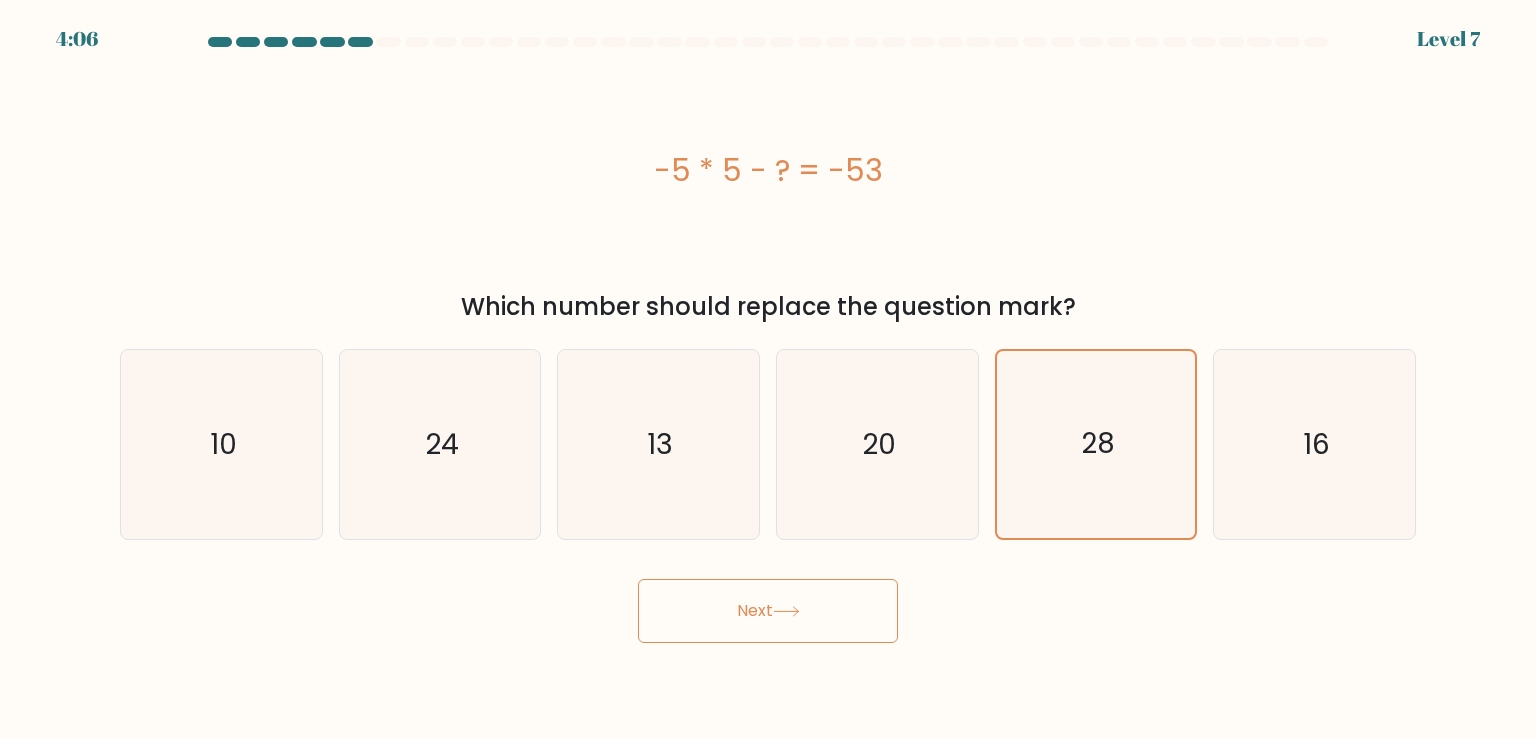 click on "Next" at bounding box center (768, 611) 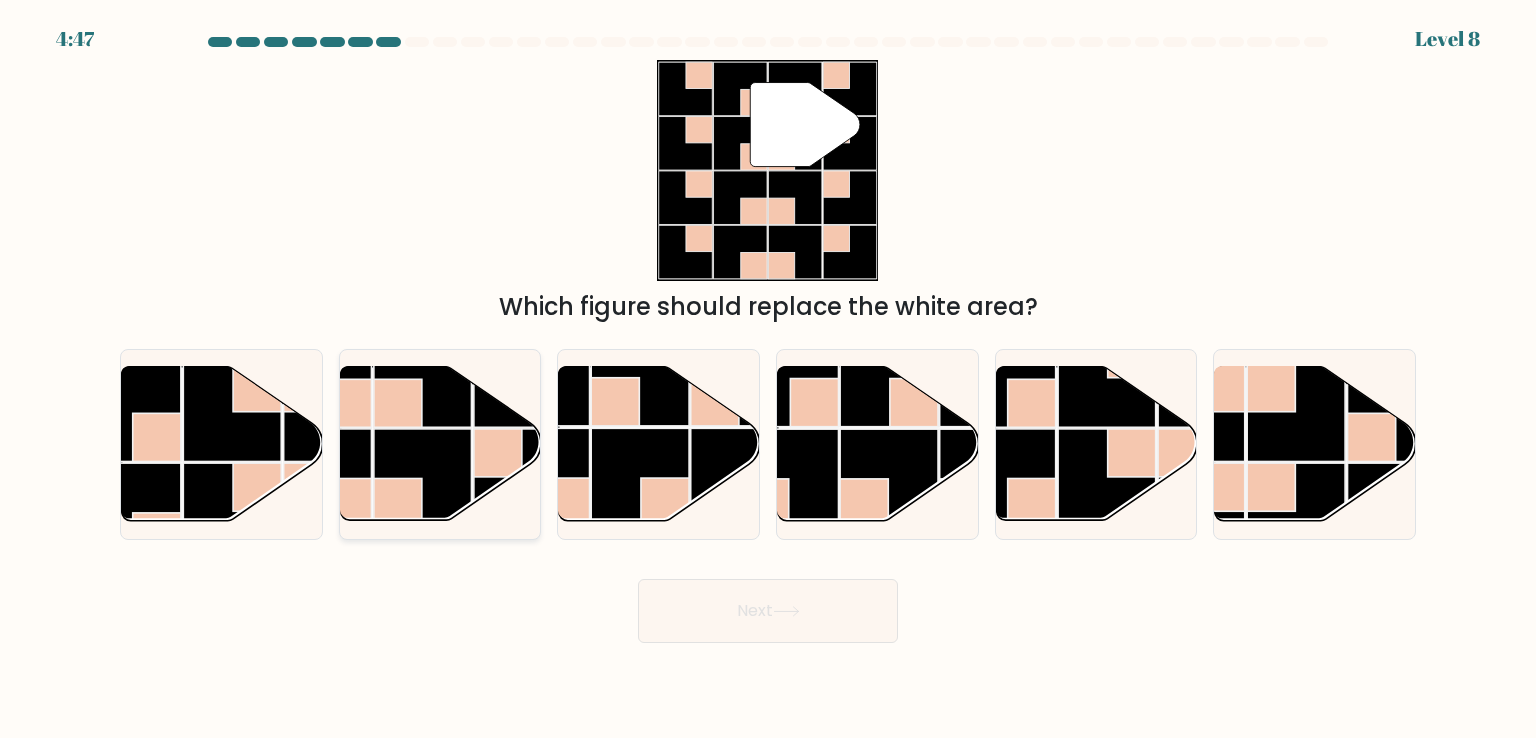click 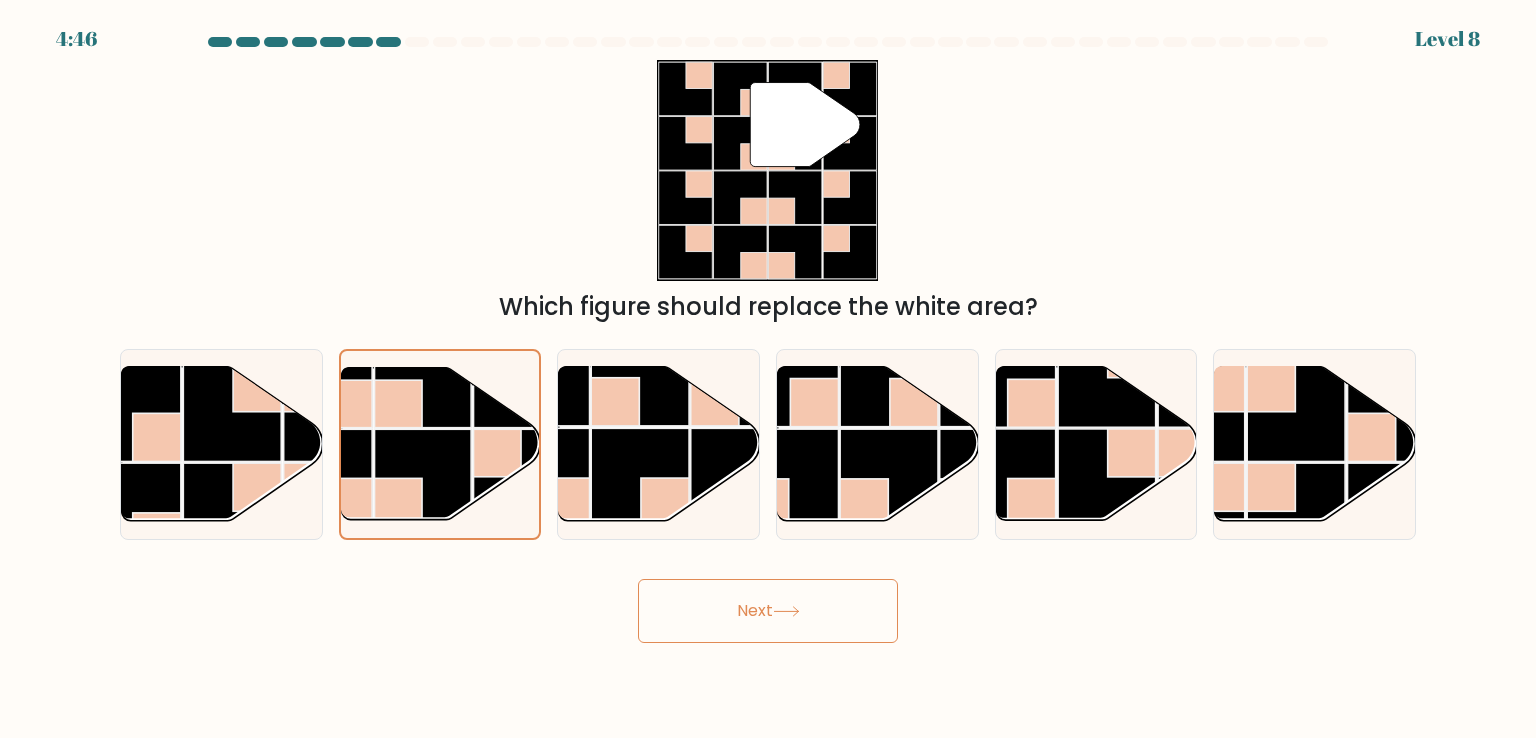 click on "Next" at bounding box center (768, 611) 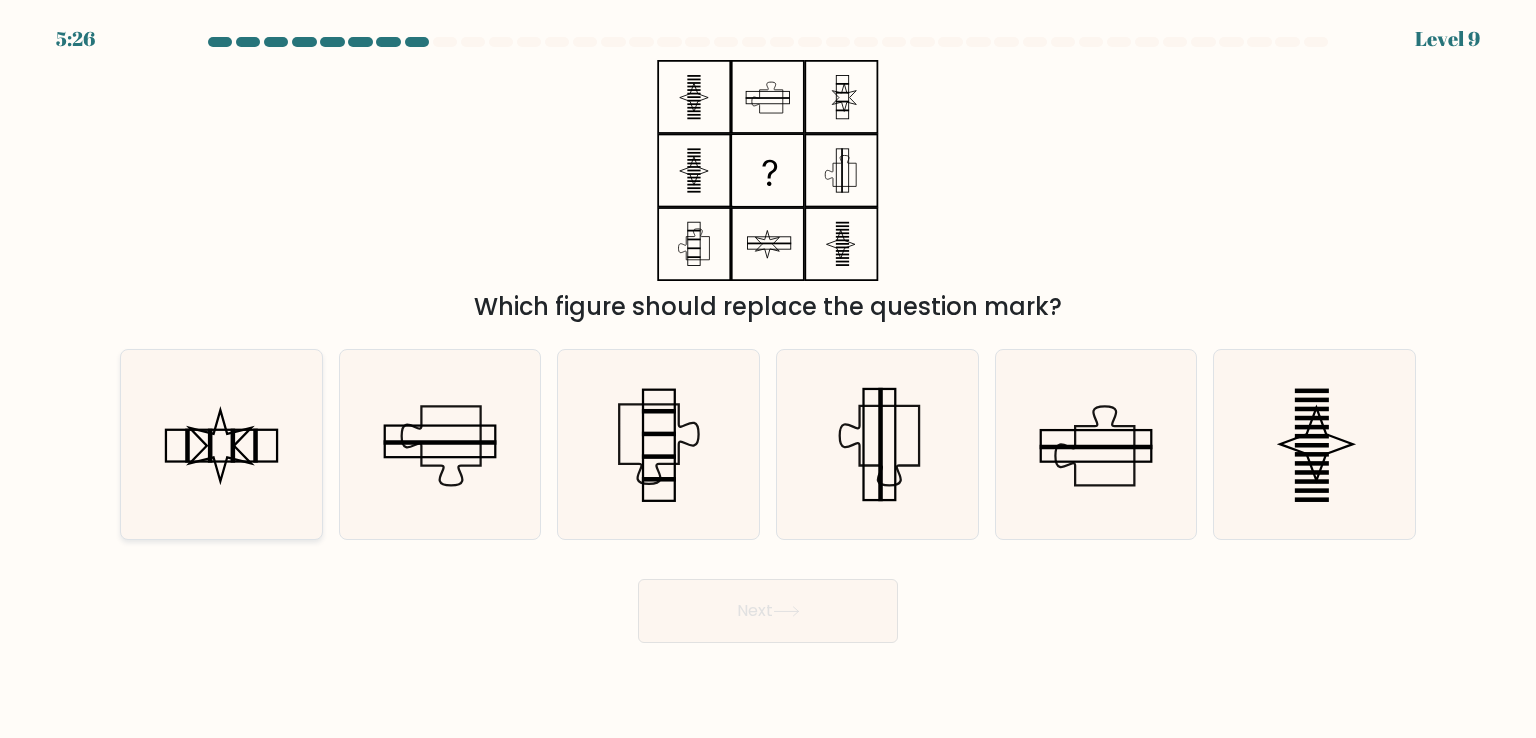 click 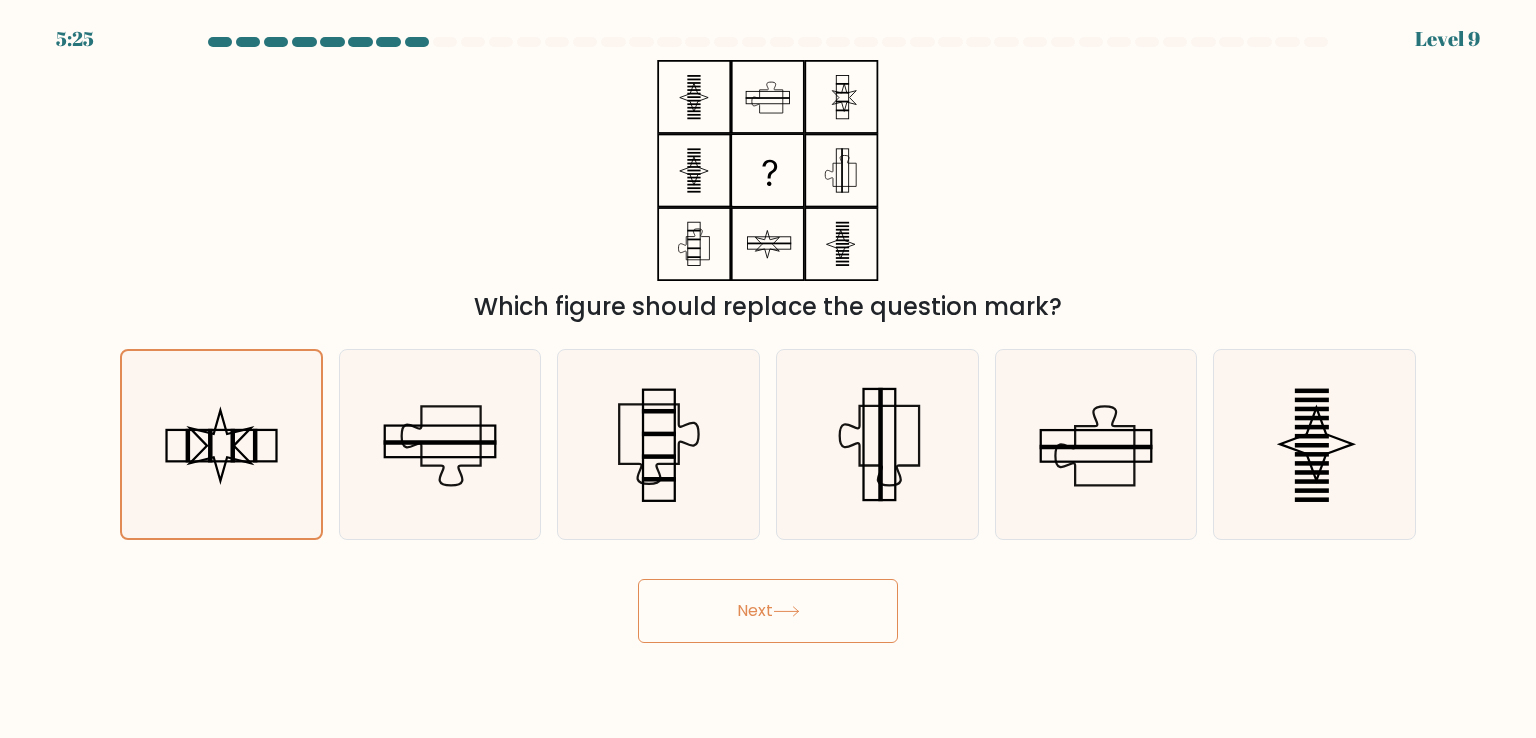 click 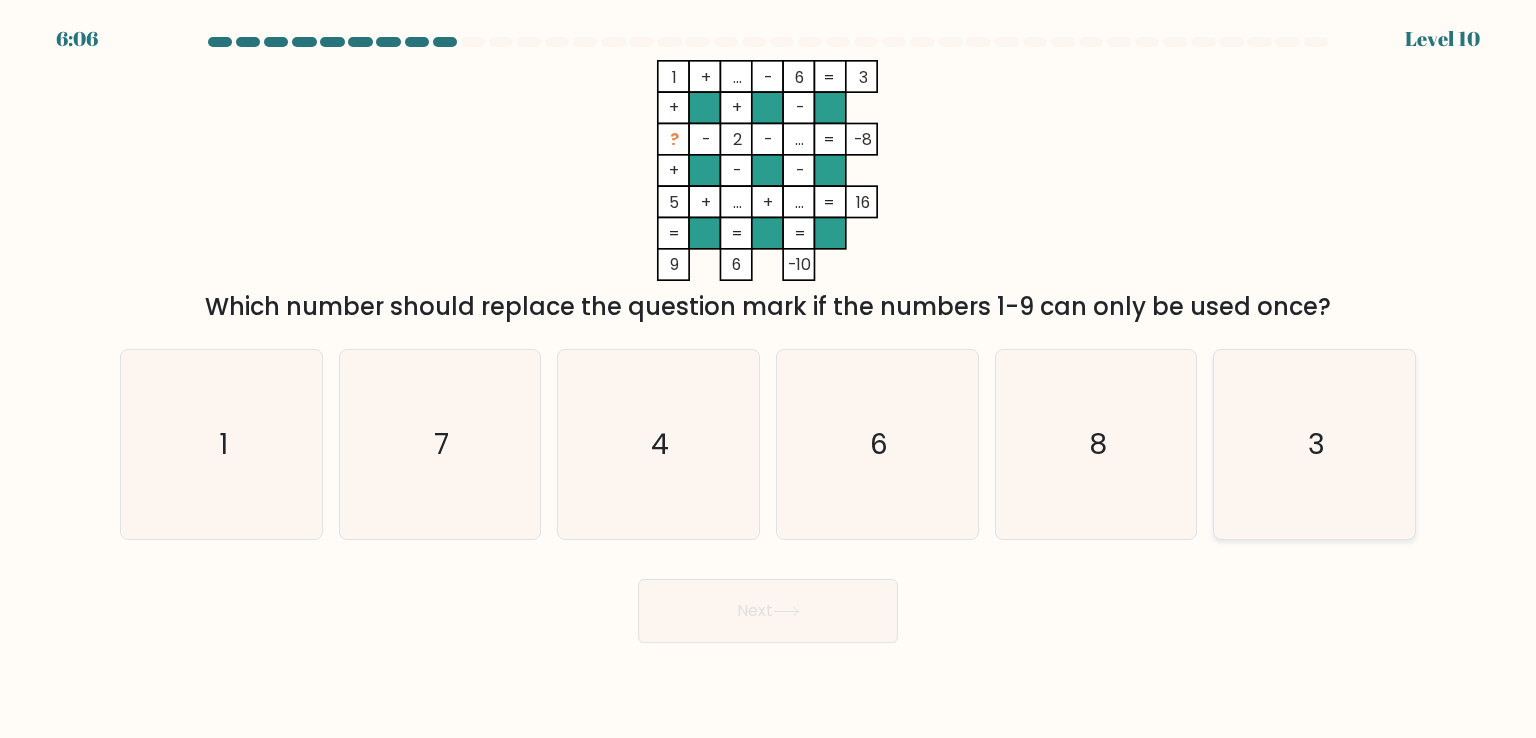 click on "3" 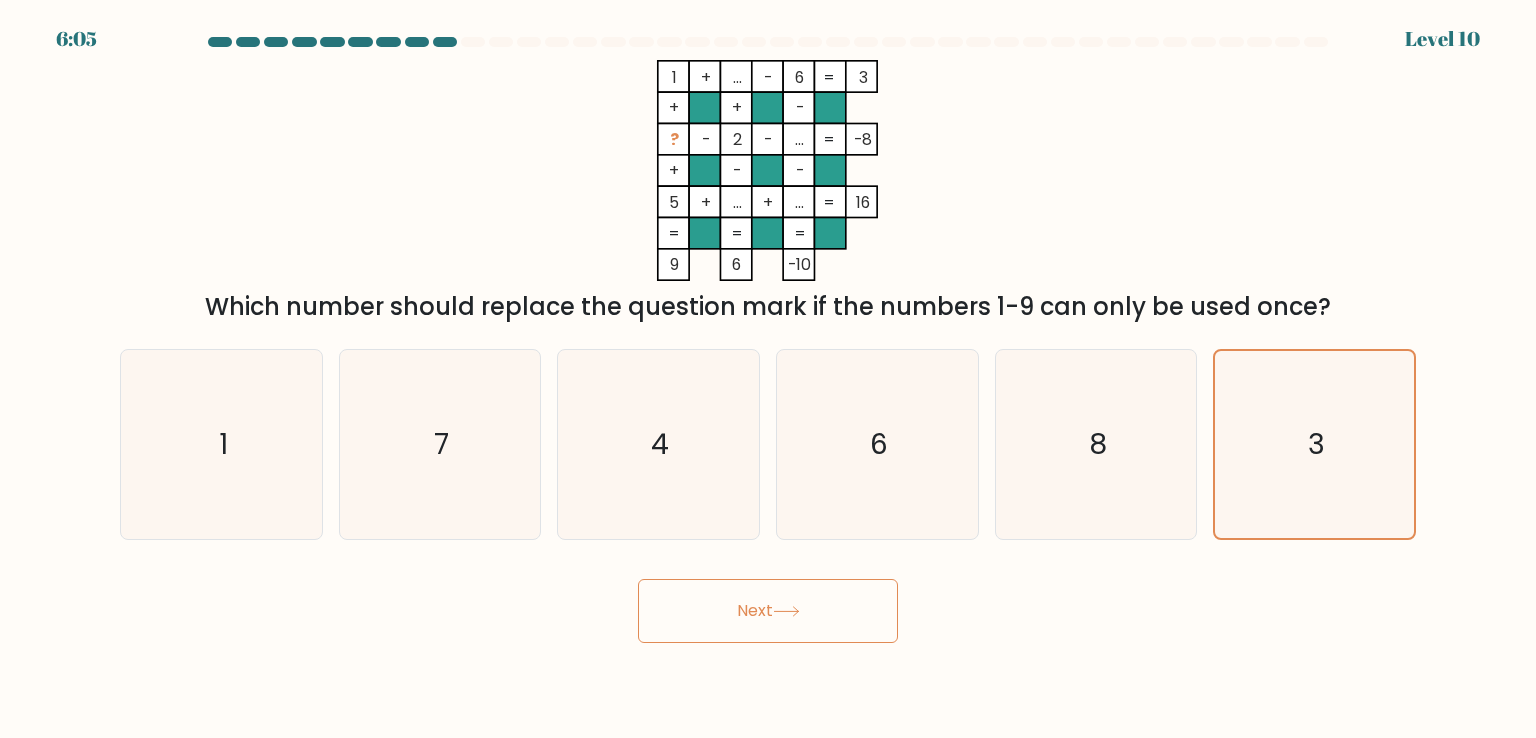 click on "Next" at bounding box center [768, 611] 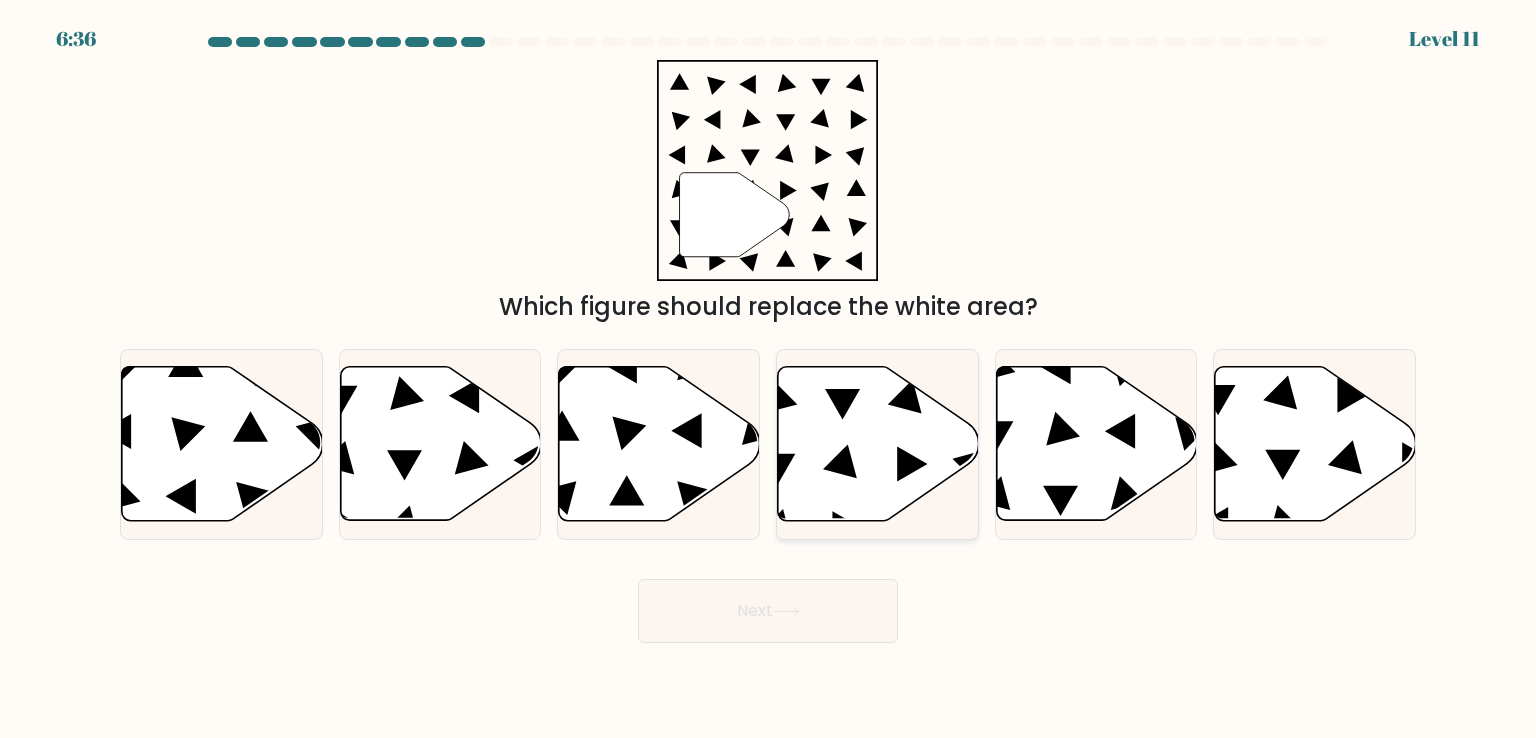 click 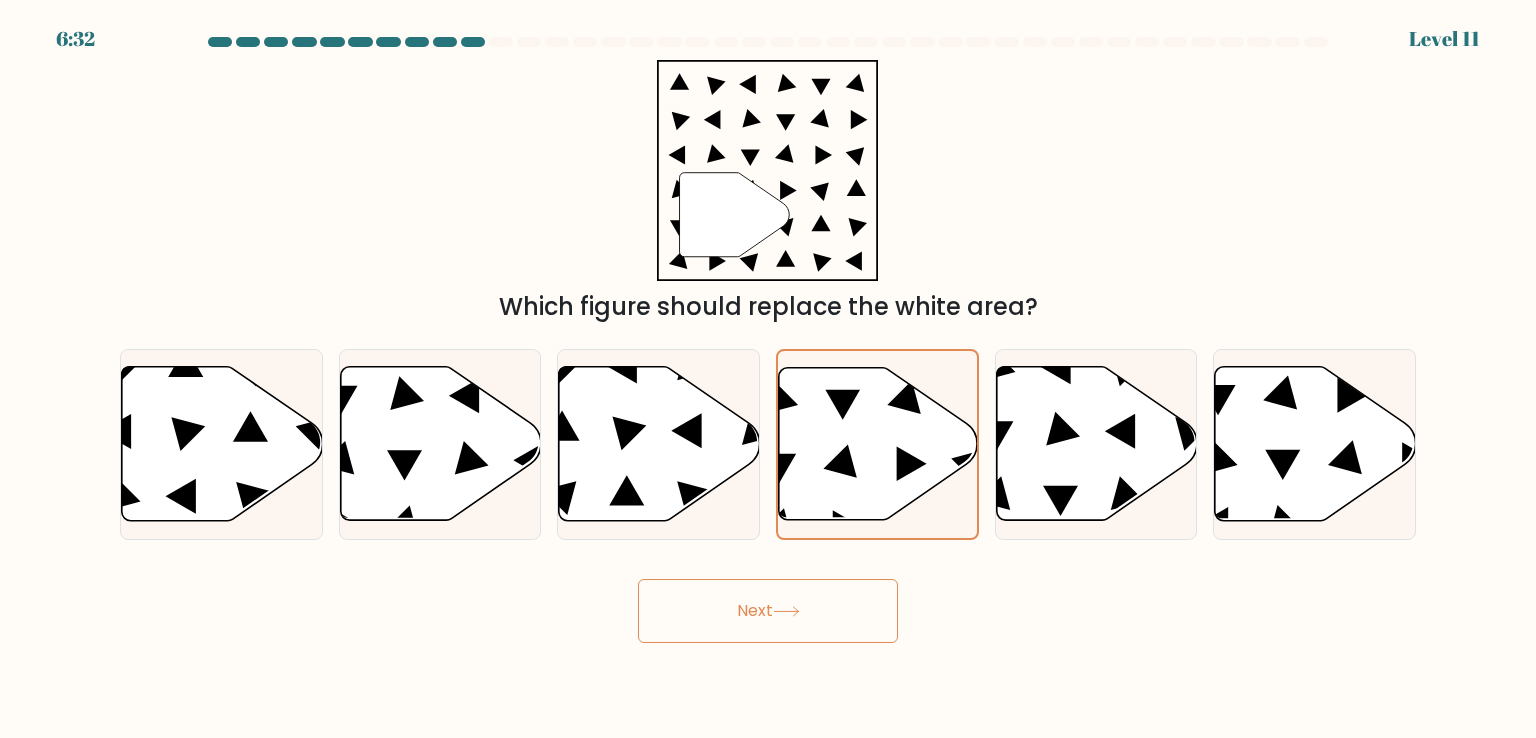 click on "Next" at bounding box center [768, 611] 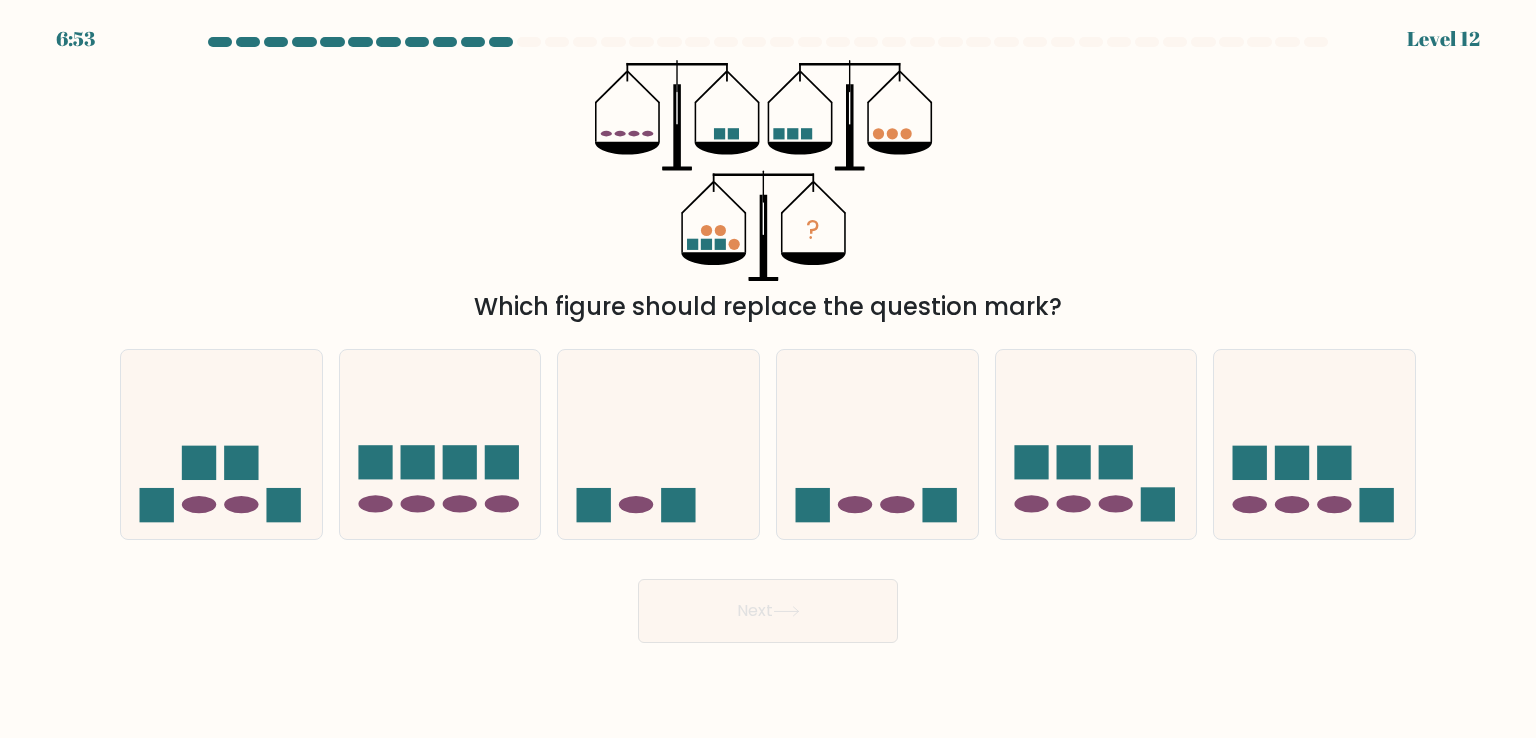click on "a.
b.
c.
d." at bounding box center [768, 436] 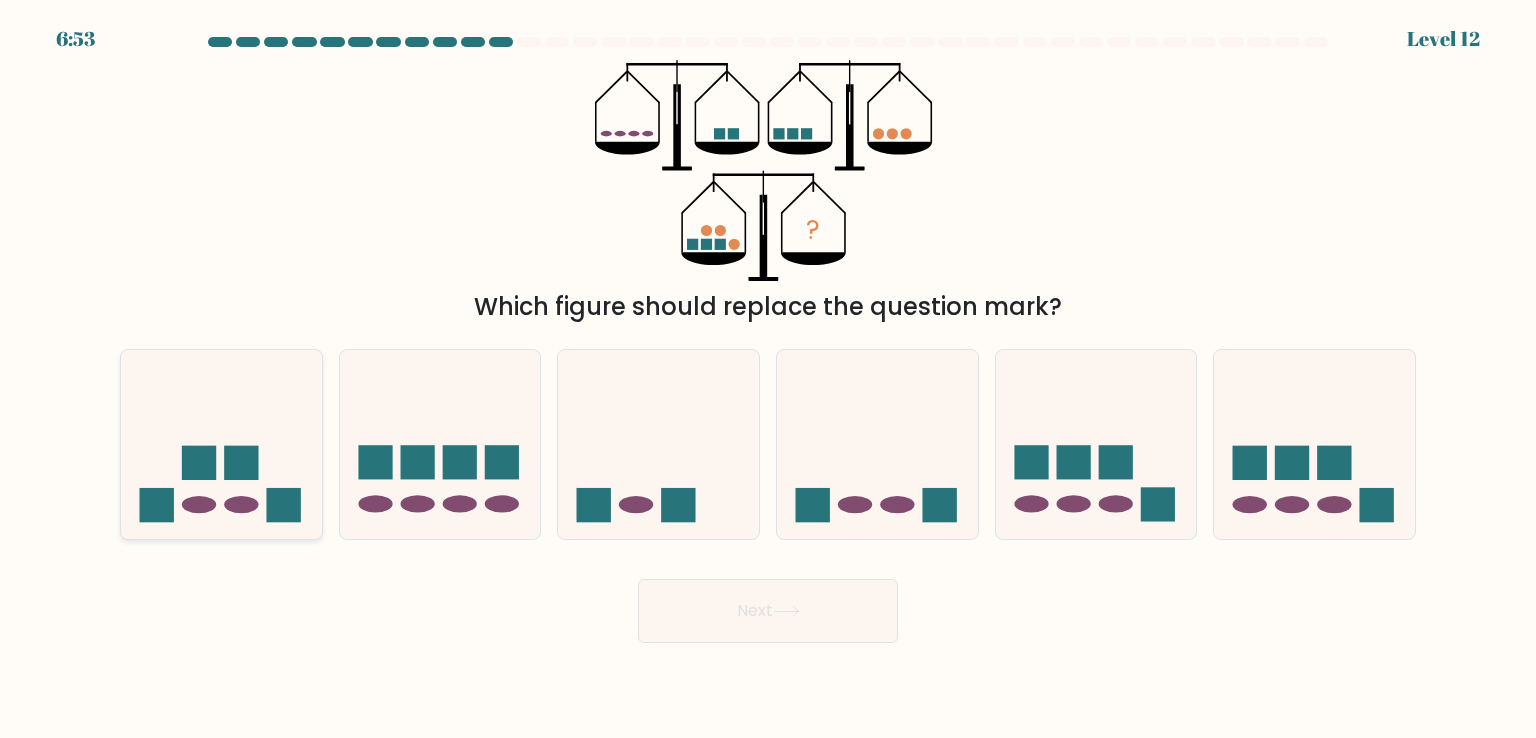 click 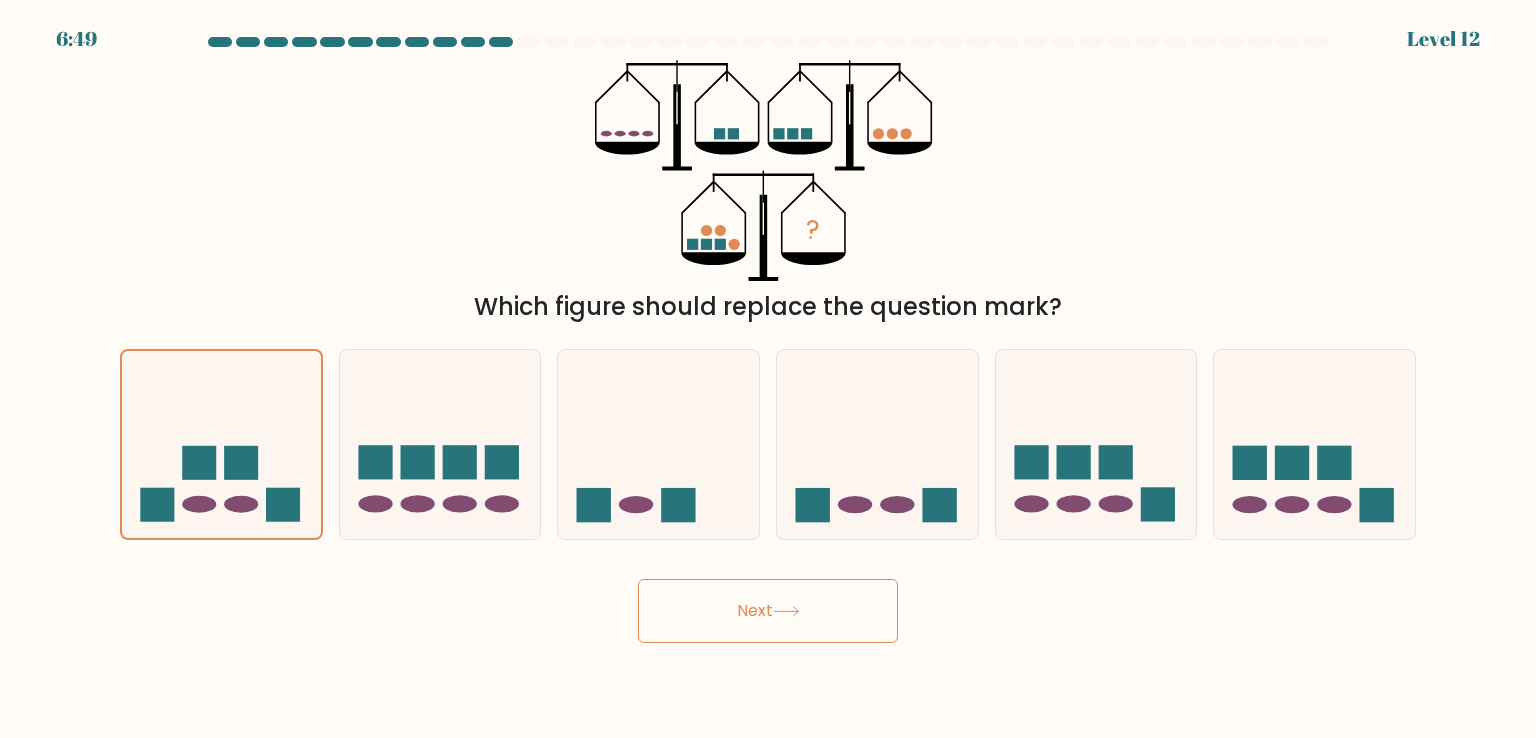 click on "Next" at bounding box center [768, 611] 